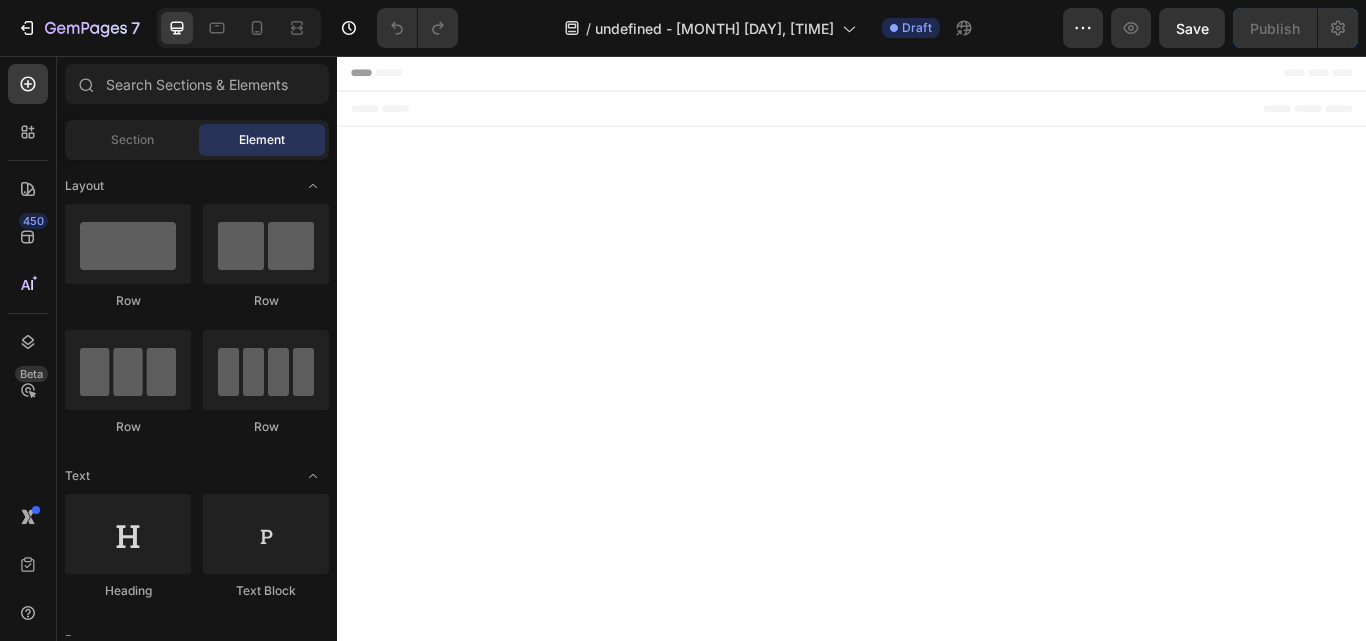 scroll, scrollTop: 0, scrollLeft: 0, axis: both 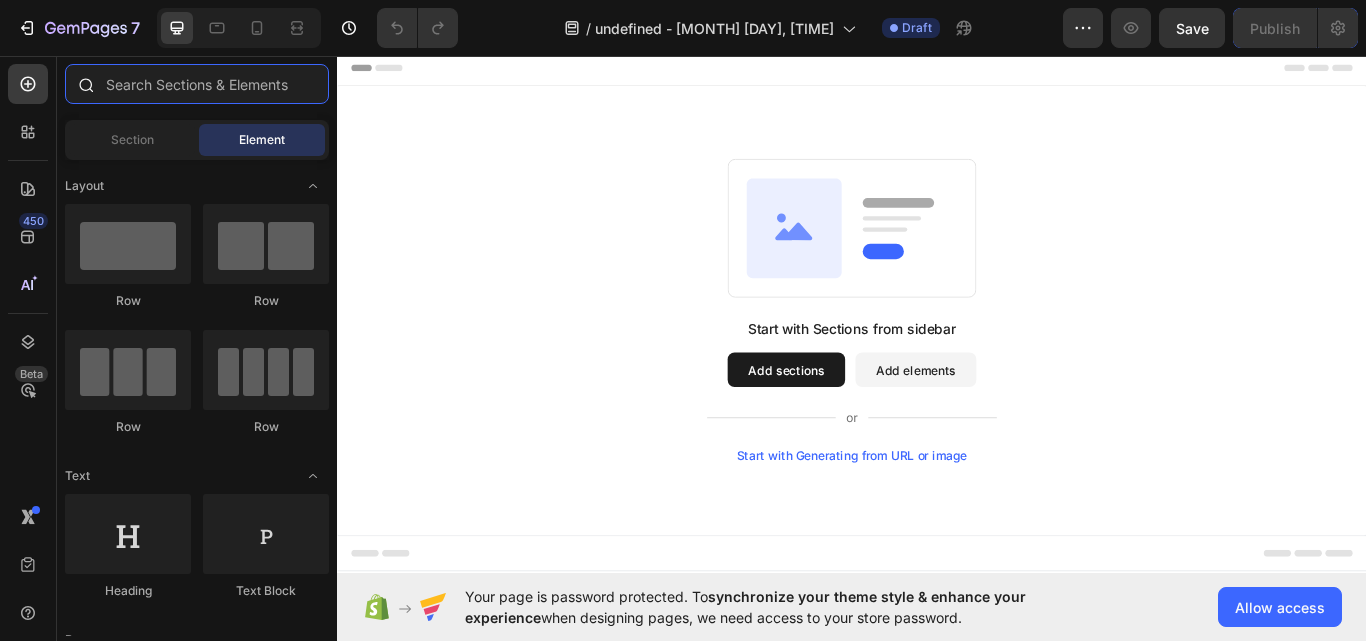 click at bounding box center [197, 84] 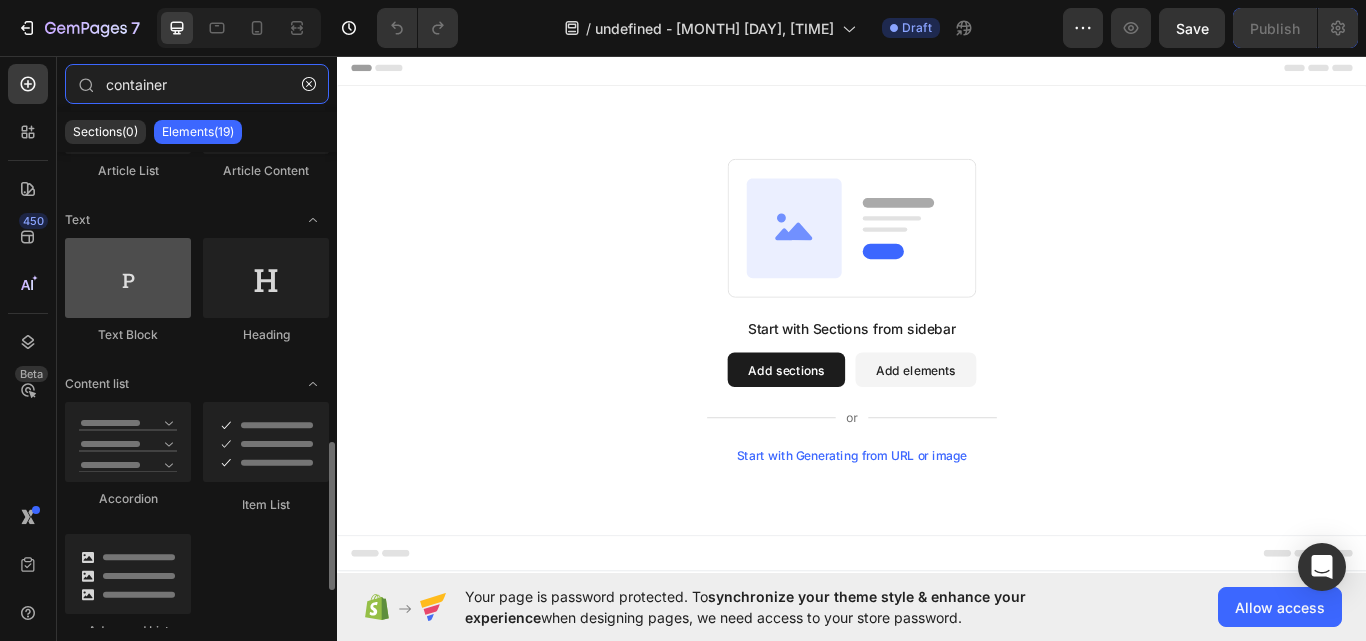 scroll, scrollTop: 1046, scrollLeft: 0, axis: vertical 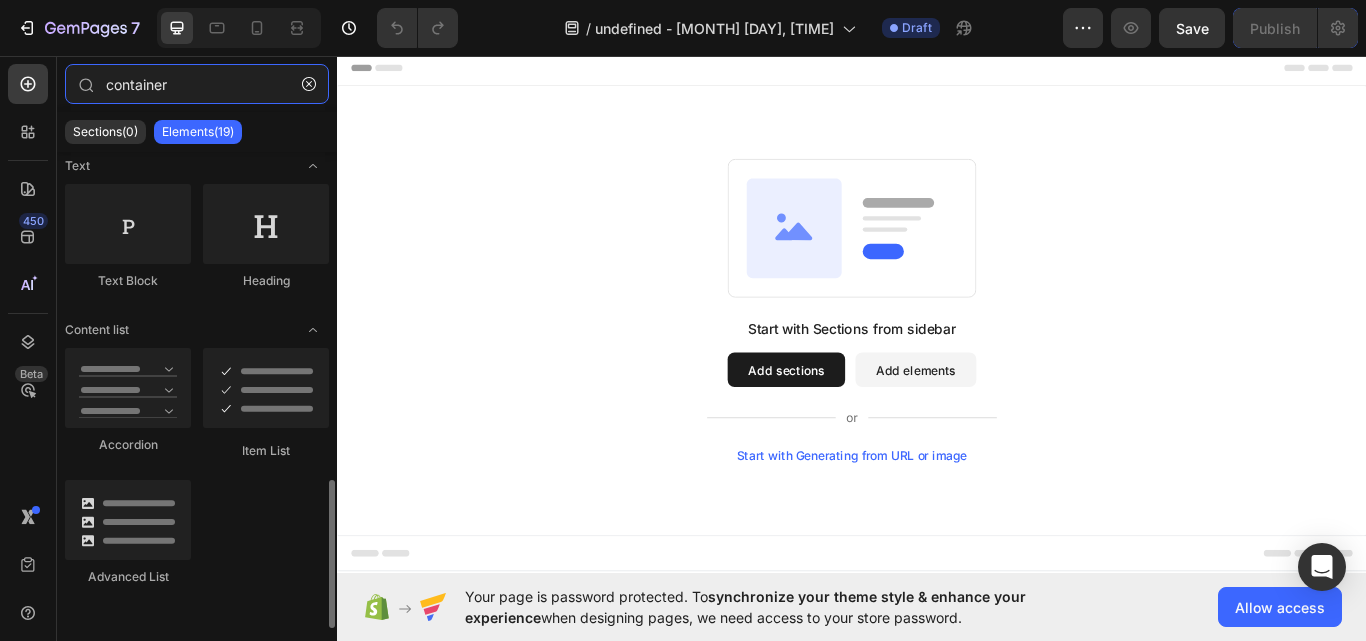 type on "container" 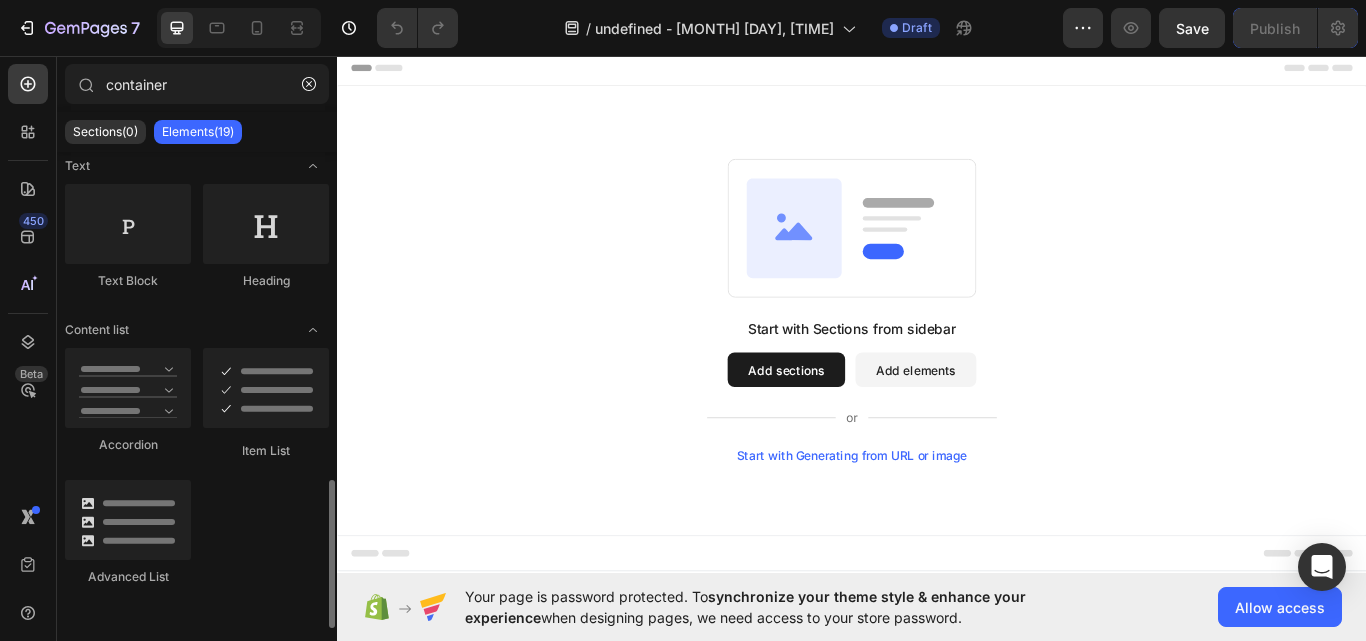 drag, startPoint x: 275, startPoint y: 283, endPoint x: 194, endPoint y: 303, distance: 83.43261 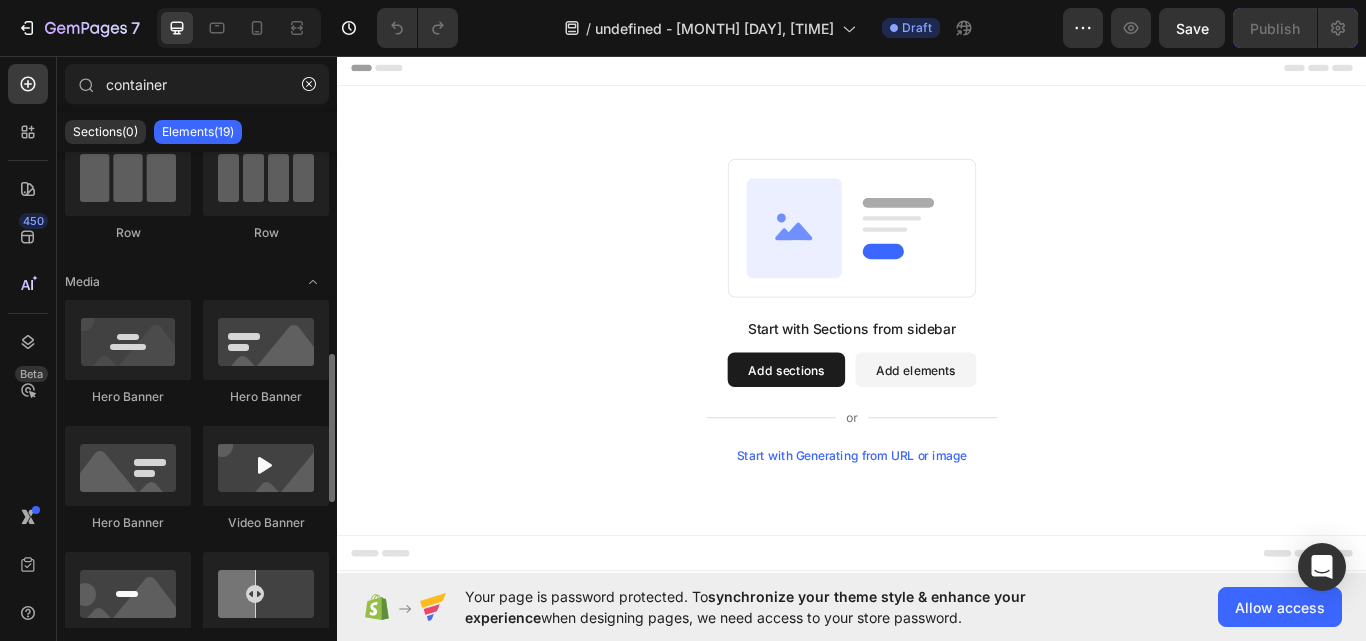 scroll, scrollTop: 0, scrollLeft: 0, axis: both 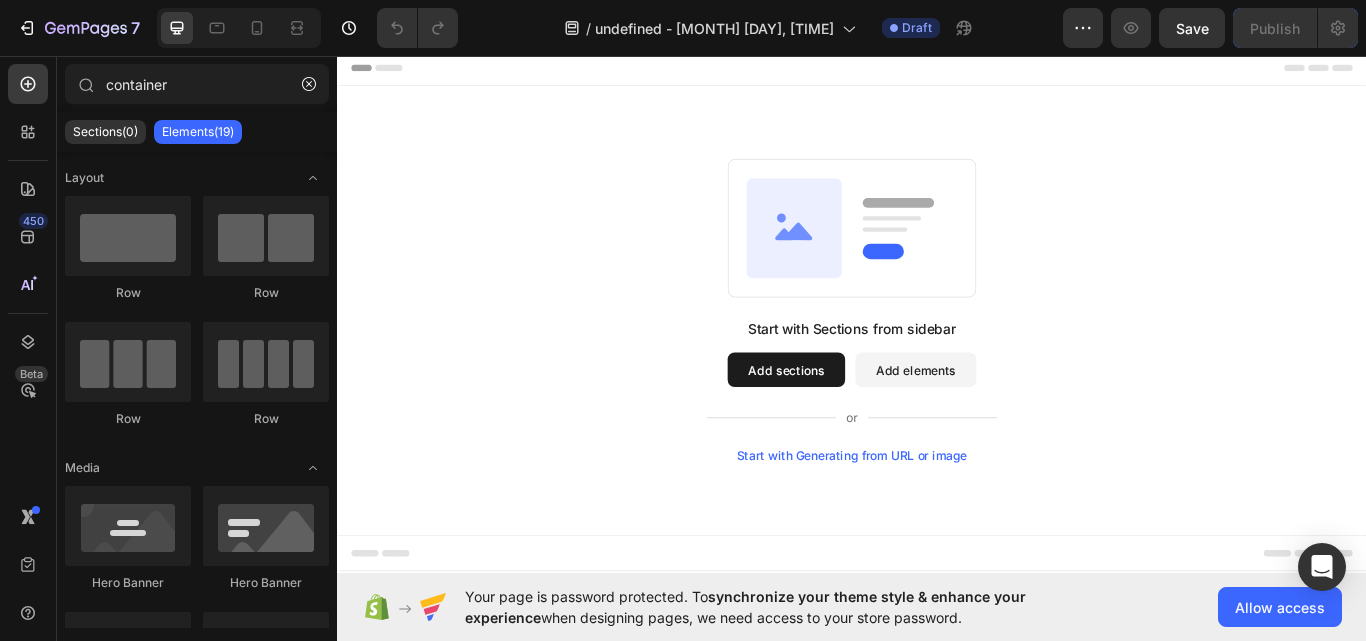 click on "Add sections" at bounding box center (860, 423) 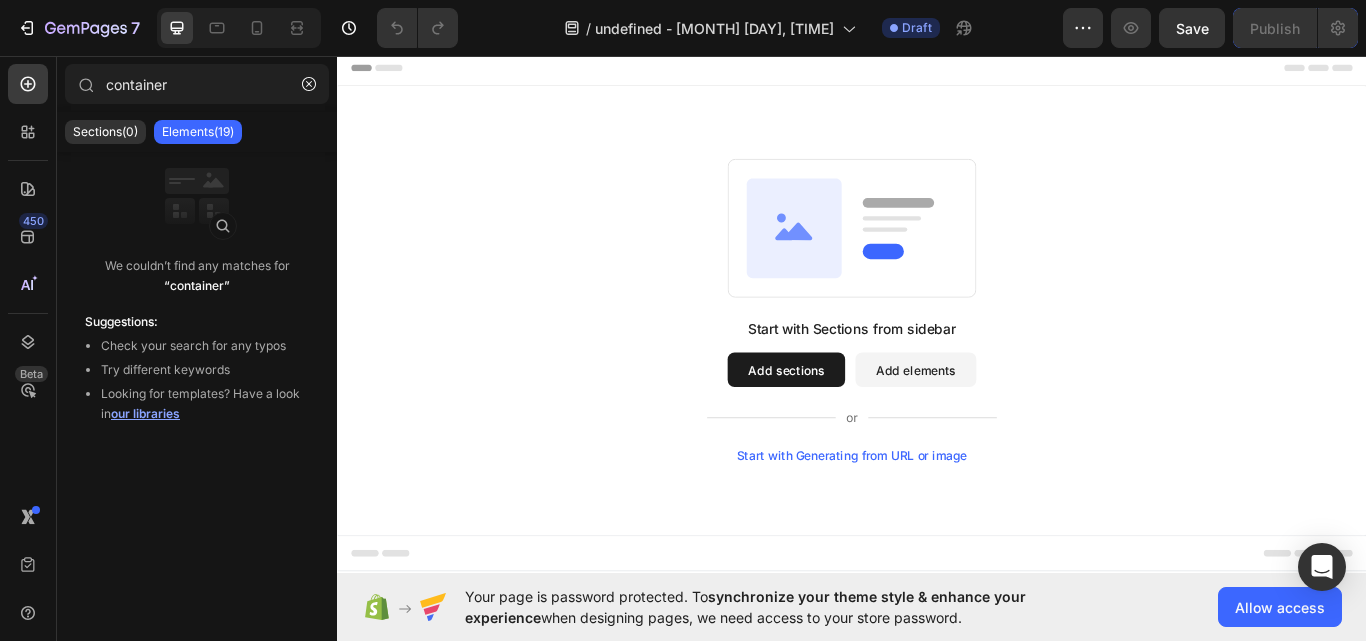 click on "Add sections" at bounding box center [860, 423] 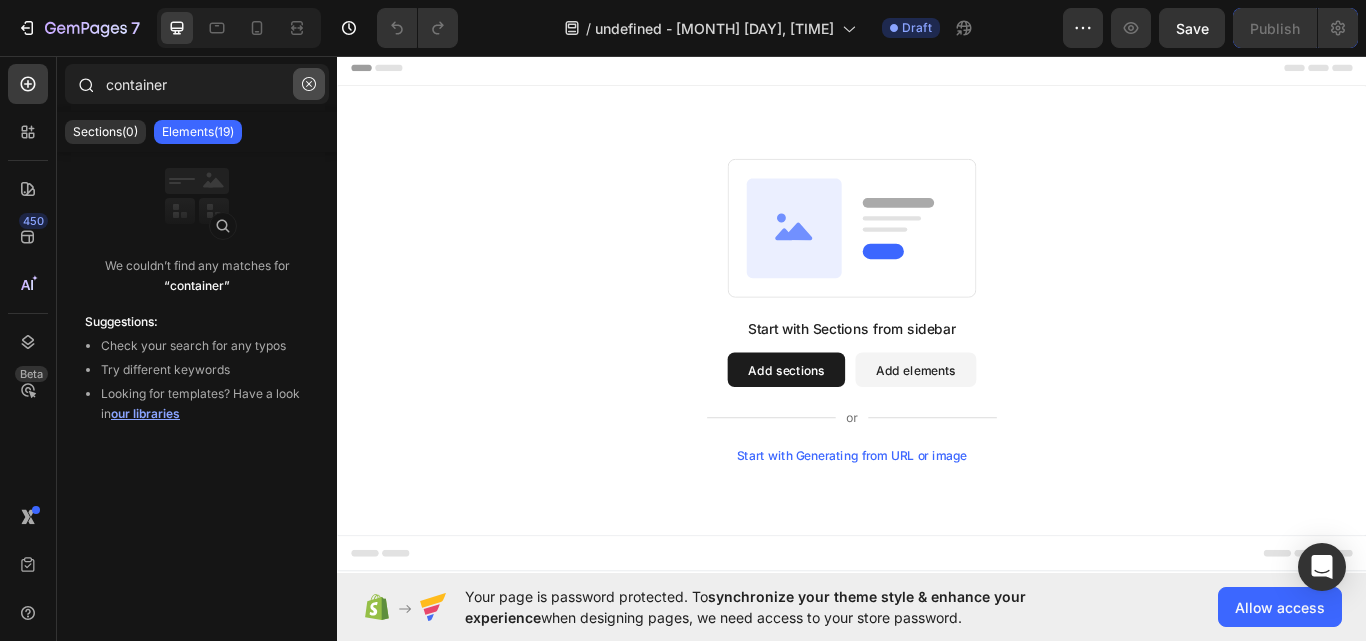 click 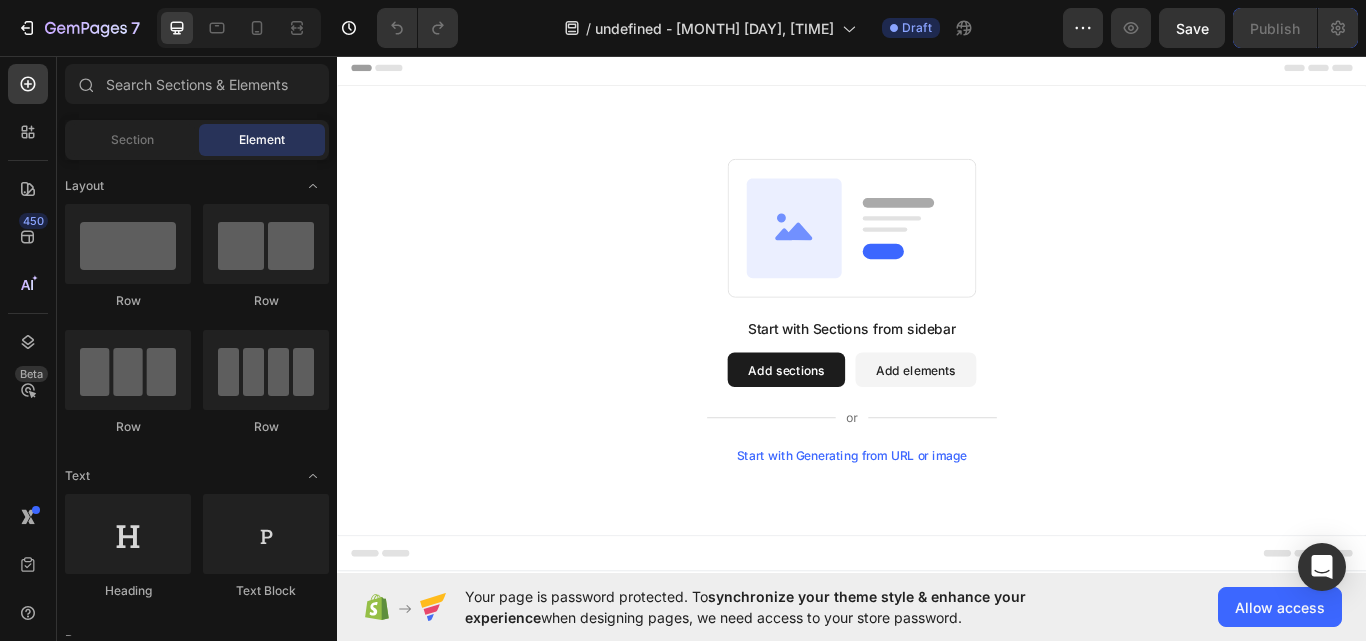 click on "Add sections" at bounding box center (860, 423) 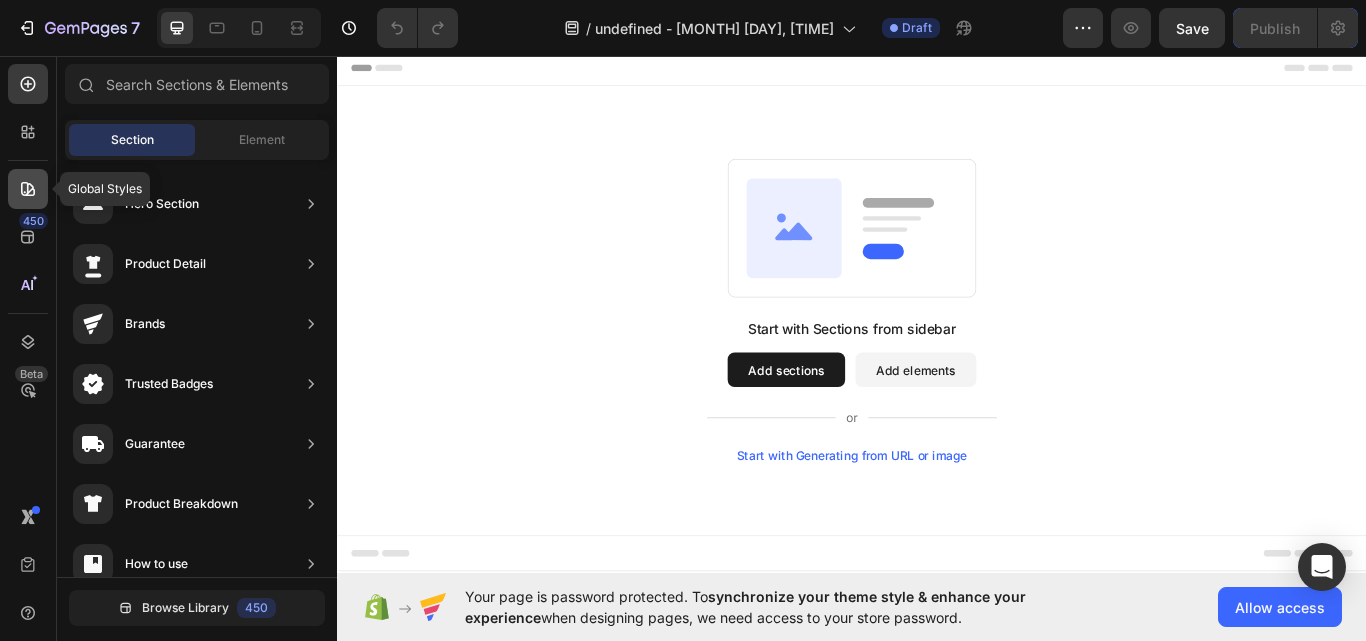 click 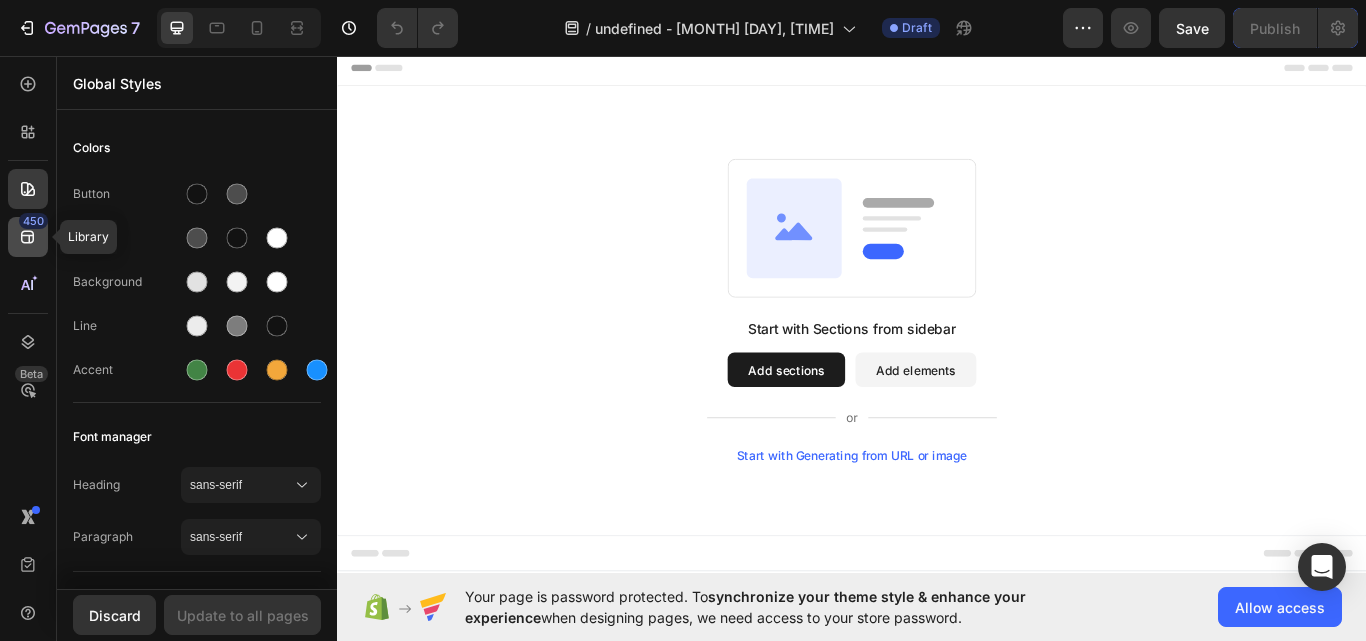 click on "450" at bounding box center (33, 221) 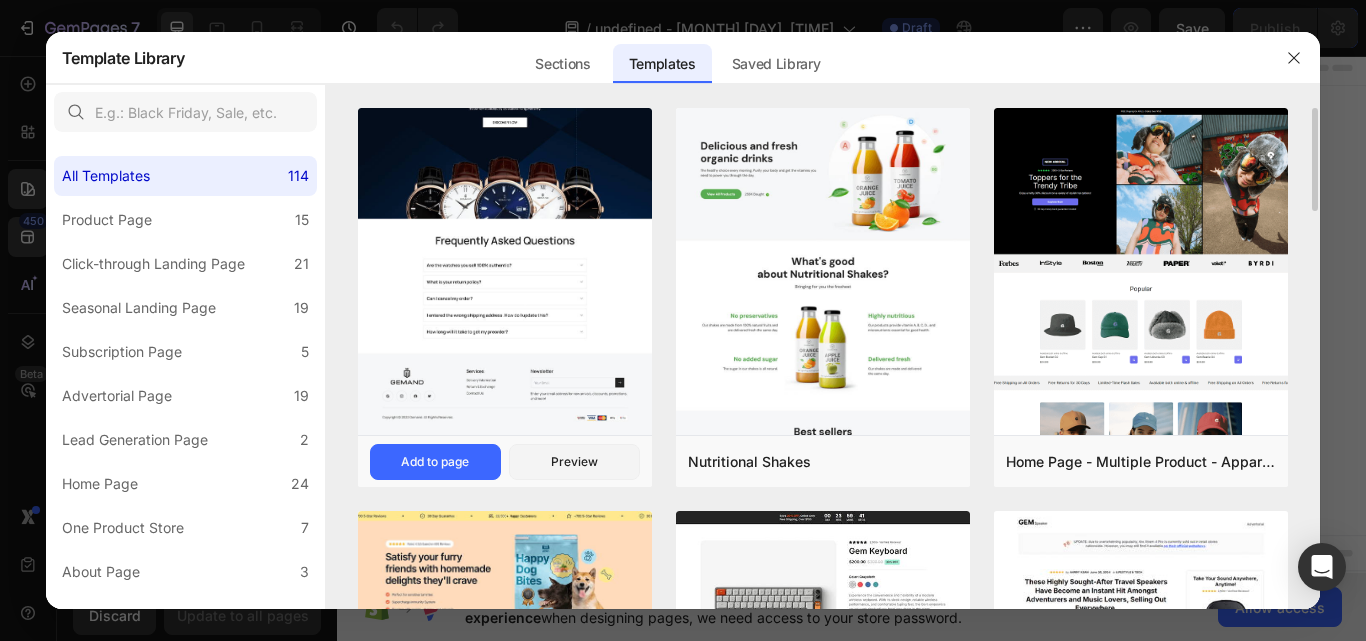 scroll, scrollTop: 0, scrollLeft: 0, axis: both 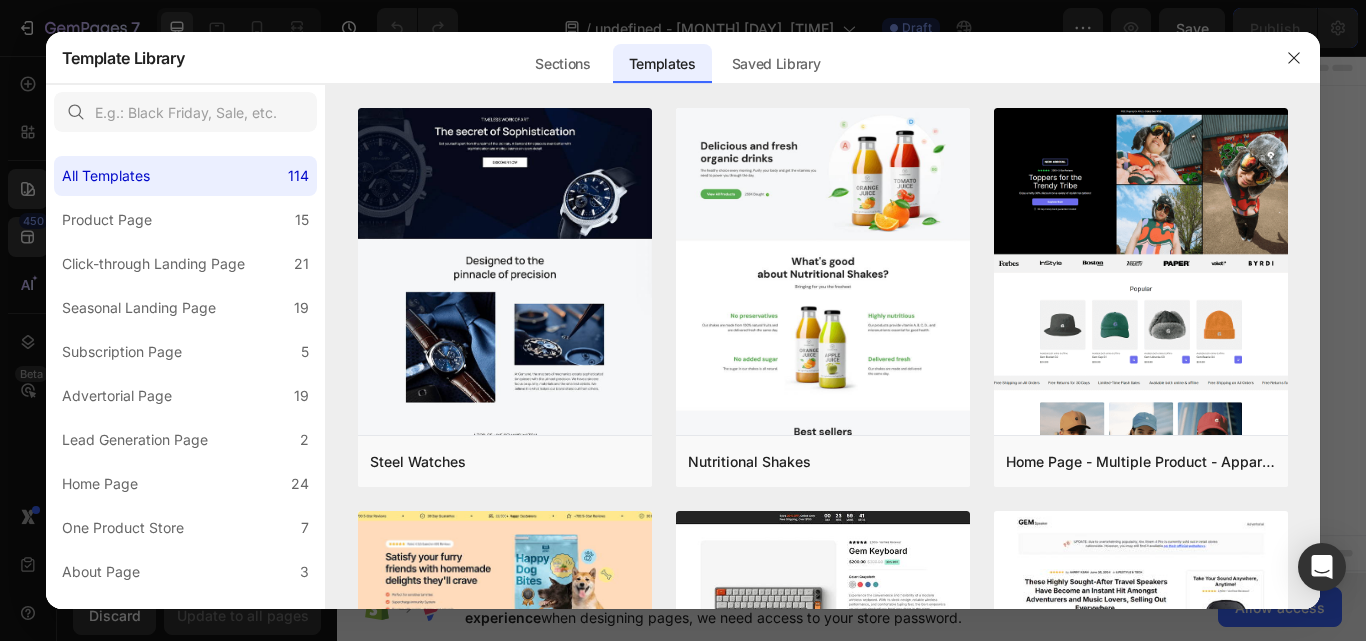 click on "Template Library" at bounding box center [123, 58] 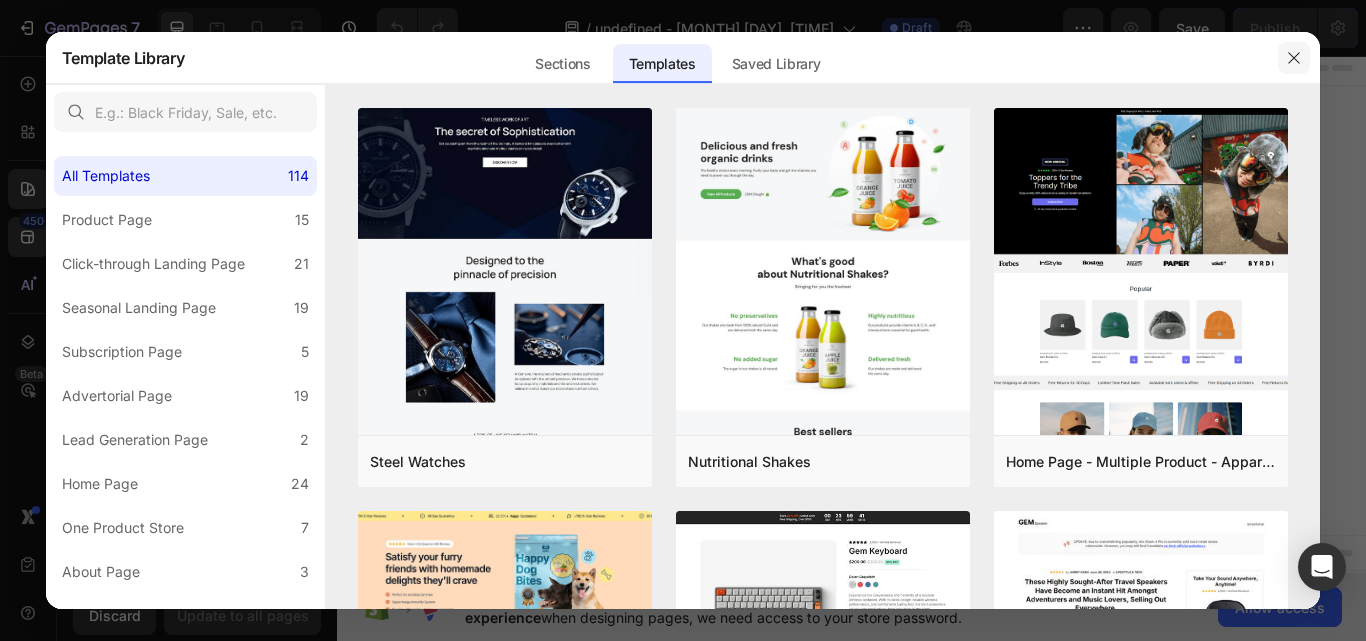 click 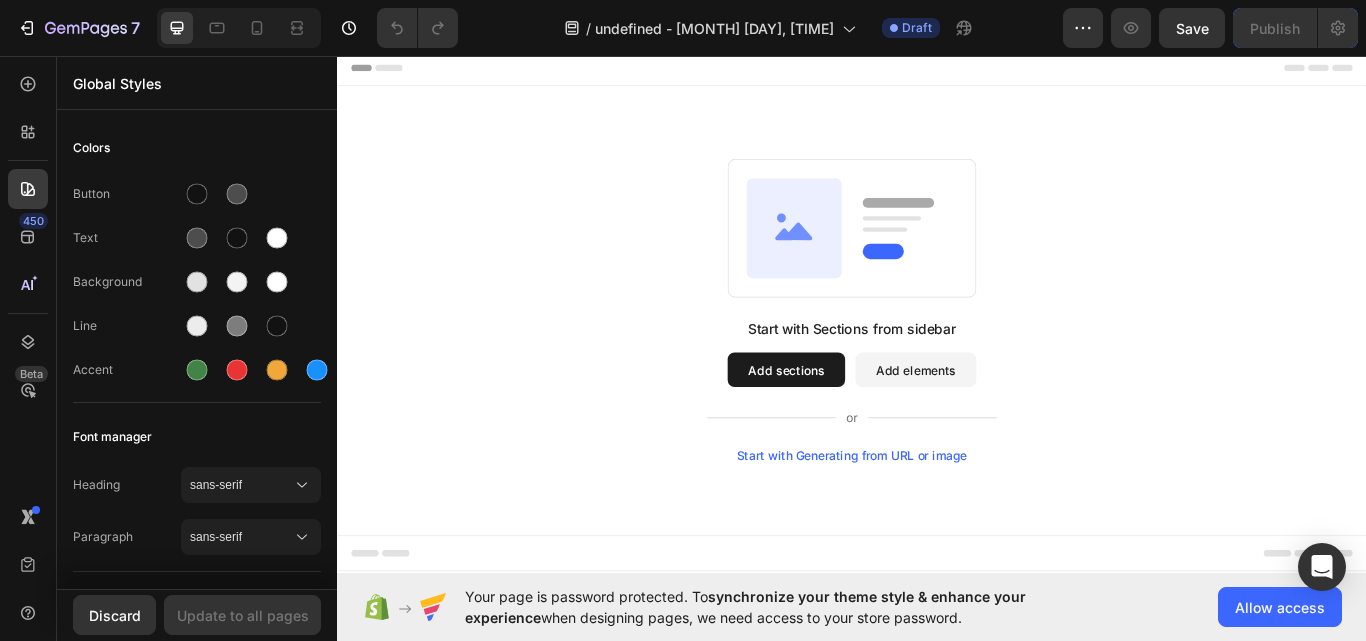 click on "Add elements" at bounding box center (1011, 423) 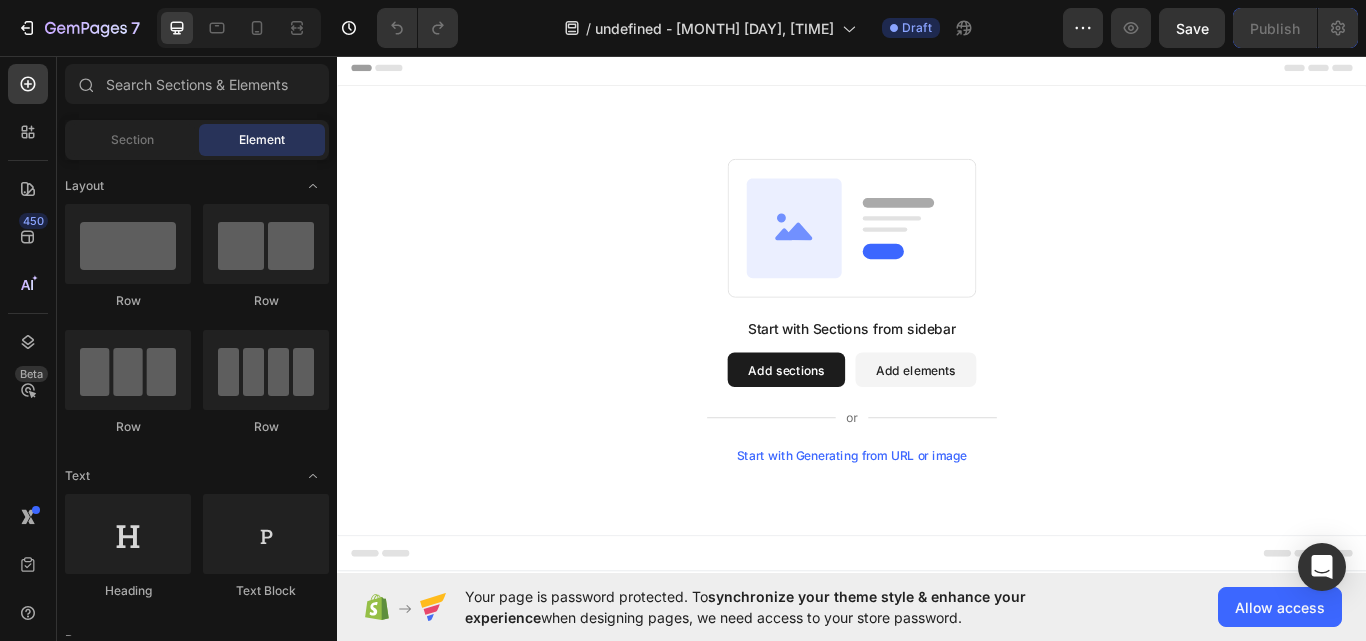 click on "Add elements" at bounding box center (1011, 423) 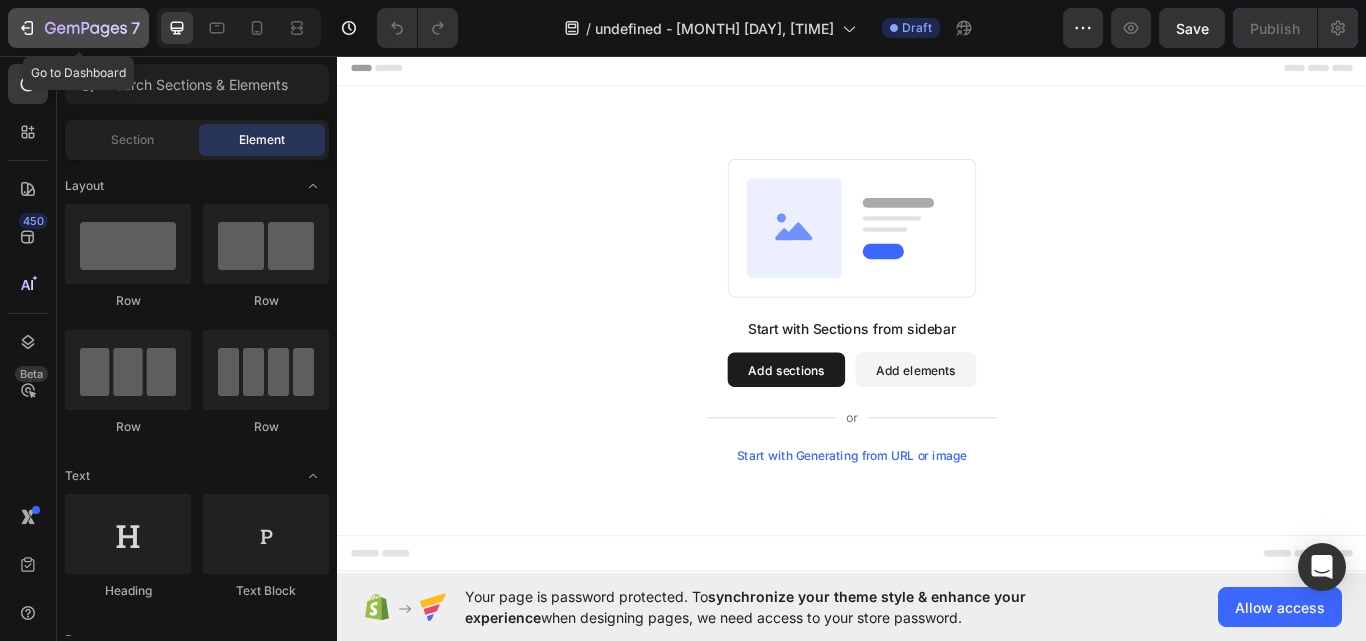 click 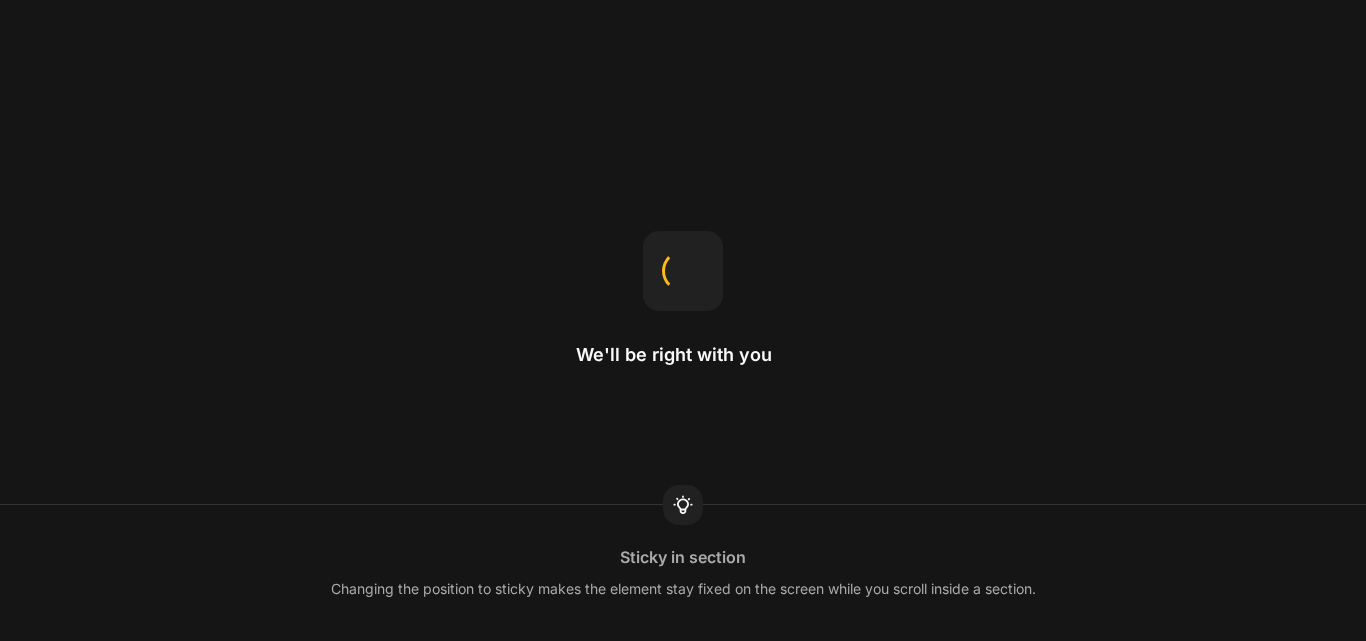 scroll, scrollTop: 0, scrollLeft: 0, axis: both 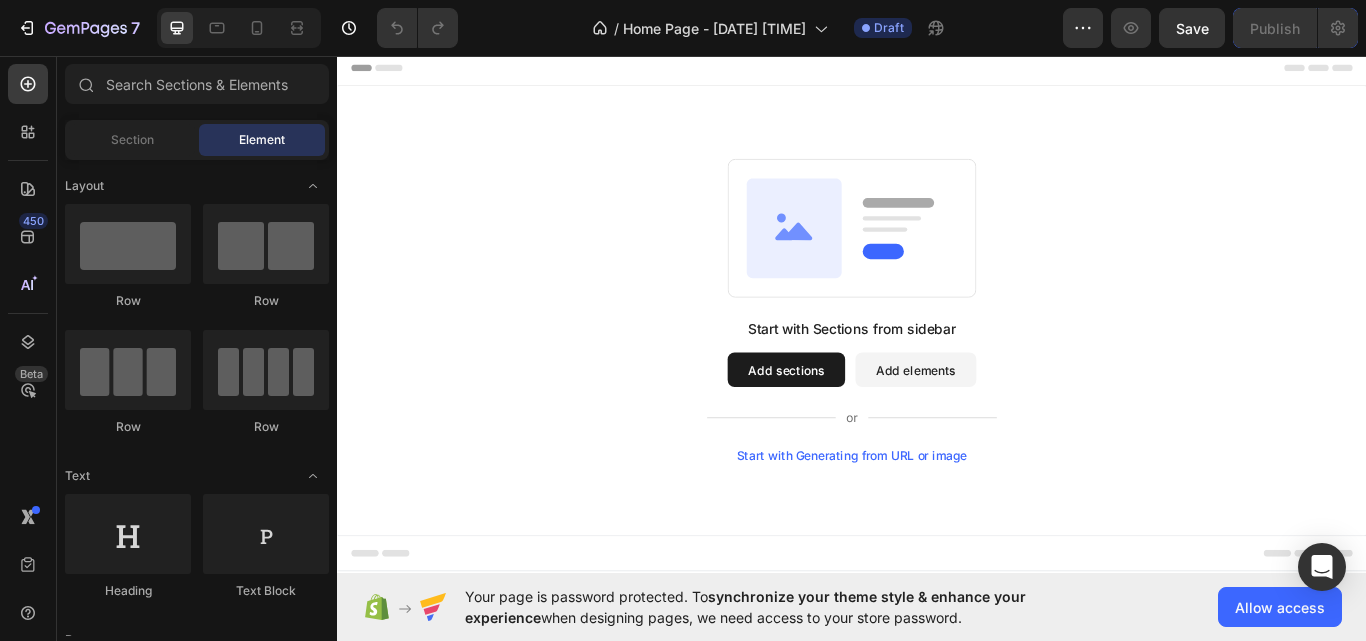 click on "Add elements" at bounding box center (1011, 423) 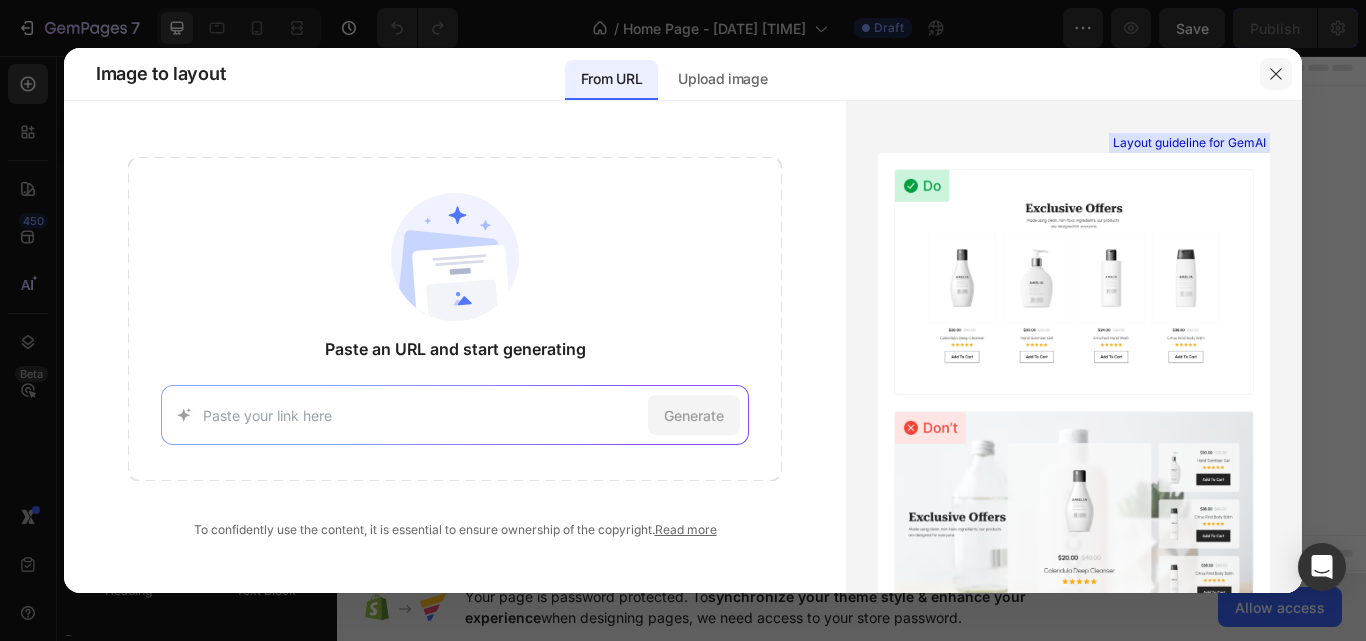 click at bounding box center [1276, 74] 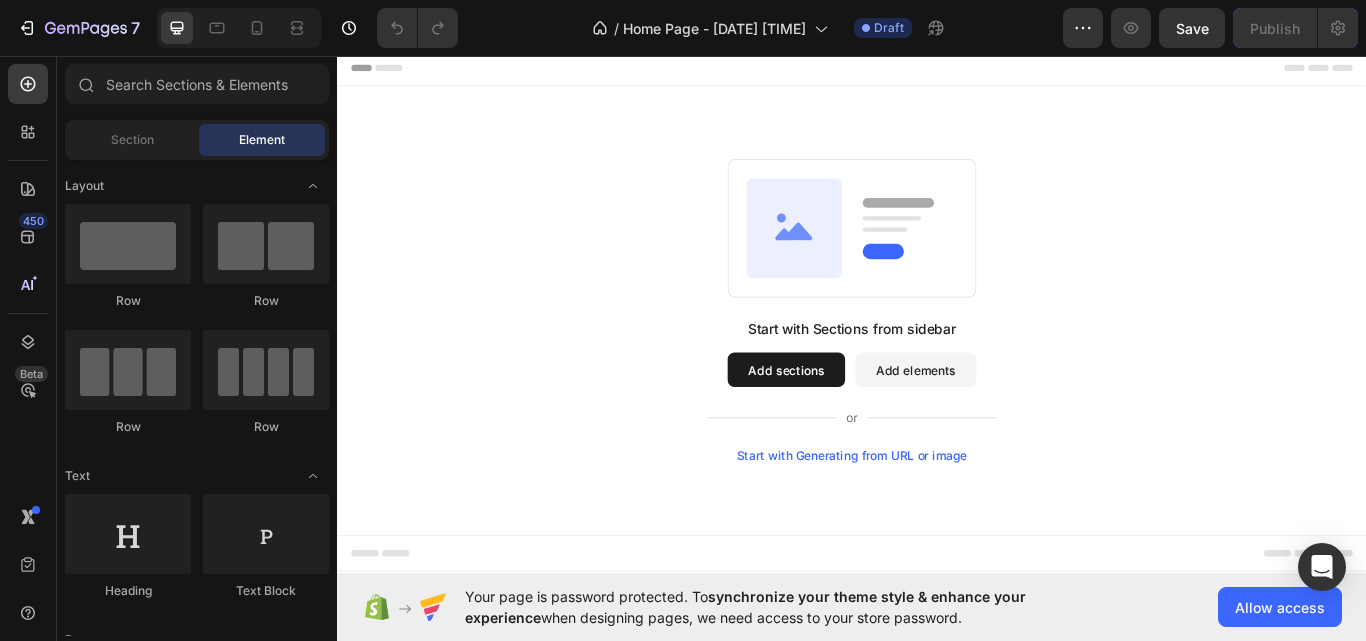 click on "Add elements" at bounding box center [1011, 423] 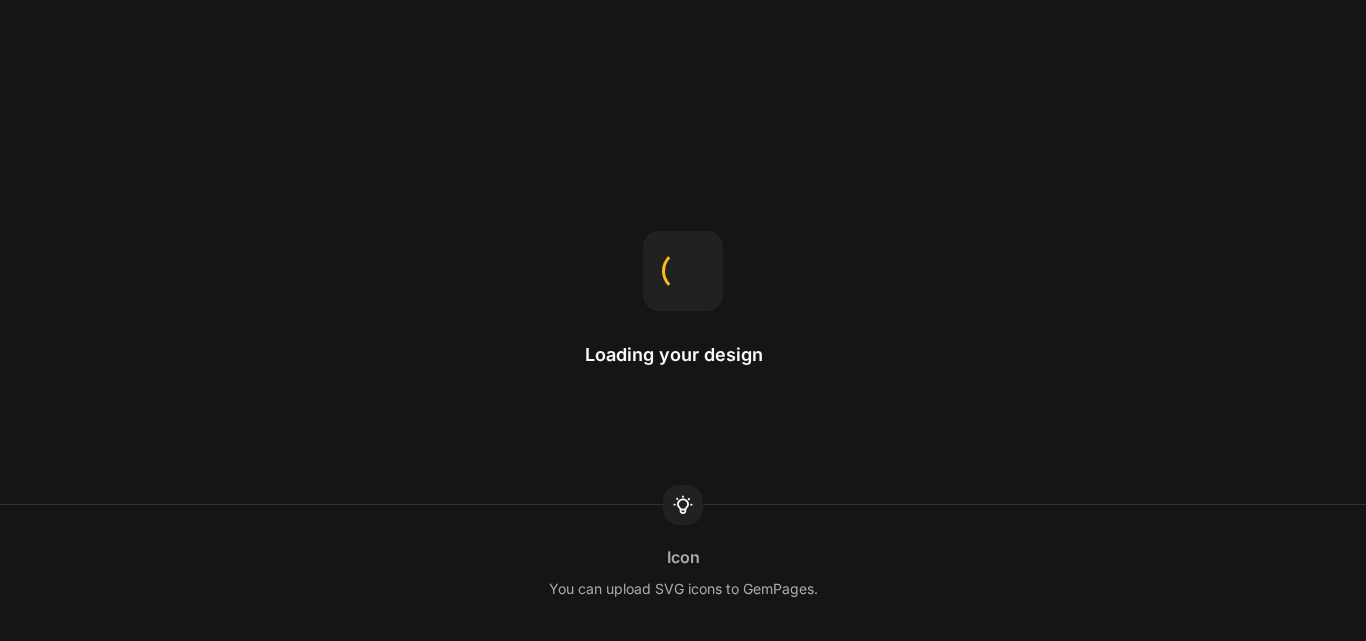 scroll, scrollTop: 0, scrollLeft: 0, axis: both 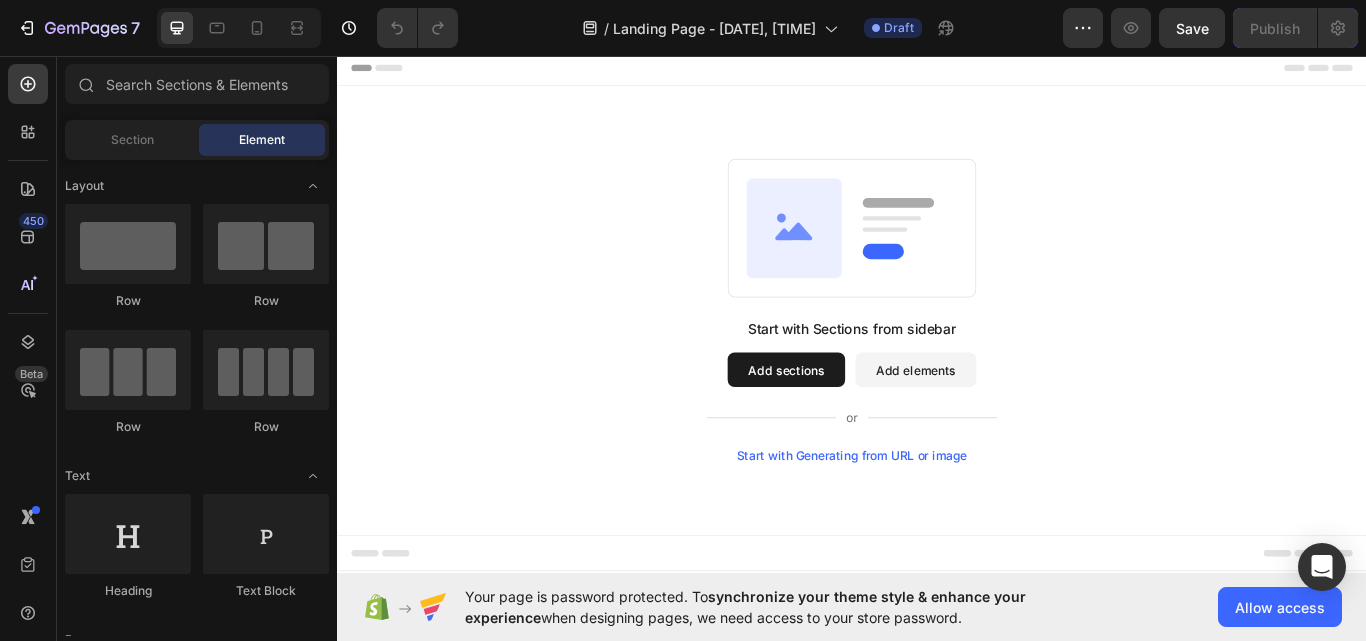 click on "Add elements" at bounding box center (1011, 423) 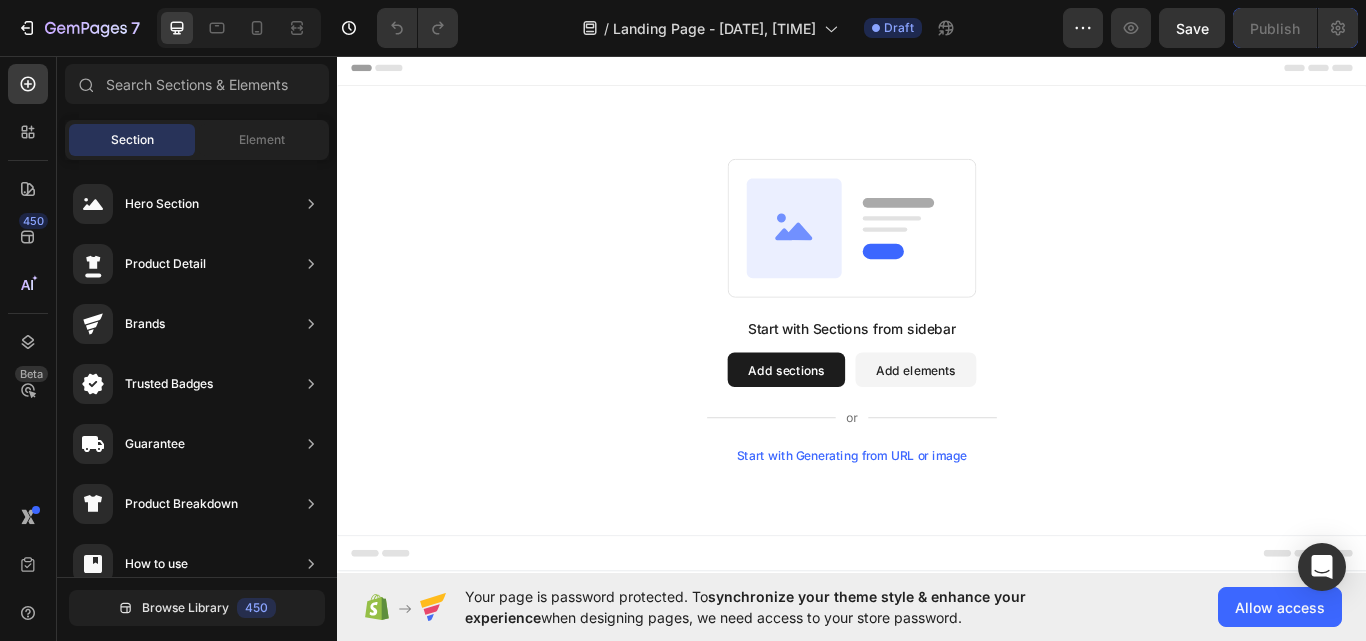 click on "Add sections" at bounding box center (860, 423) 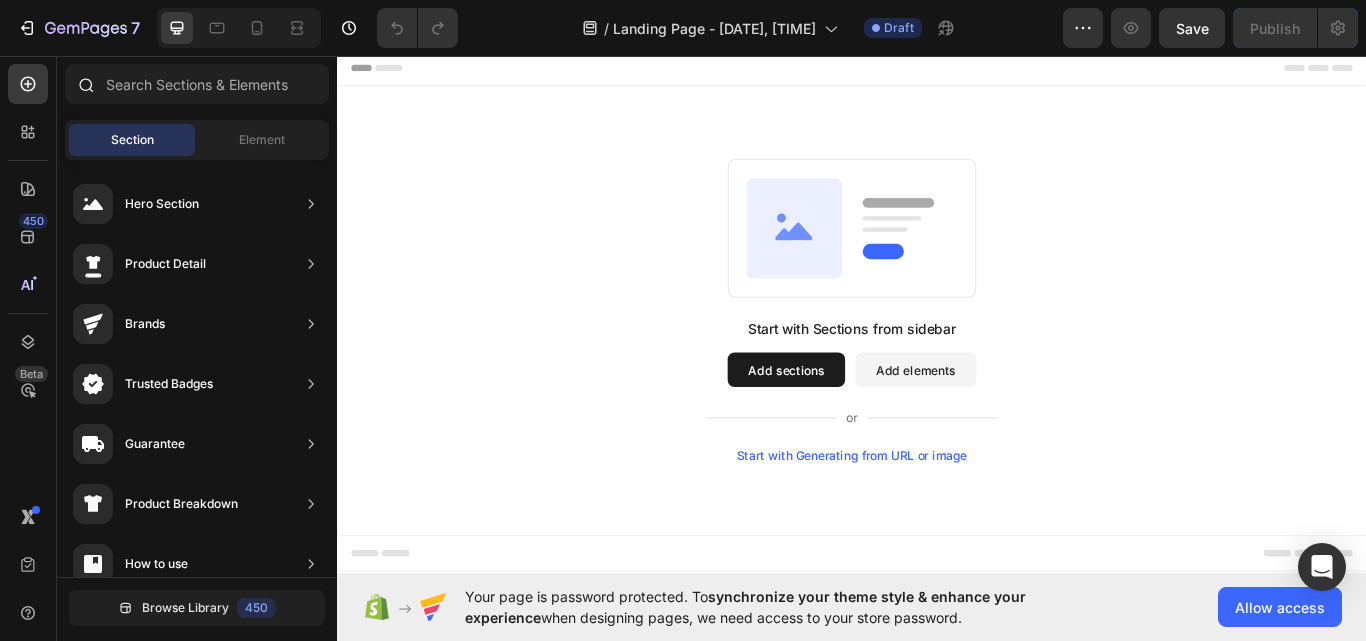 click at bounding box center (85, 84) 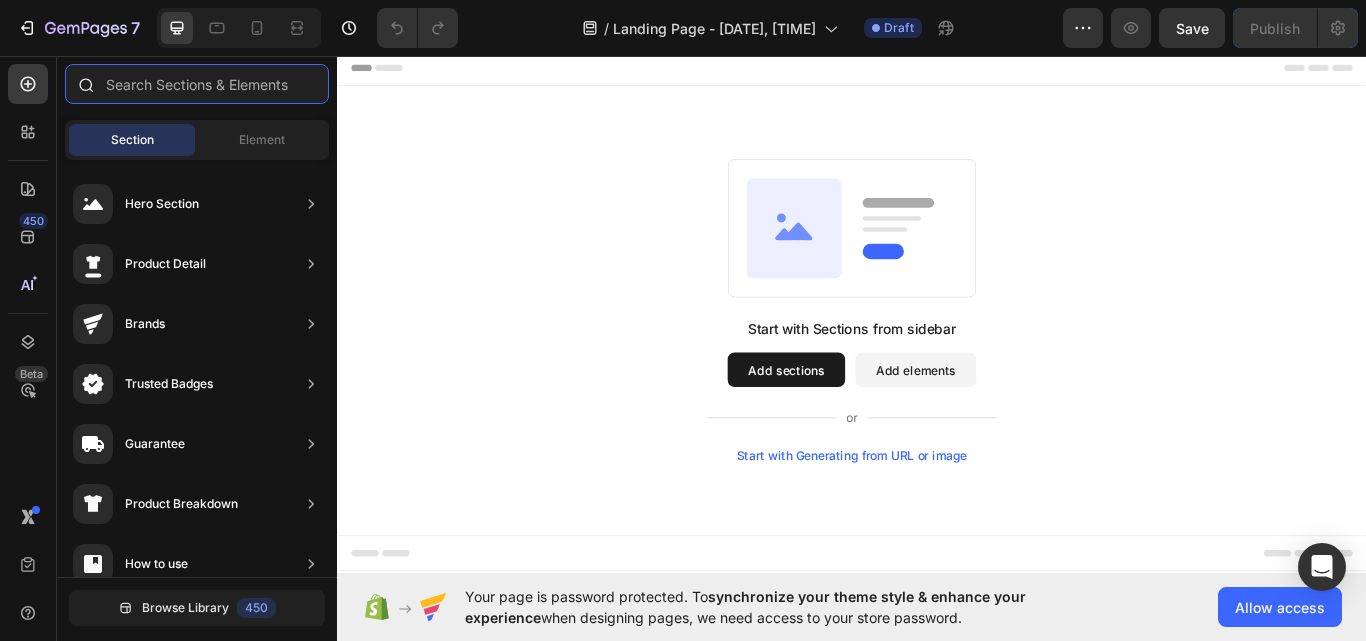 click at bounding box center [197, 84] 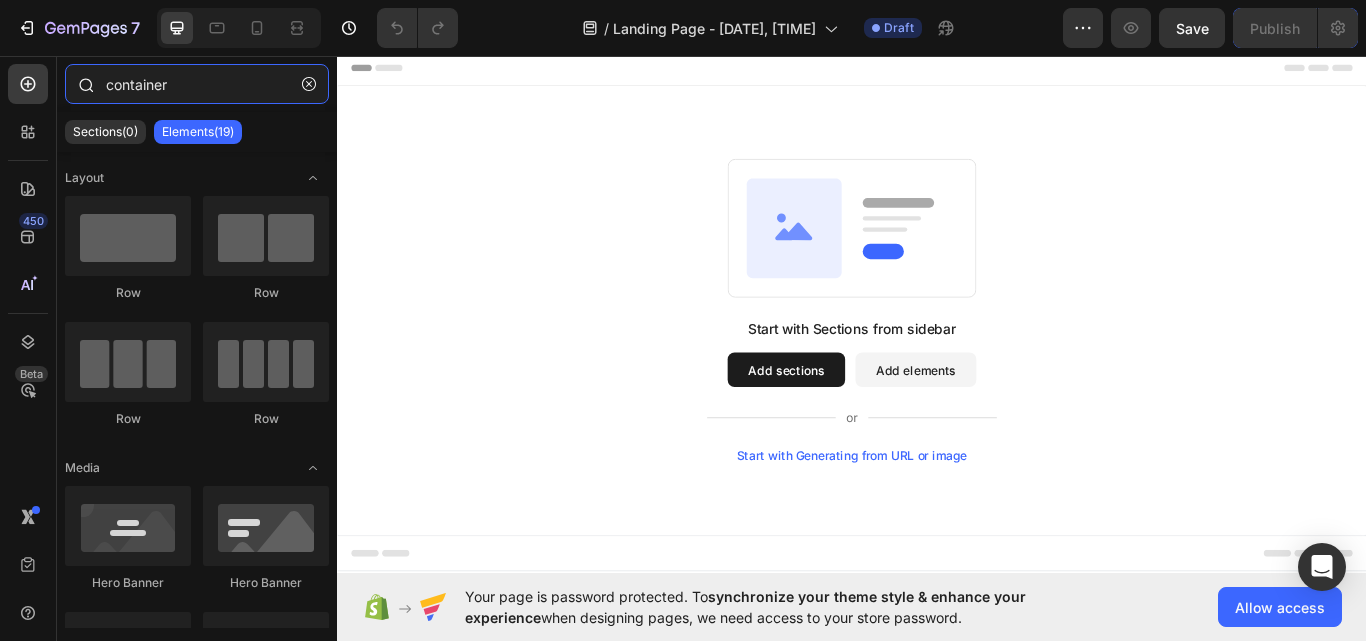 click on "container" at bounding box center [197, 84] 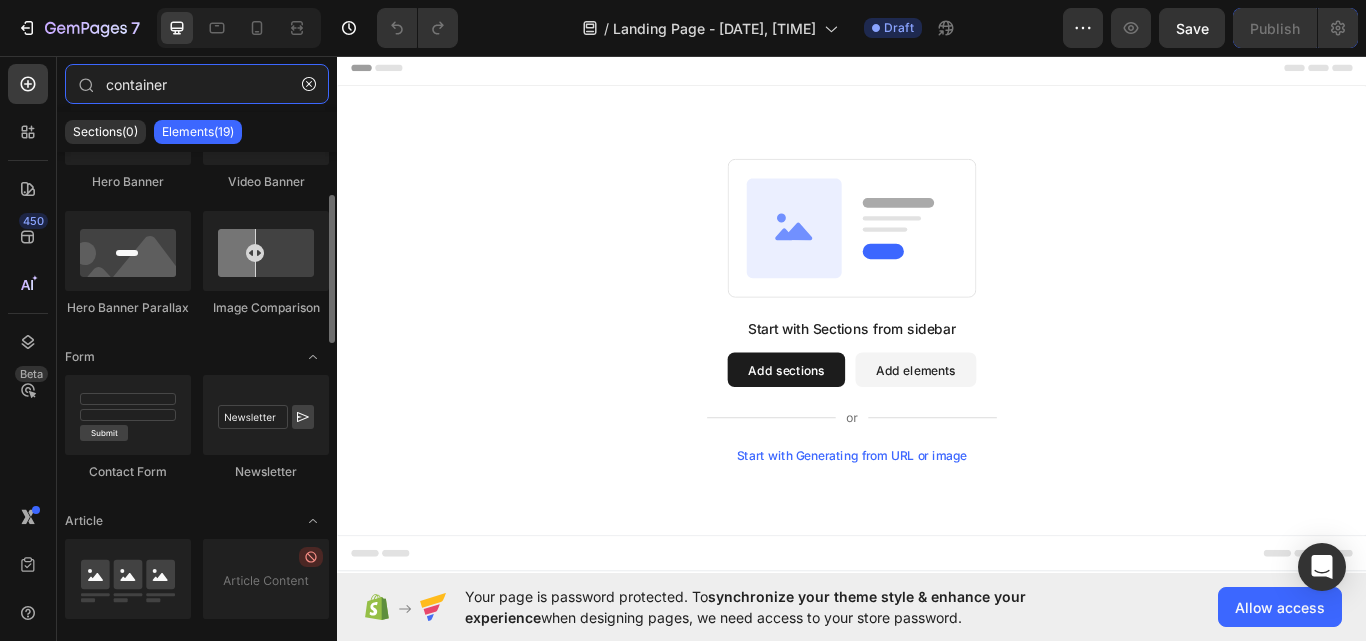 scroll, scrollTop: 0, scrollLeft: 0, axis: both 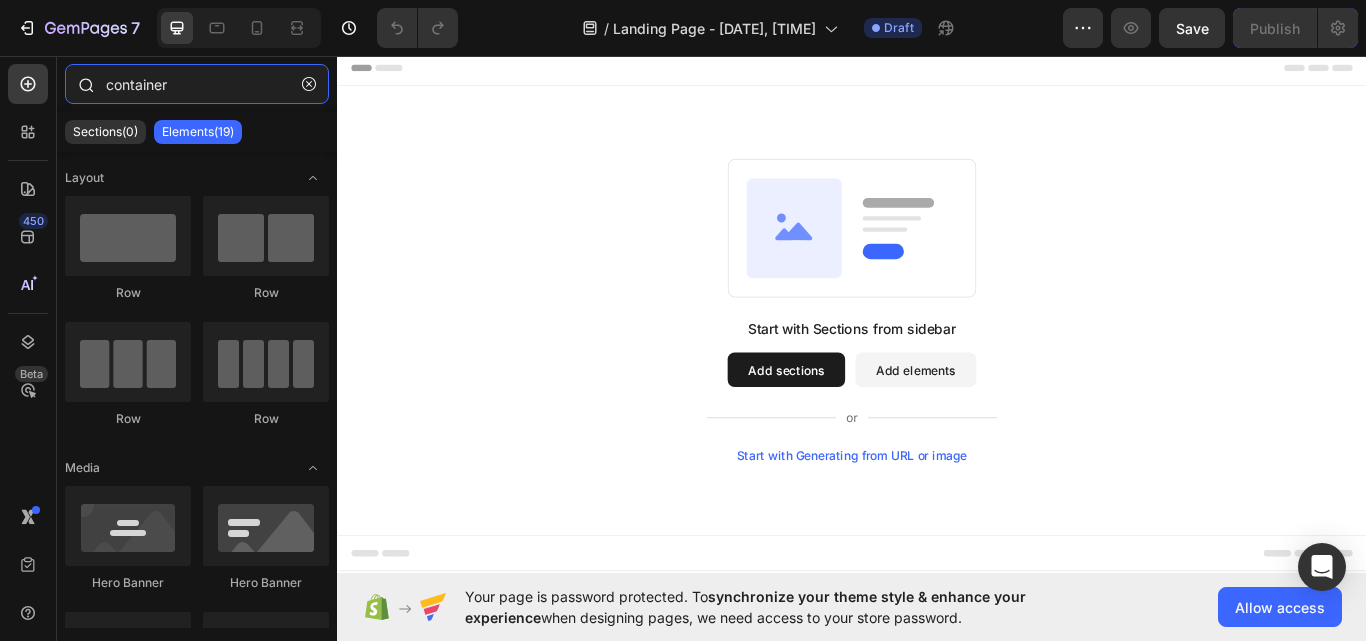 type on "container" 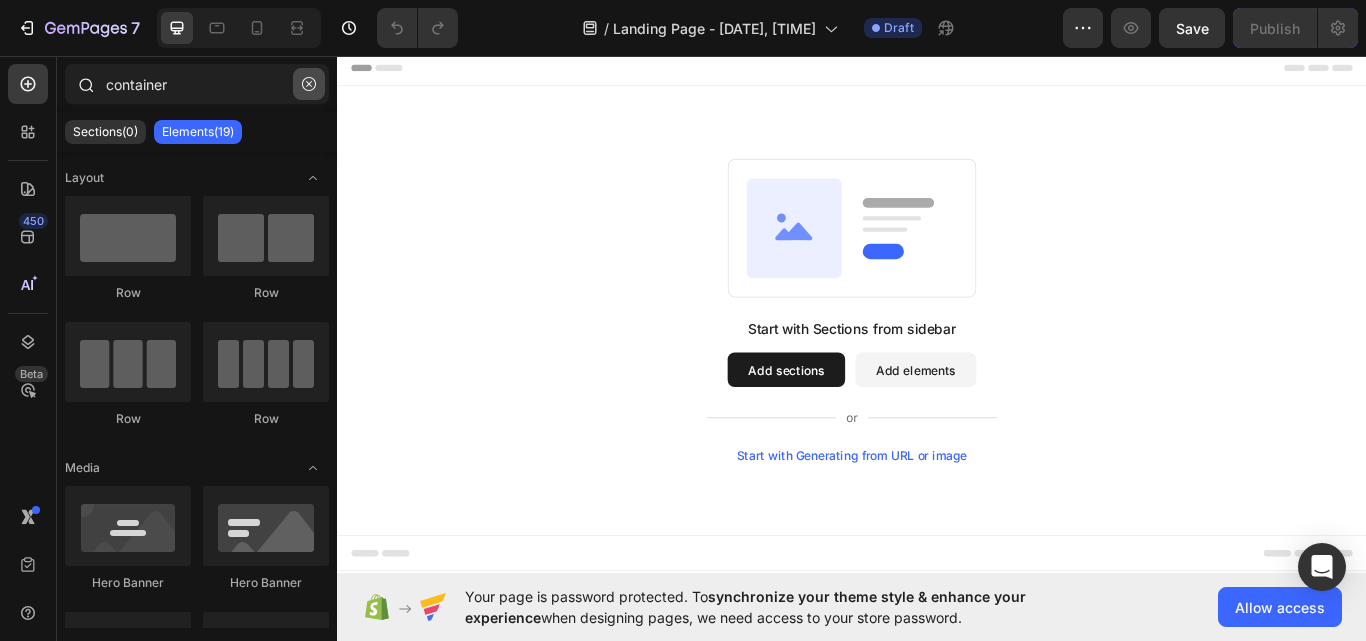 click at bounding box center [309, 84] 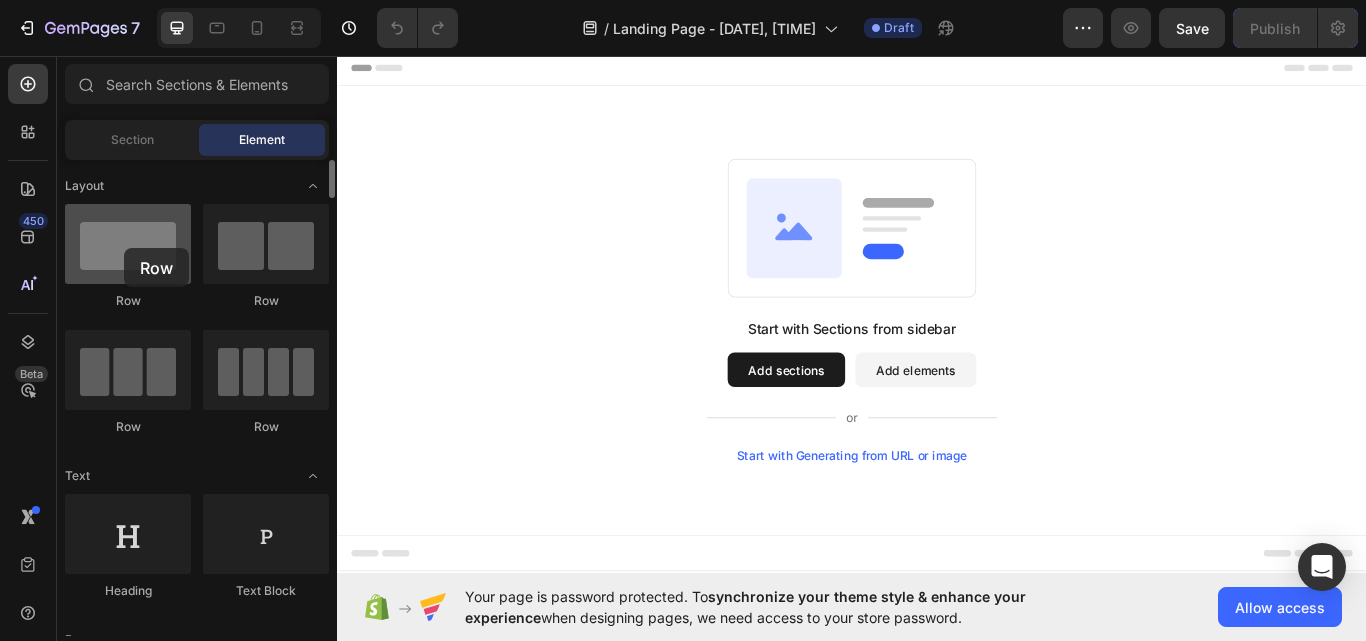 click at bounding box center (128, 244) 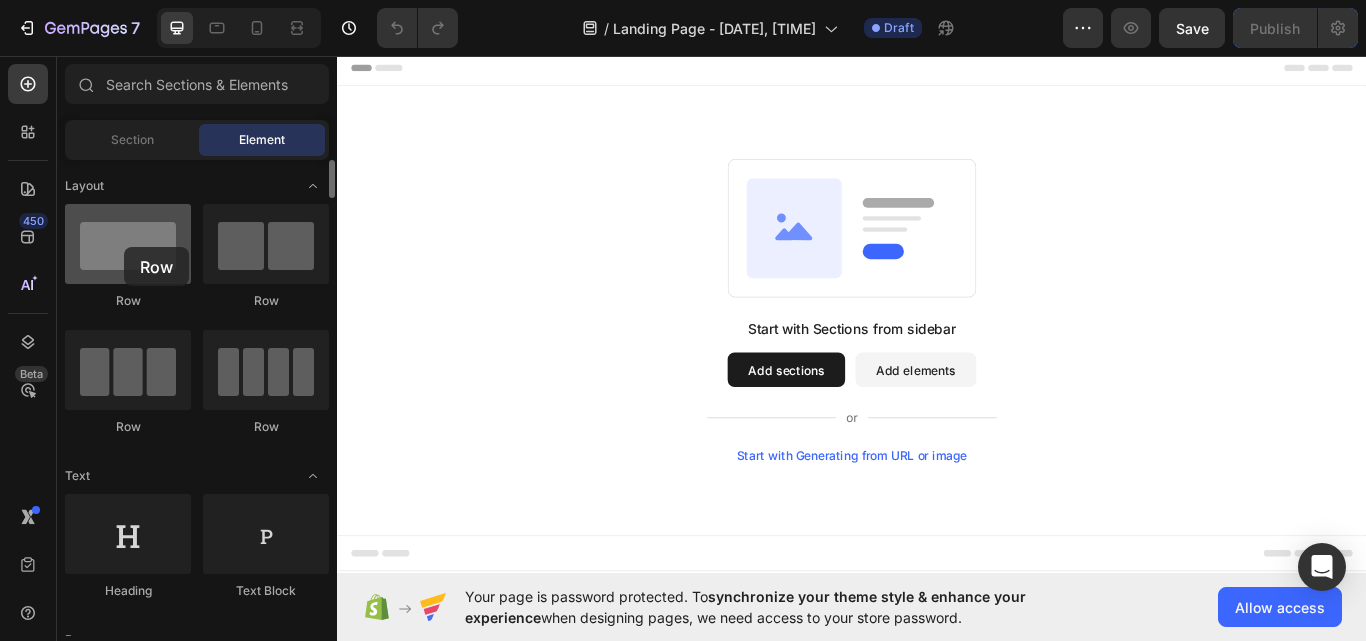 click at bounding box center [128, 244] 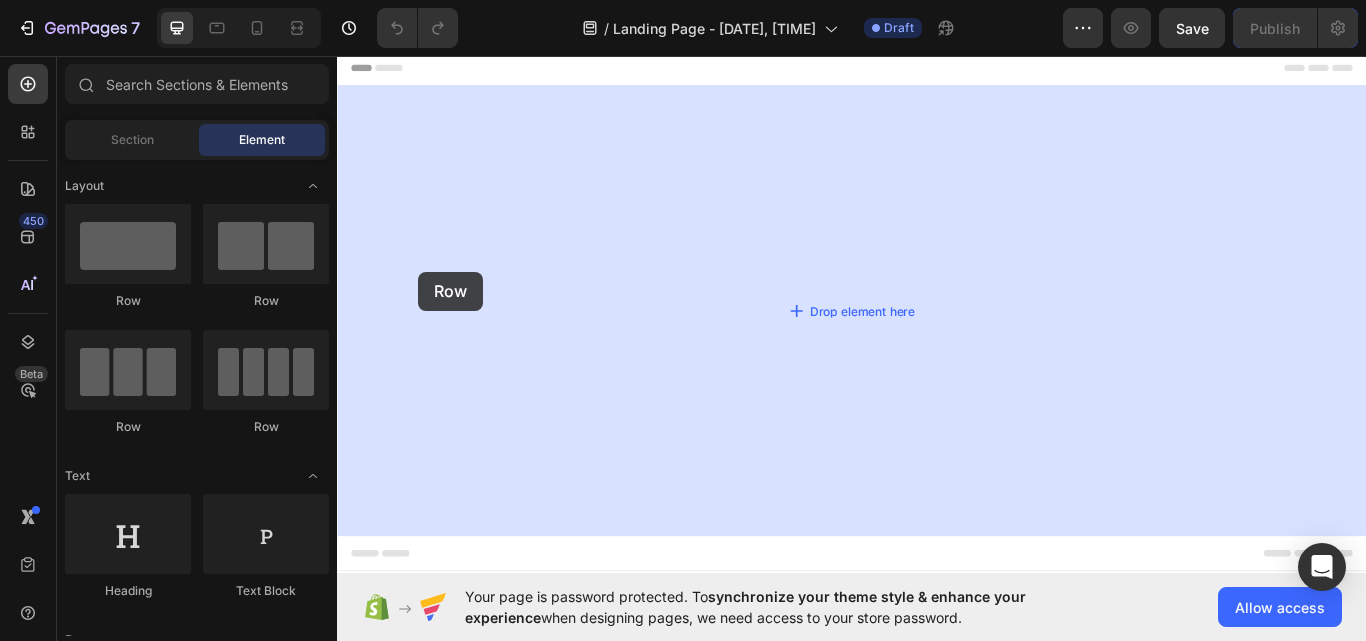drag, startPoint x: 455, startPoint y: 298, endPoint x: 431, endPoint y: 308, distance: 26 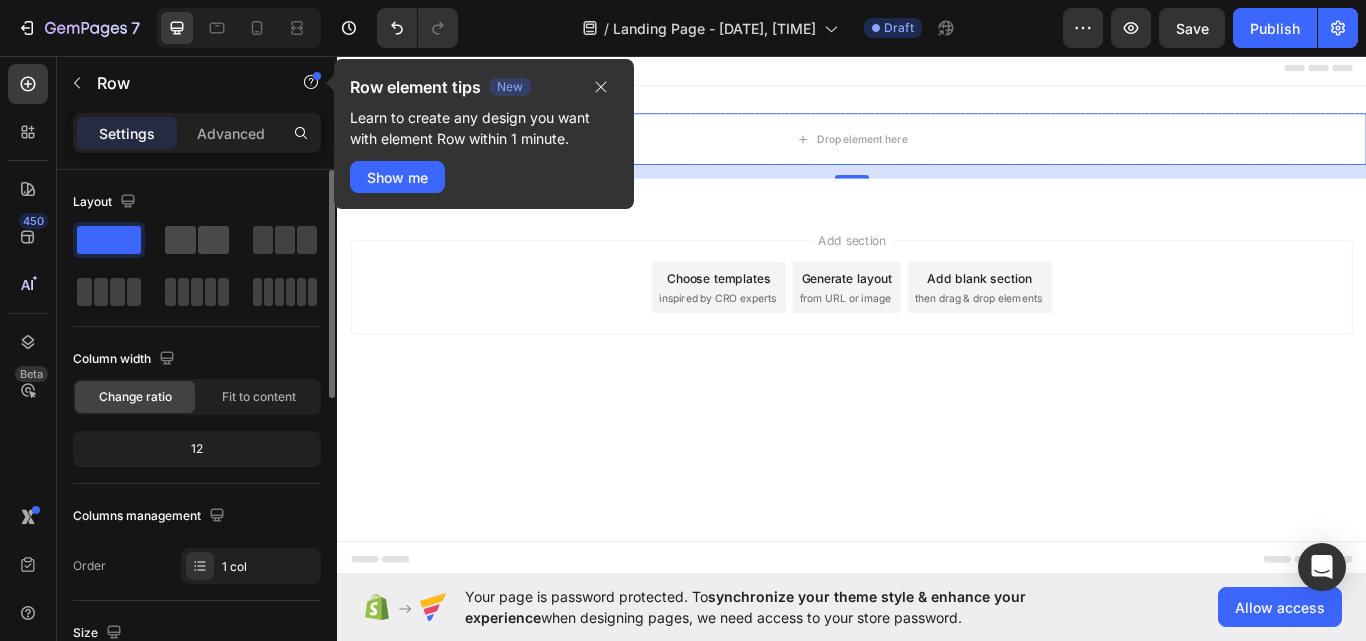 click 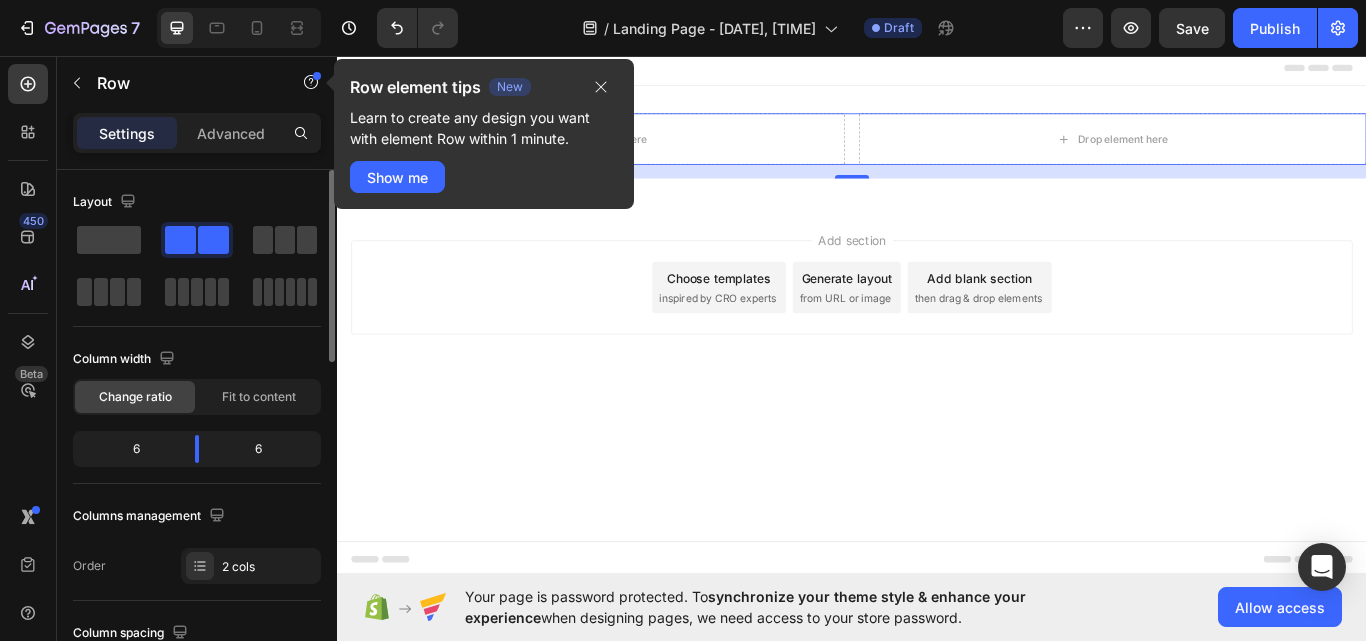 click 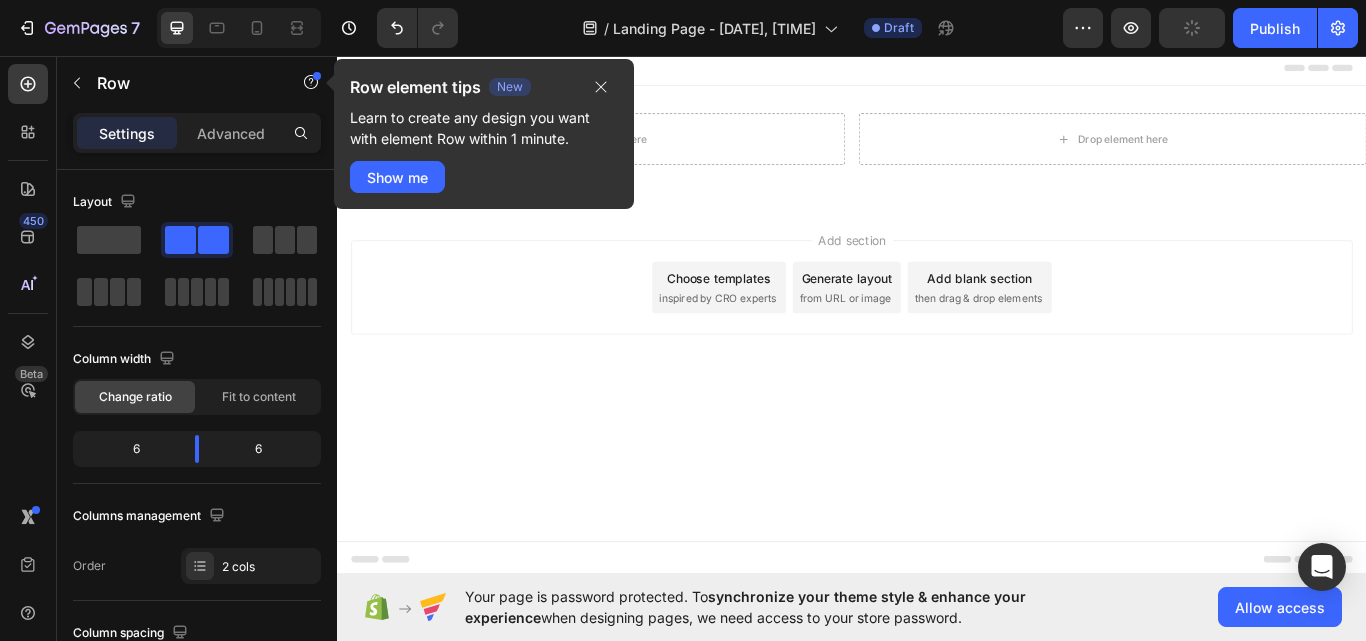 click on "Add section Choose templates inspired by CRO experts Generate layout from URL or image Add blank section then drag & drop elements" at bounding box center [937, 355] 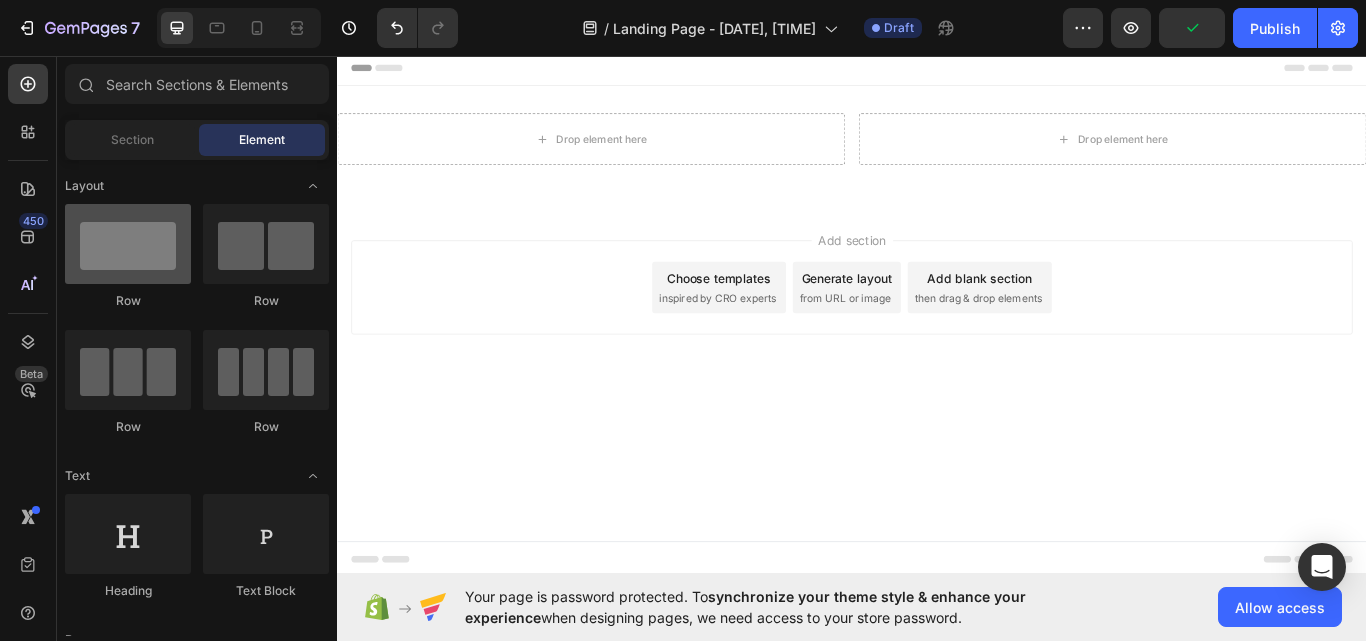 click at bounding box center (128, 244) 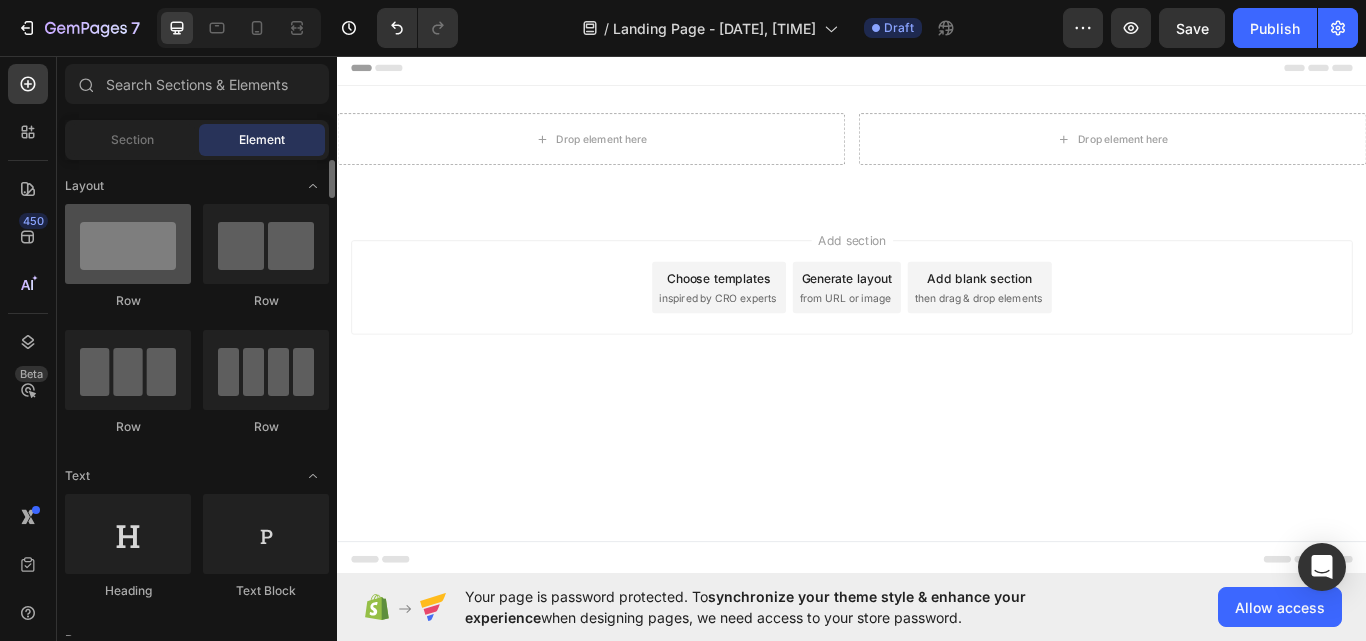 click at bounding box center (128, 244) 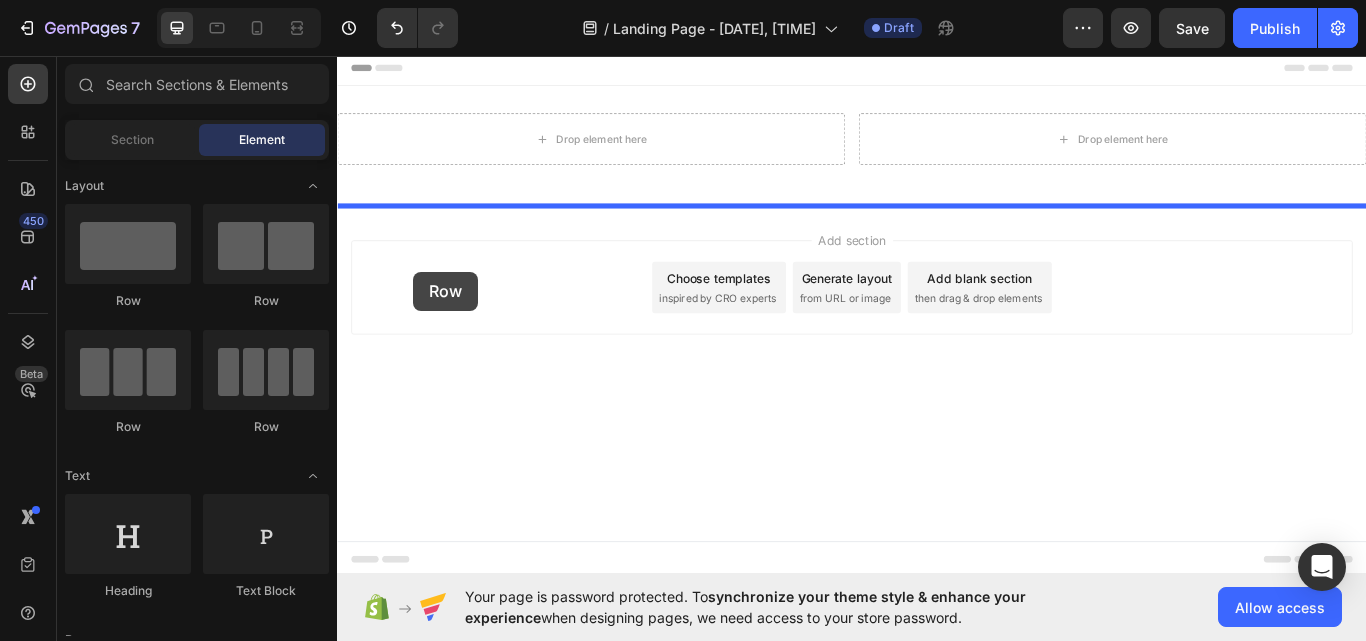drag, startPoint x: 483, startPoint y: 297, endPoint x: 426, endPoint y: 308, distance: 58.0517 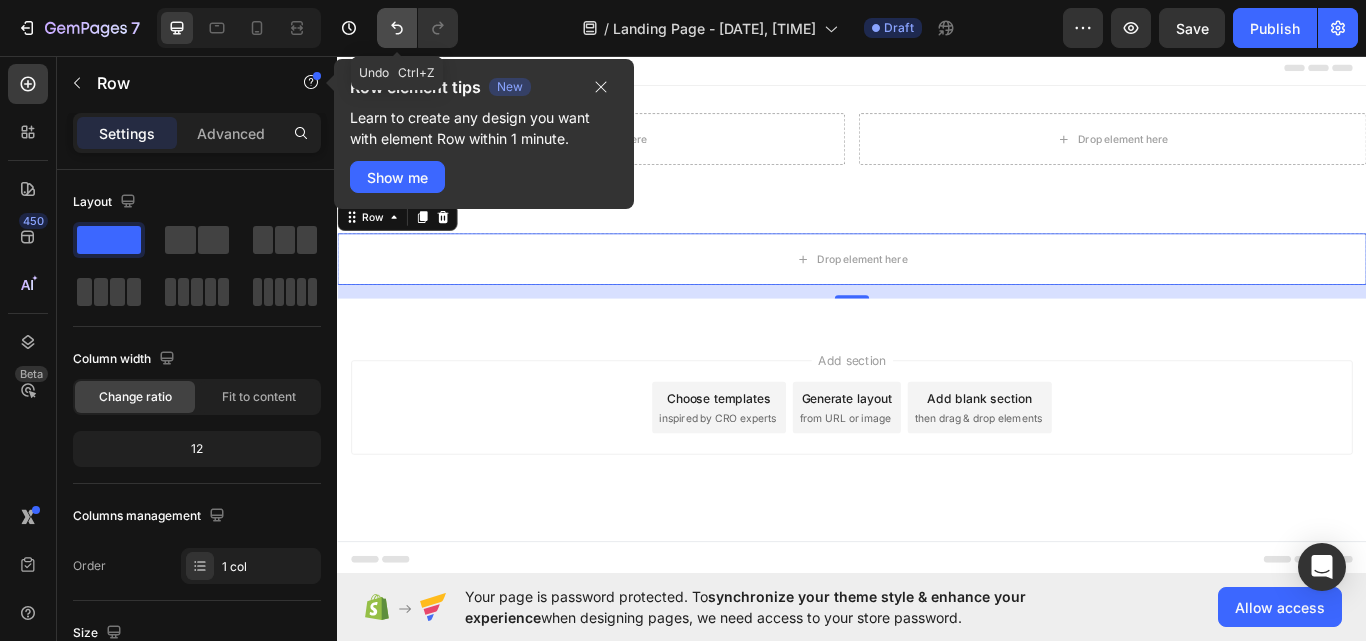 click 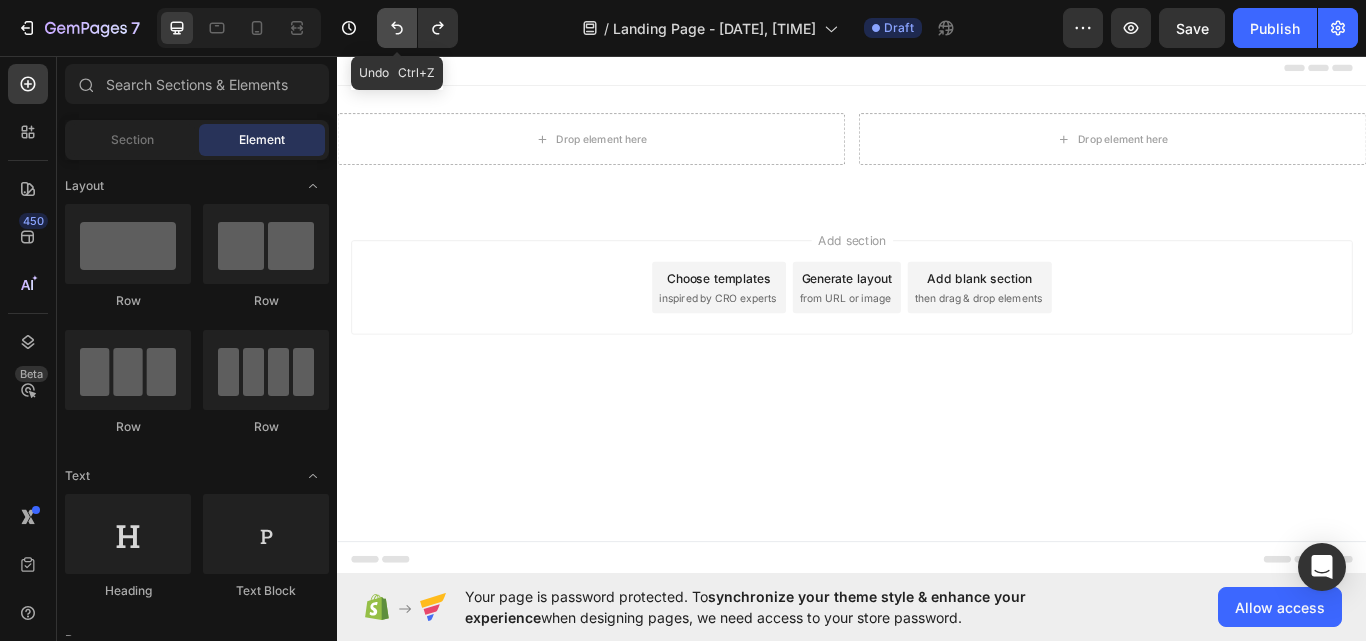 click 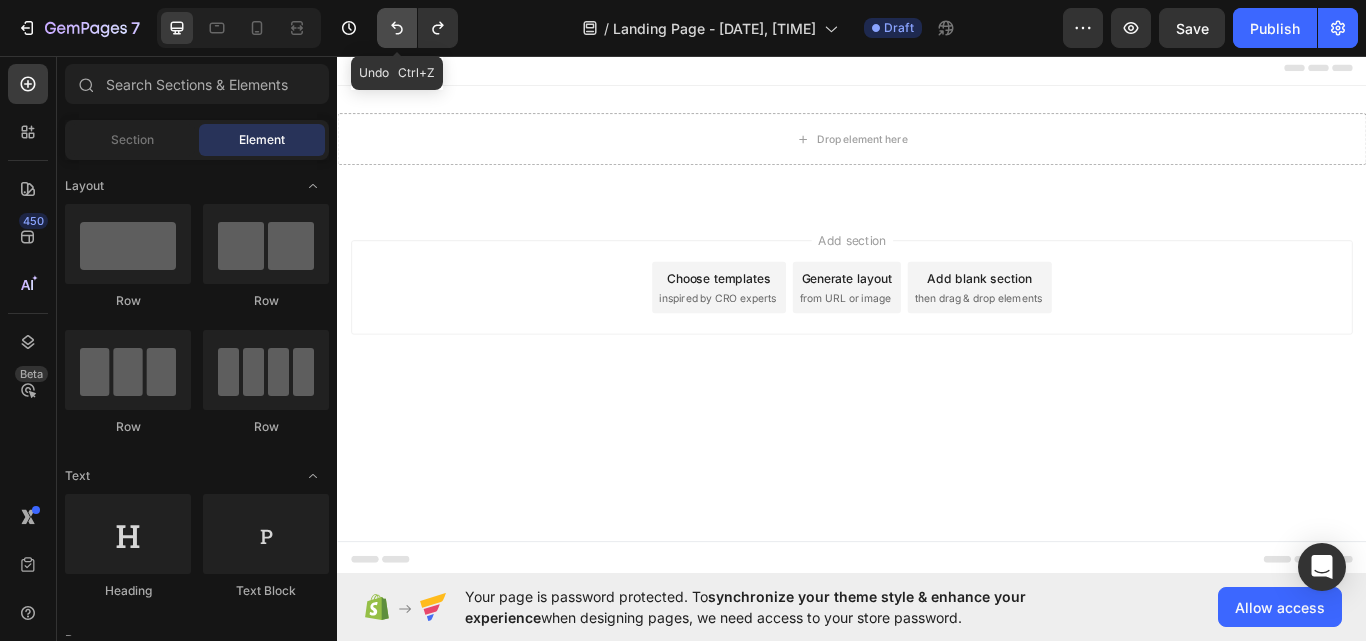 click 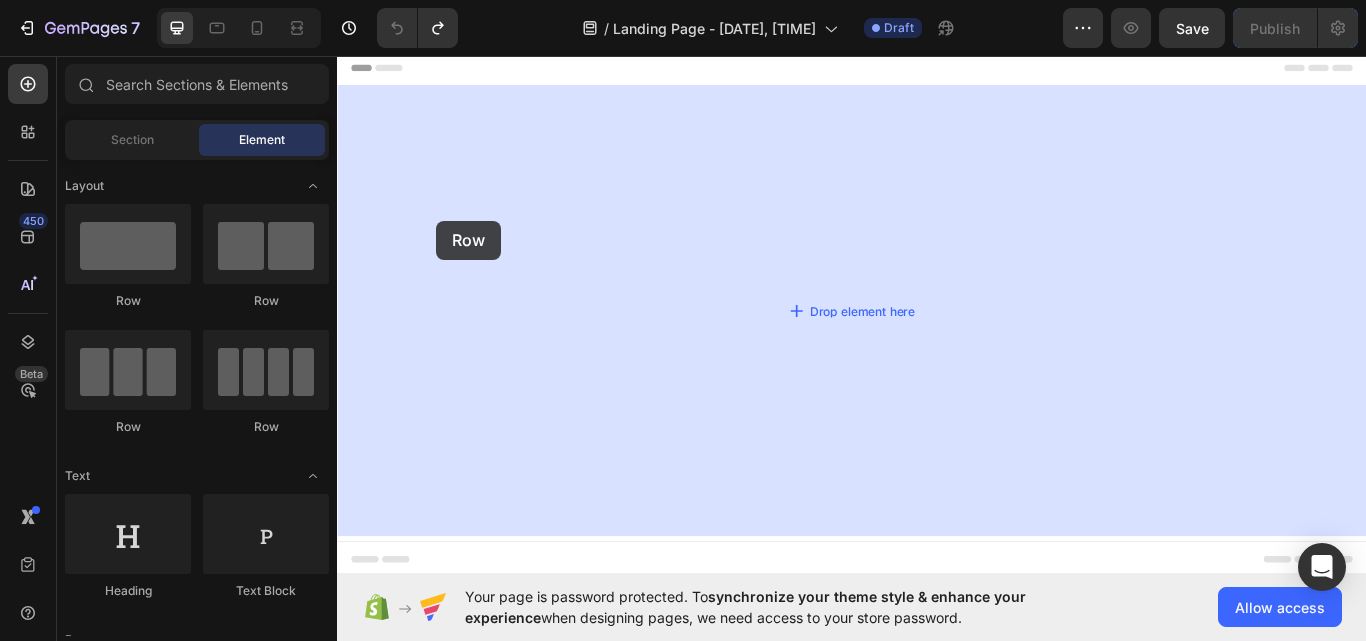 drag, startPoint x: 458, startPoint y: 289, endPoint x: 452, endPoint y: 249, distance: 40.4475 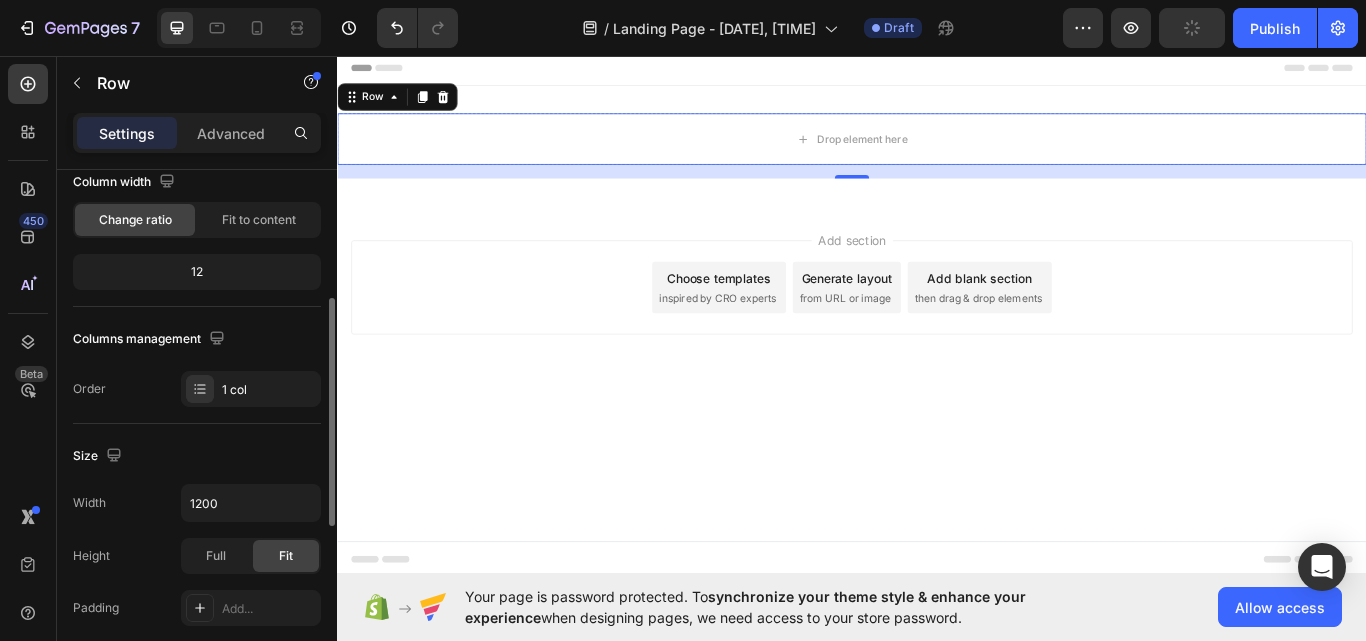 scroll, scrollTop: 167, scrollLeft: 0, axis: vertical 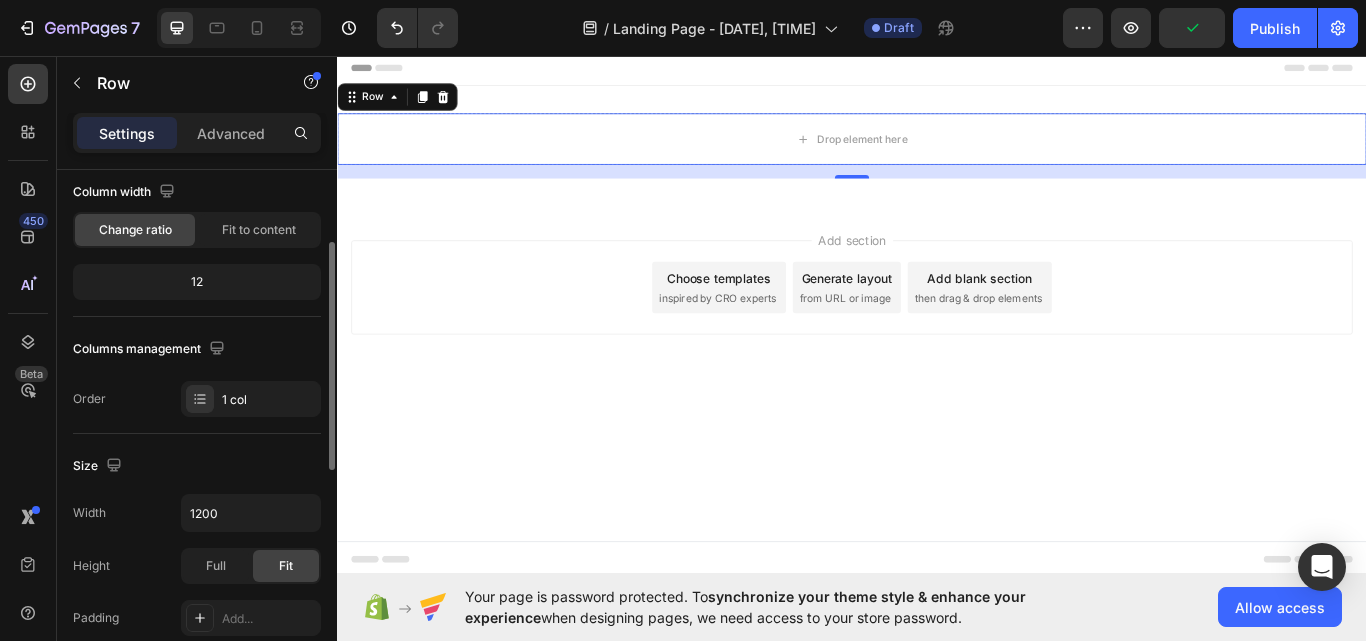 drag, startPoint x: 161, startPoint y: 600, endPoint x: 97, endPoint y: 256, distance: 349.90283 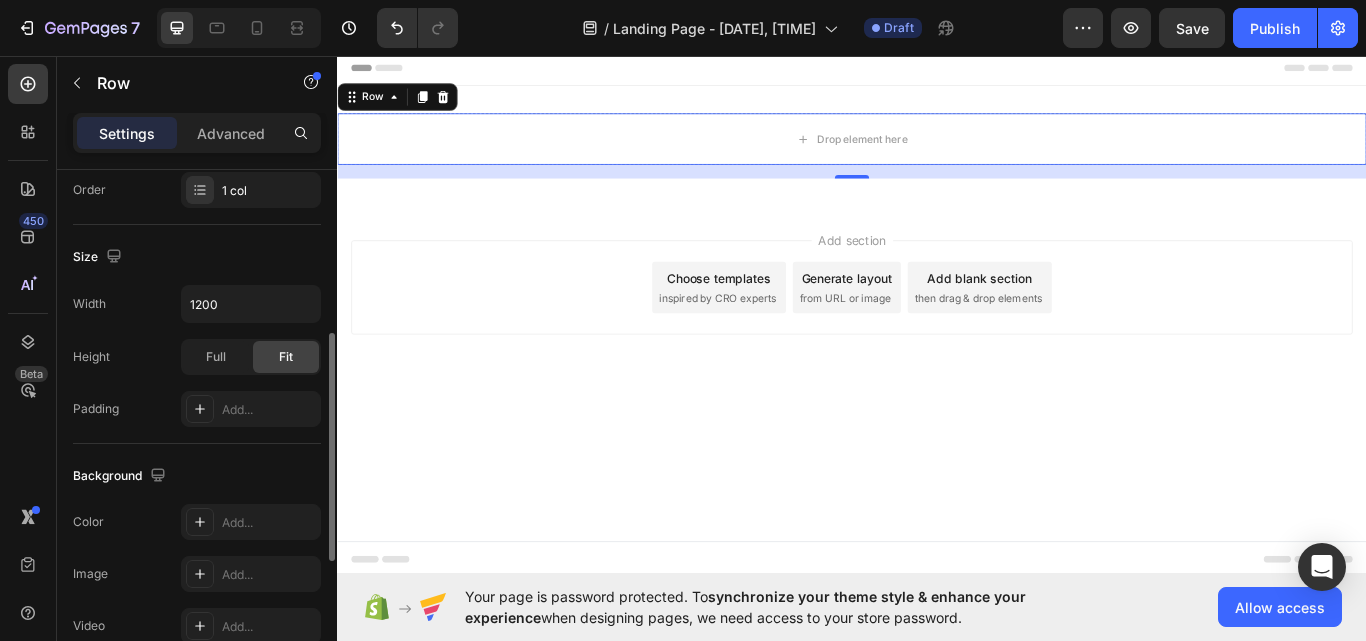 scroll, scrollTop: 408, scrollLeft: 0, axis: vertical 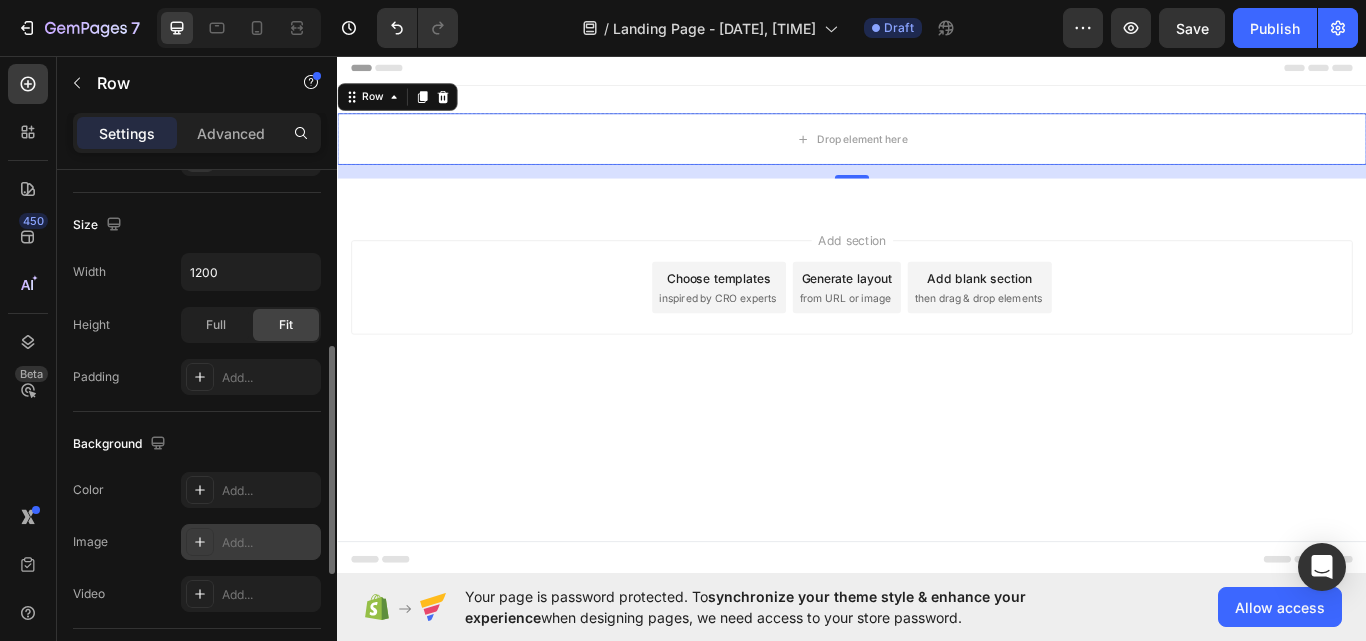 click on "Add..." at bounding box center [269, 543] 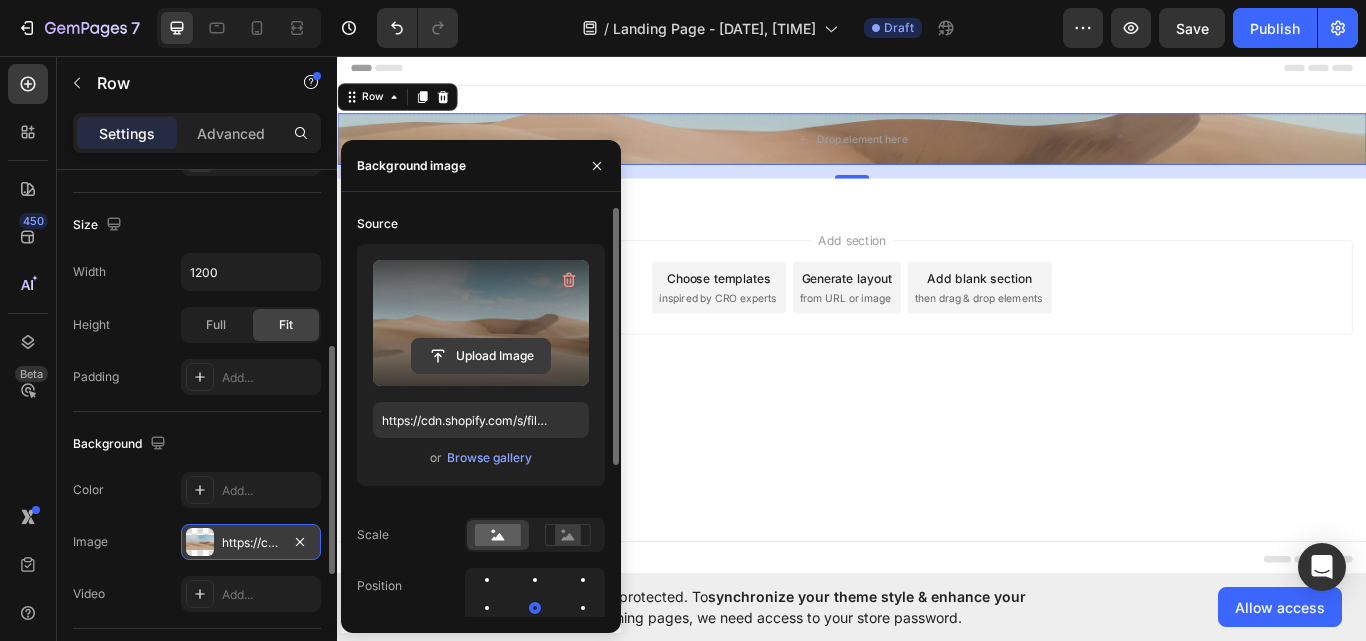 click 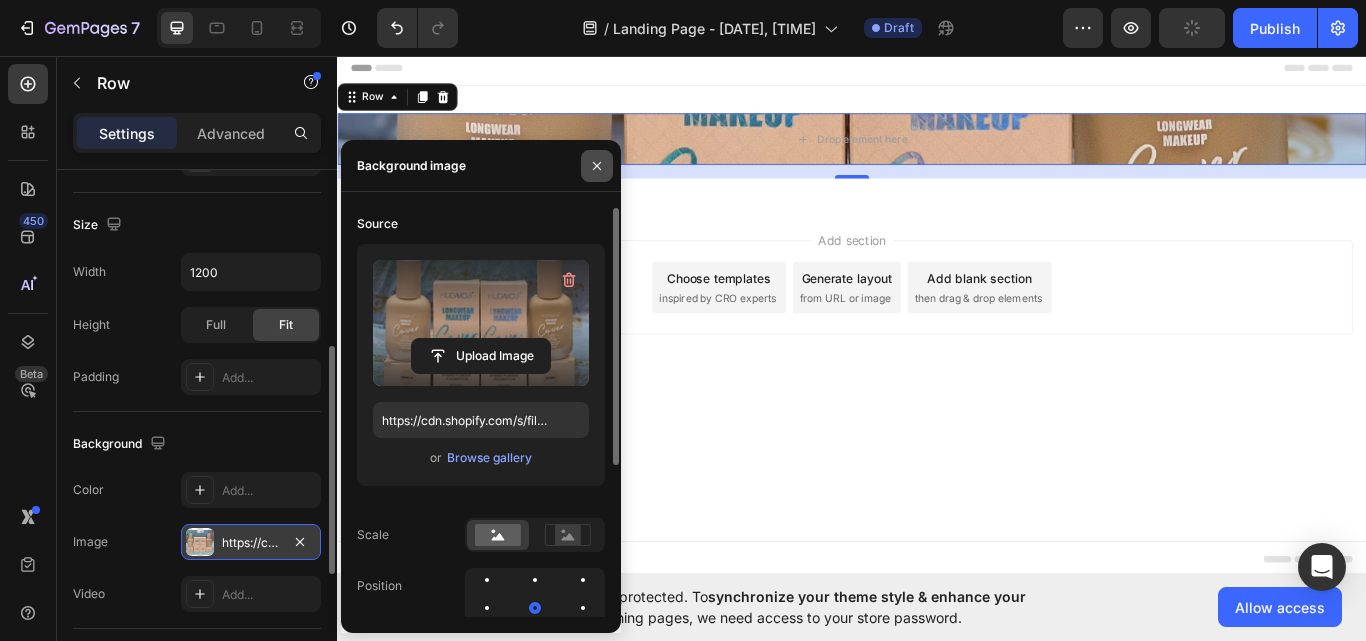 click 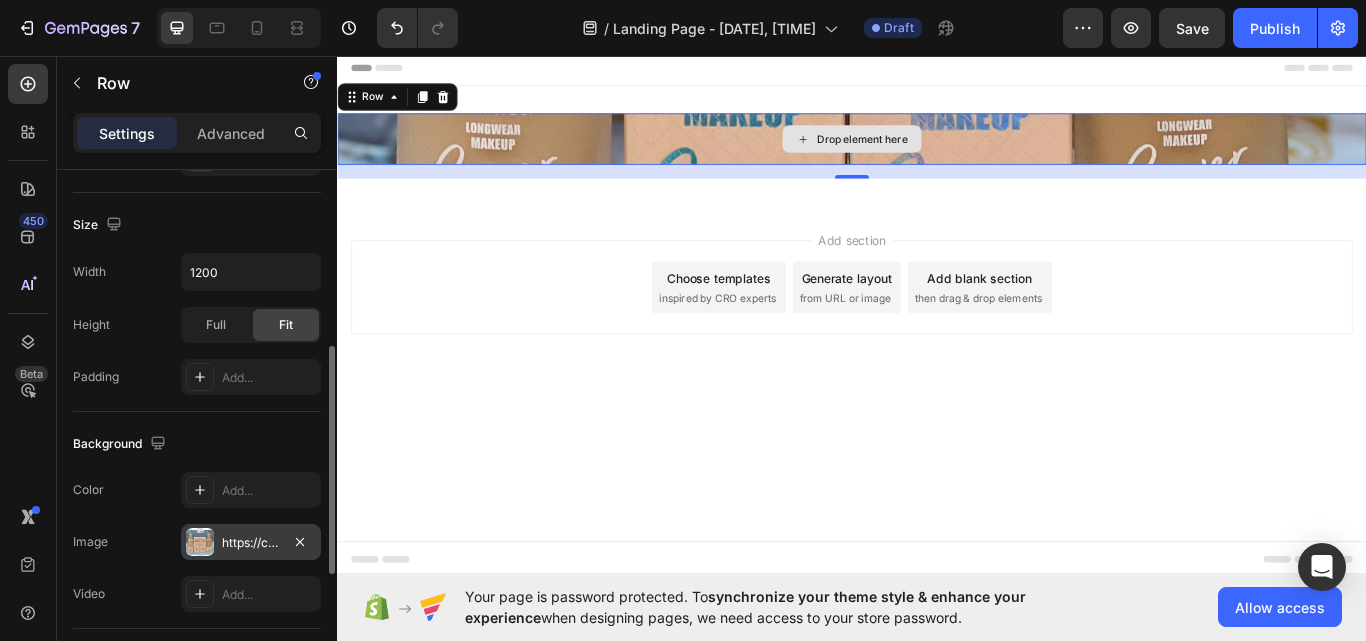 click on "Drop element here" at bounding box center [937, 154] 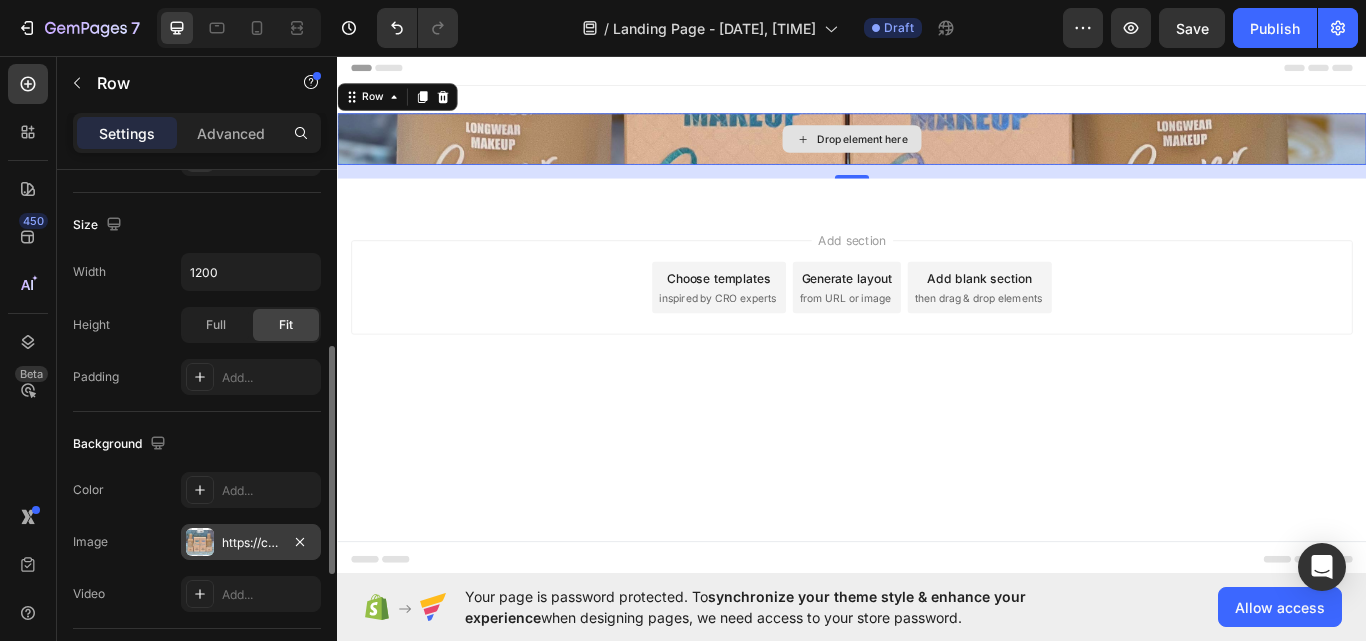 click on "Drop element here" at bounding box center (937, 154) 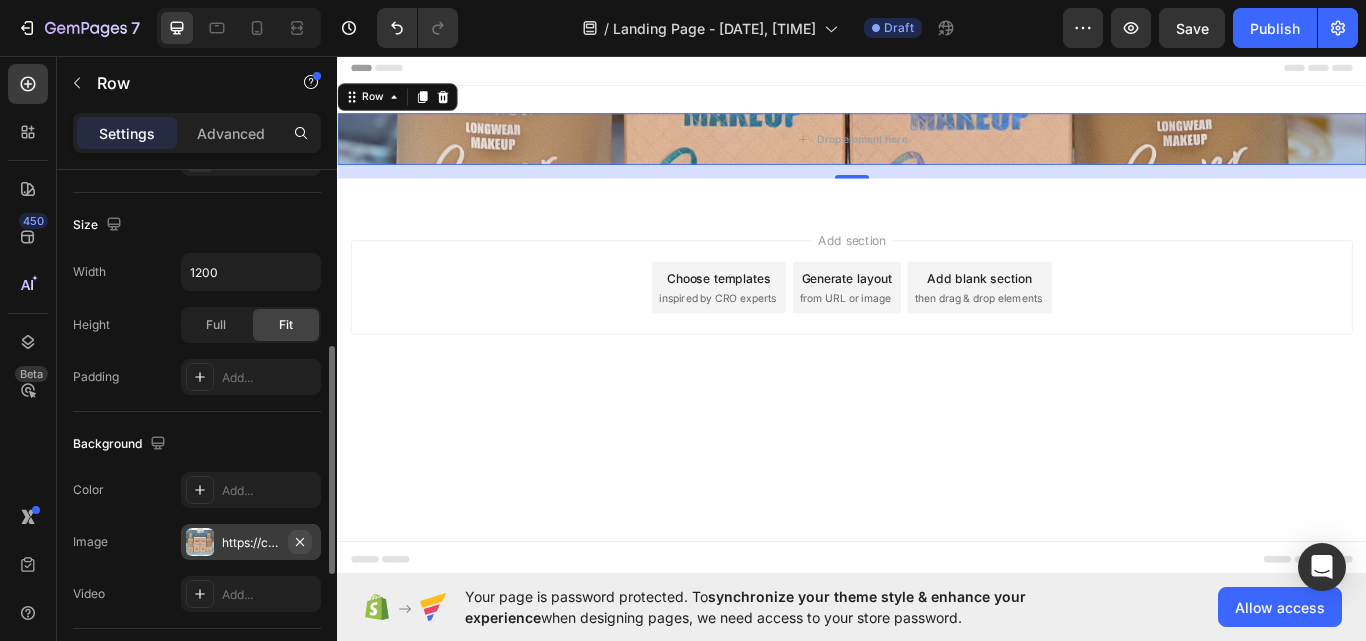 click 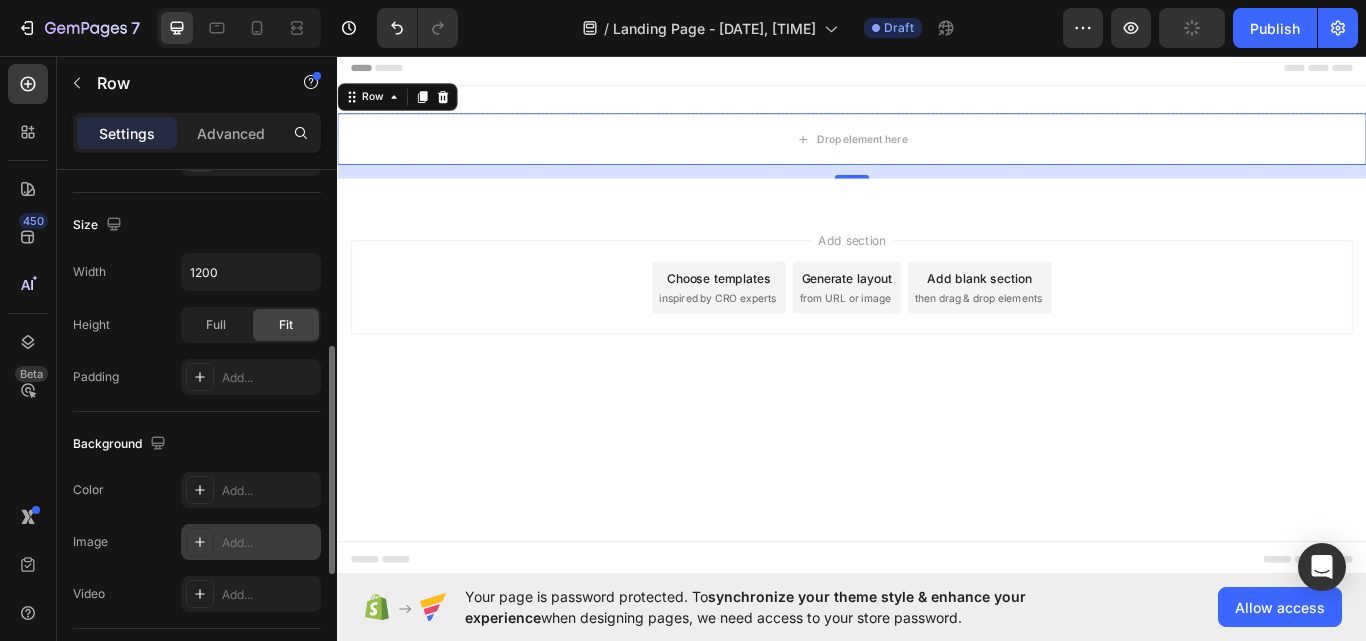 drag, startPoint x: 938, startPoint y: 212, endPoint x: 937, endPoint y: 268, distance: 56.008926 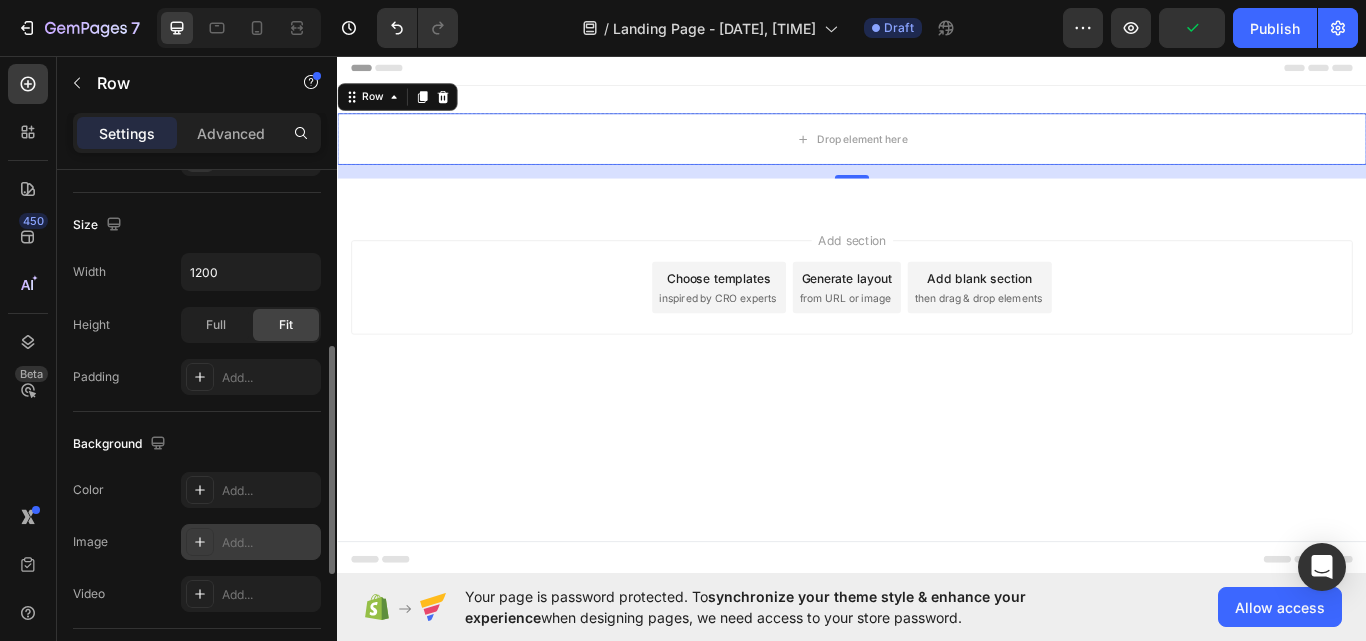 click on "16" at bounding box center (937, 216) 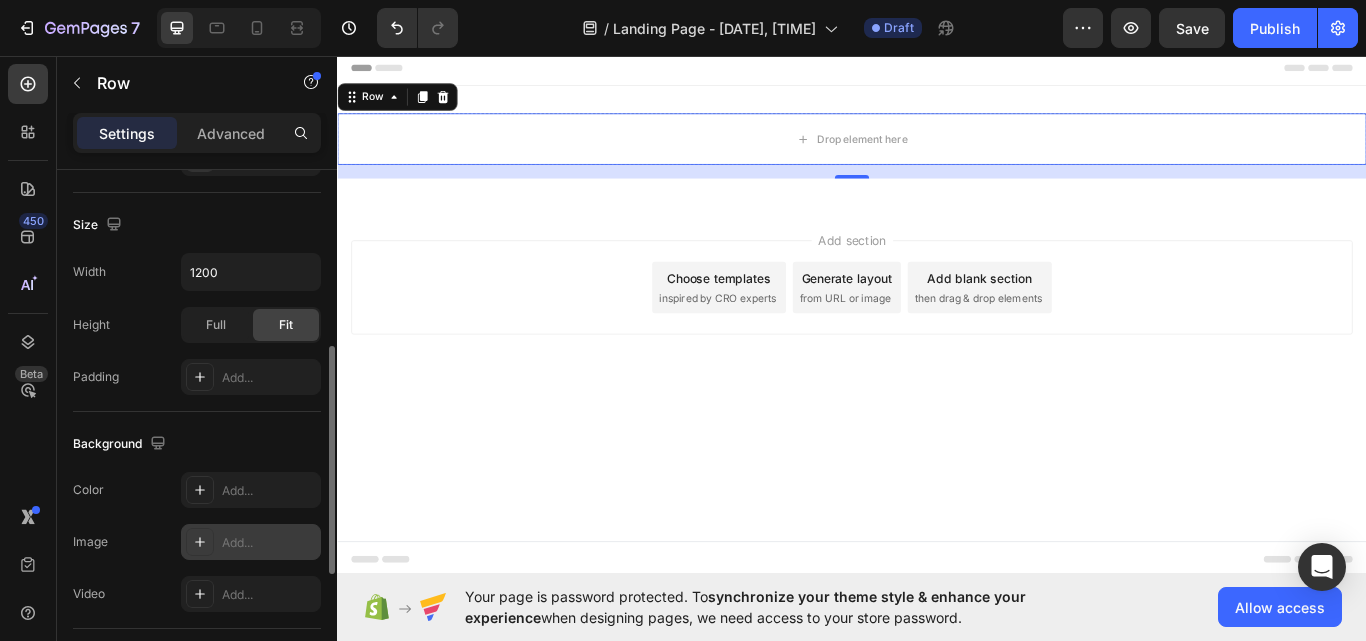 click on "16" at bounding box center (937, 216) 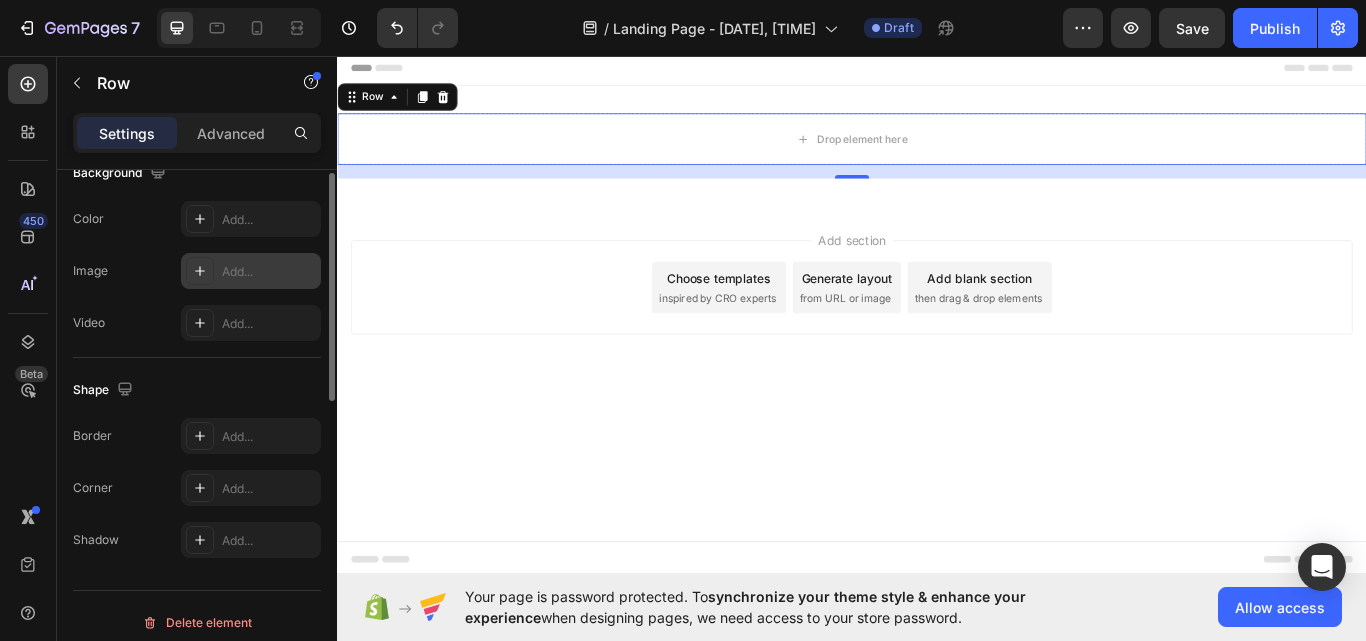 scroll, scrollTop: 692, scrollLeft: 0, axis: vertical 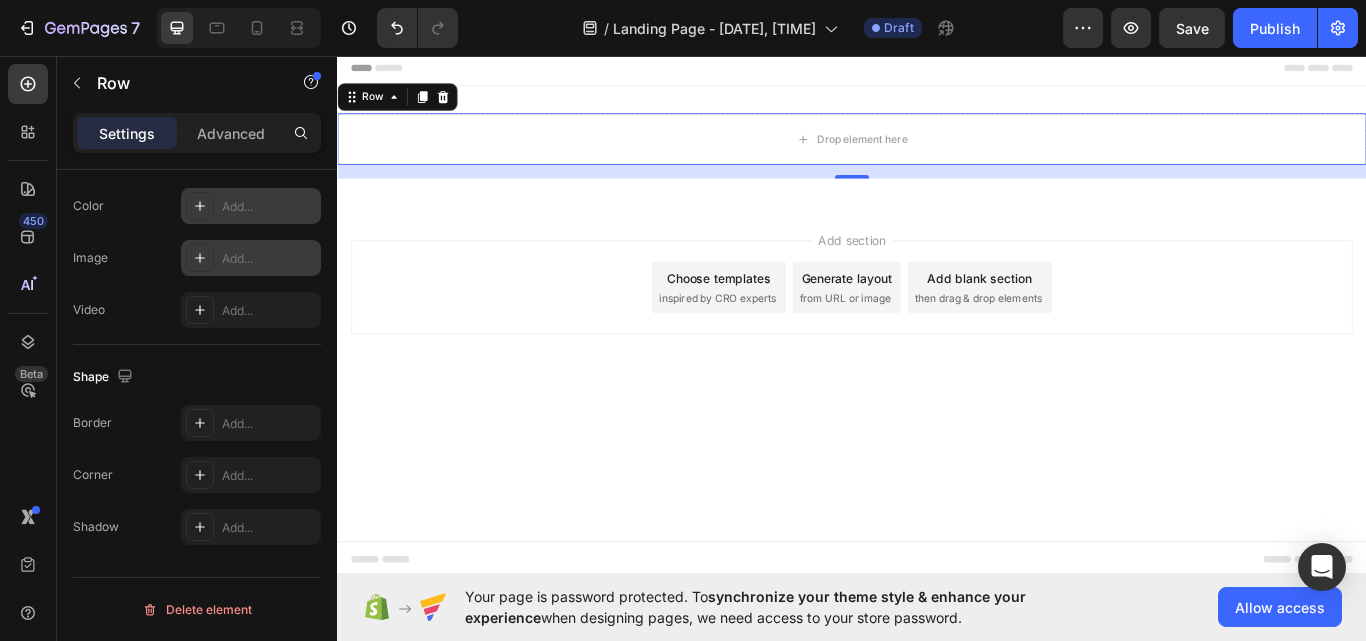 click on "Add..." at bounding box center (269, 207) 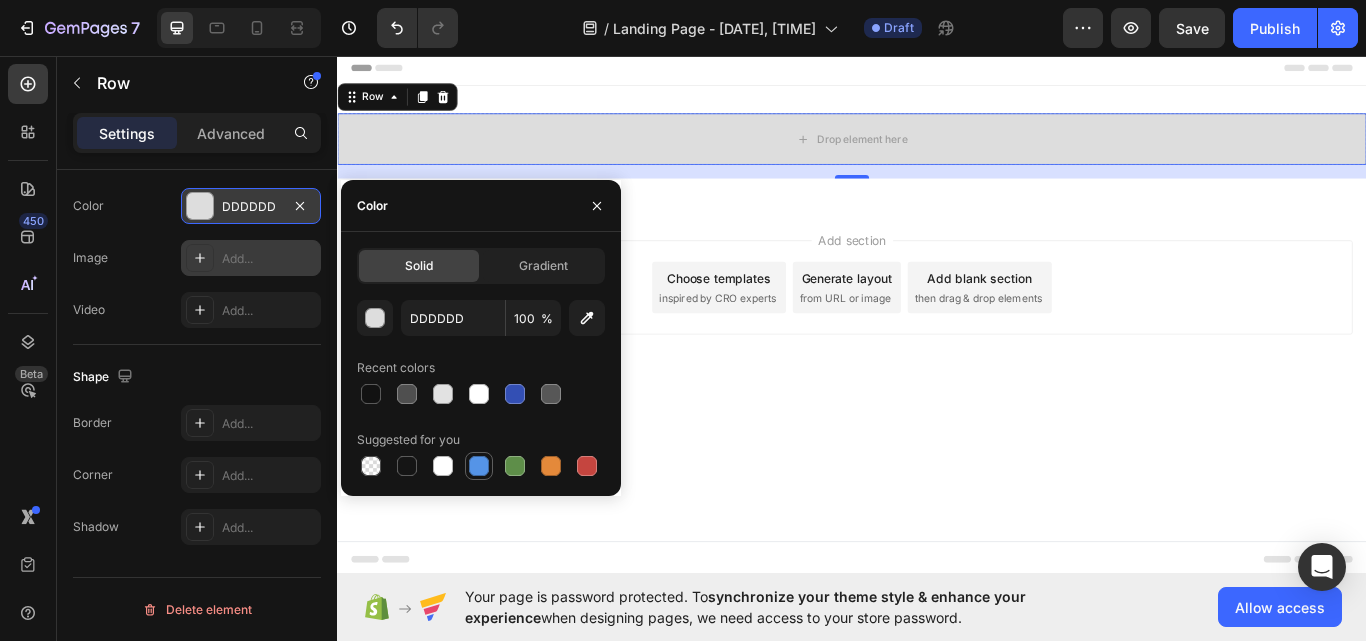 click at bounding box center (479, 466) 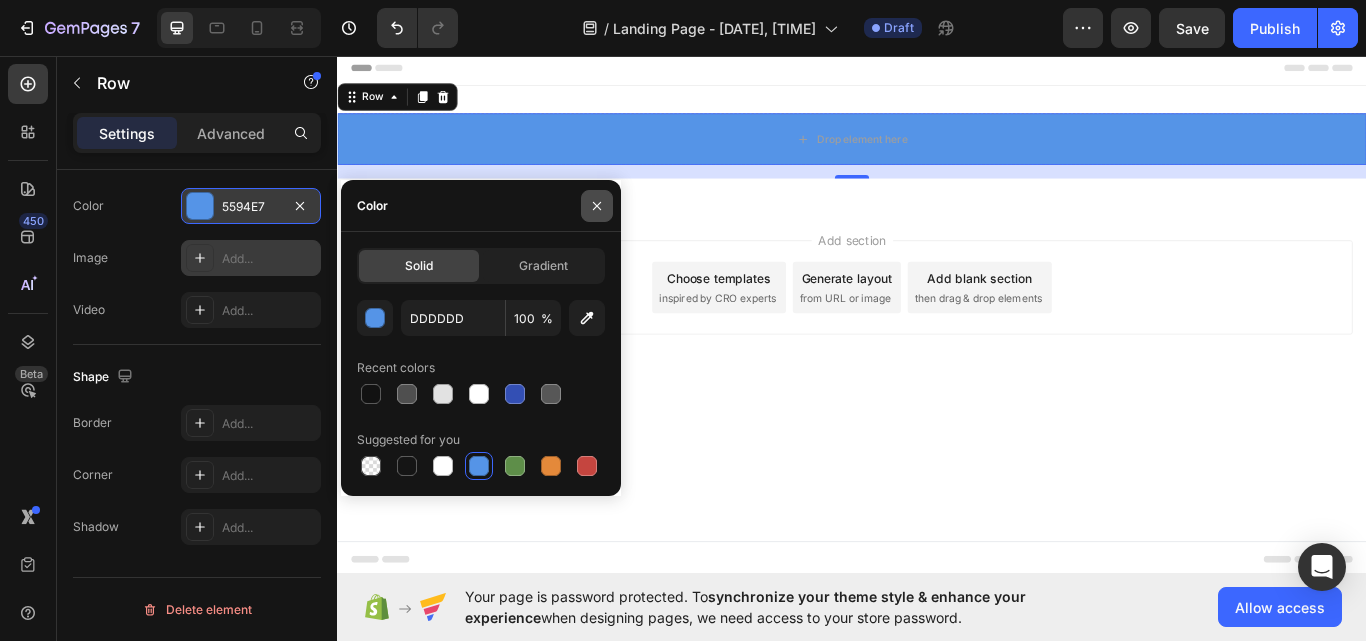 click 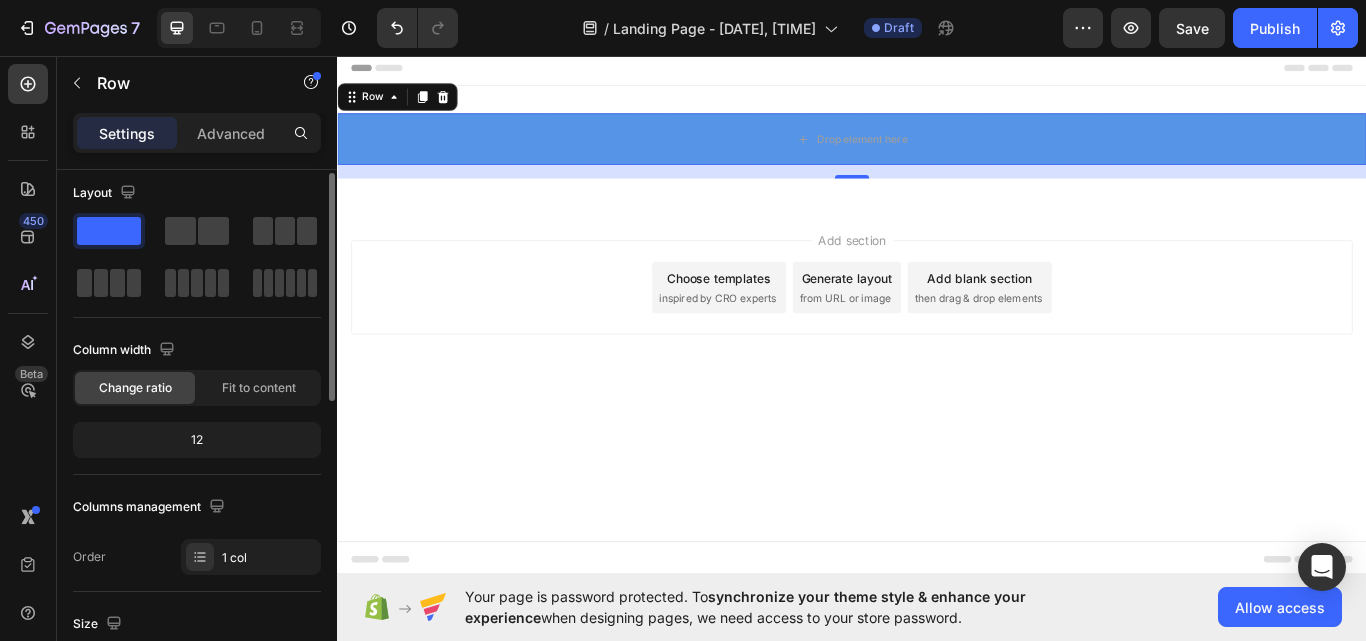 scroll, scrollTop: 0, scrollLeft: 0, axis: both 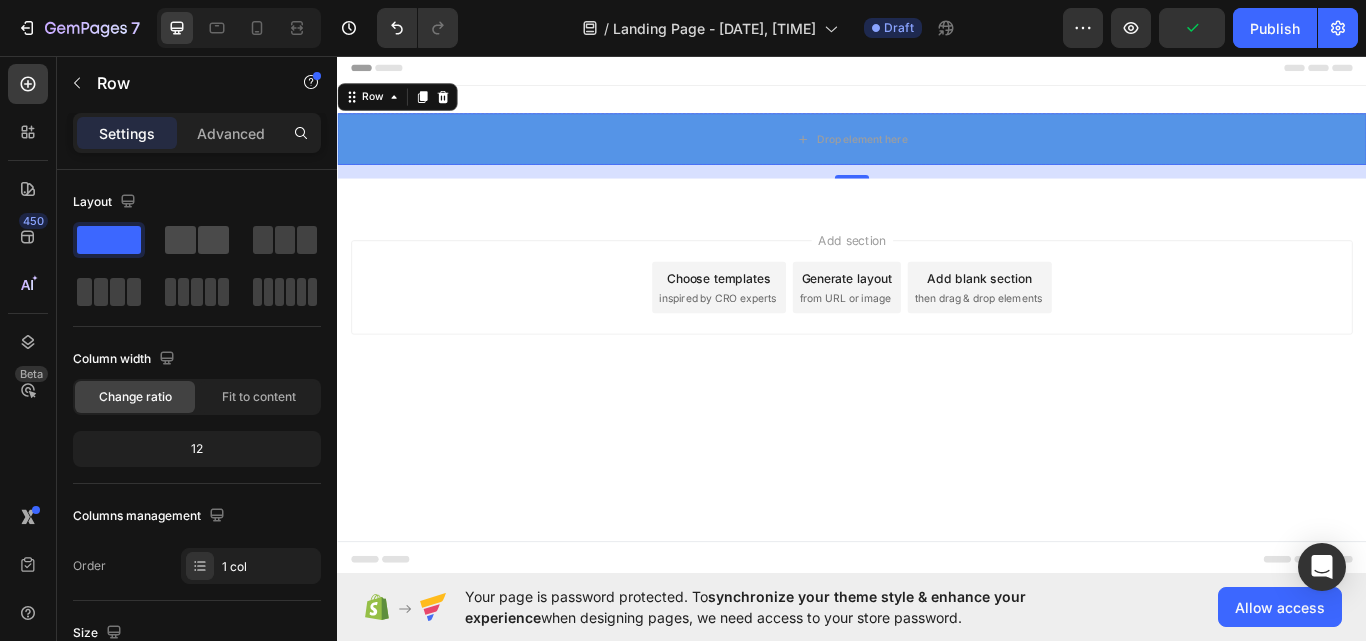 click 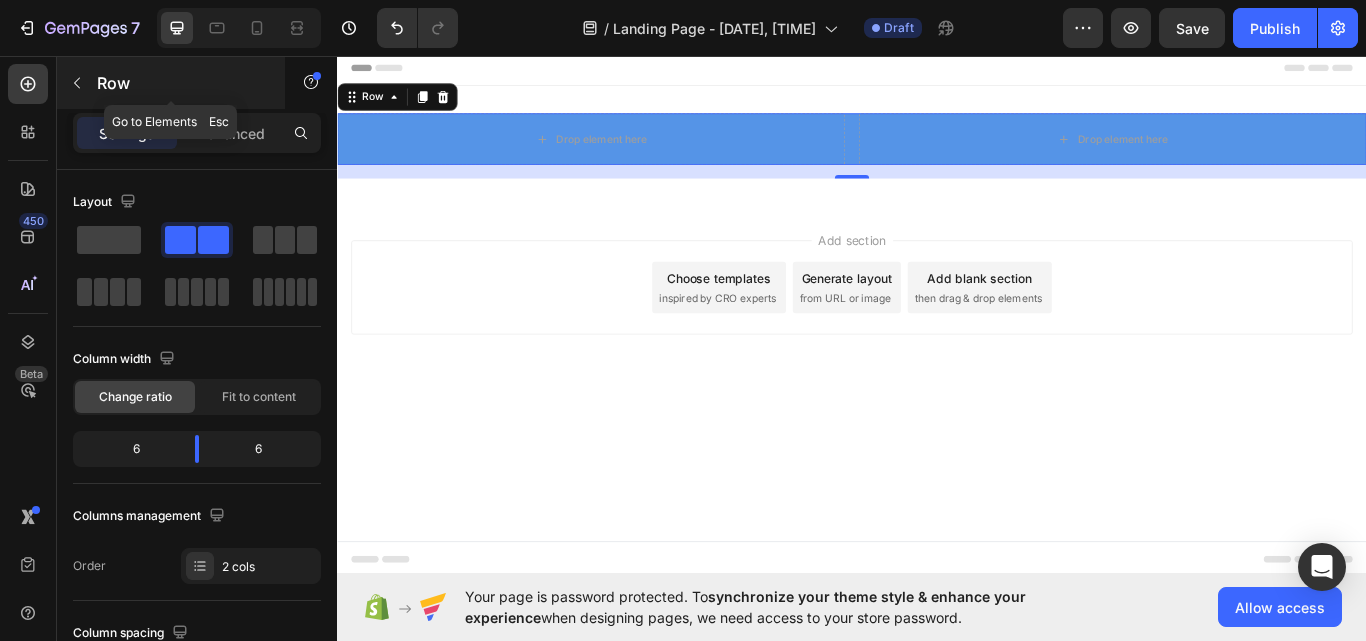 click at bounding box center (77, 83) 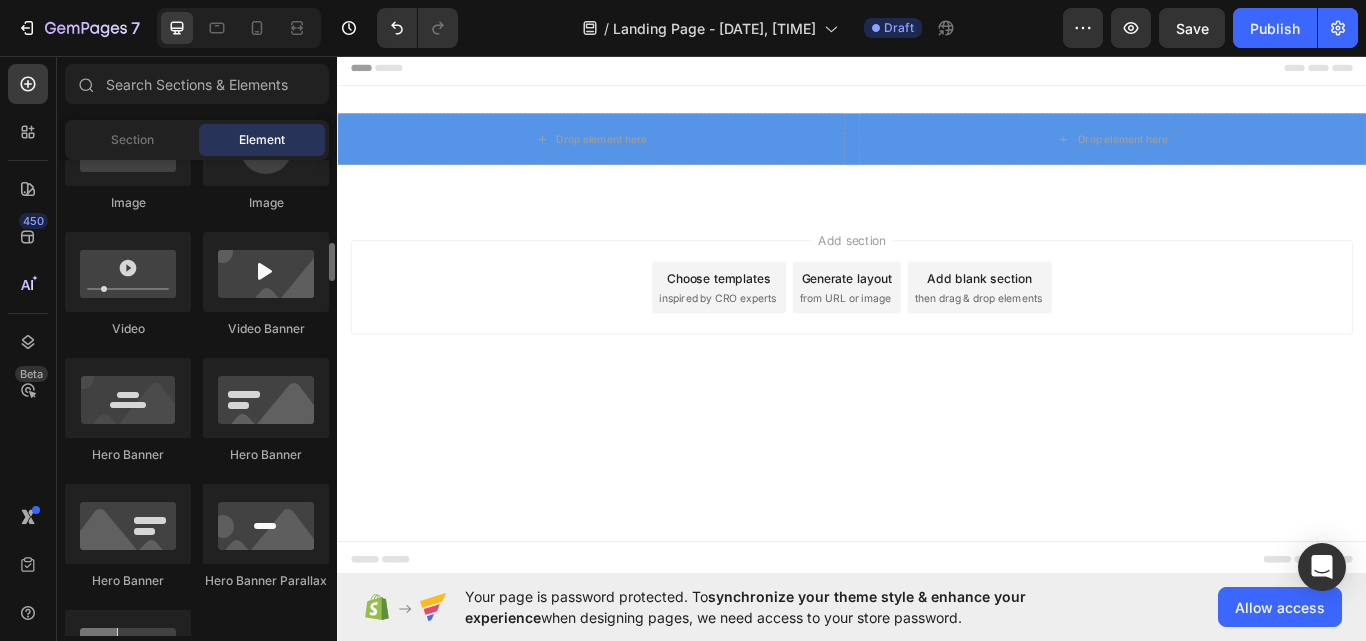 scroll, scrollTop: 708, scrollLeft: 0, axis: vertical 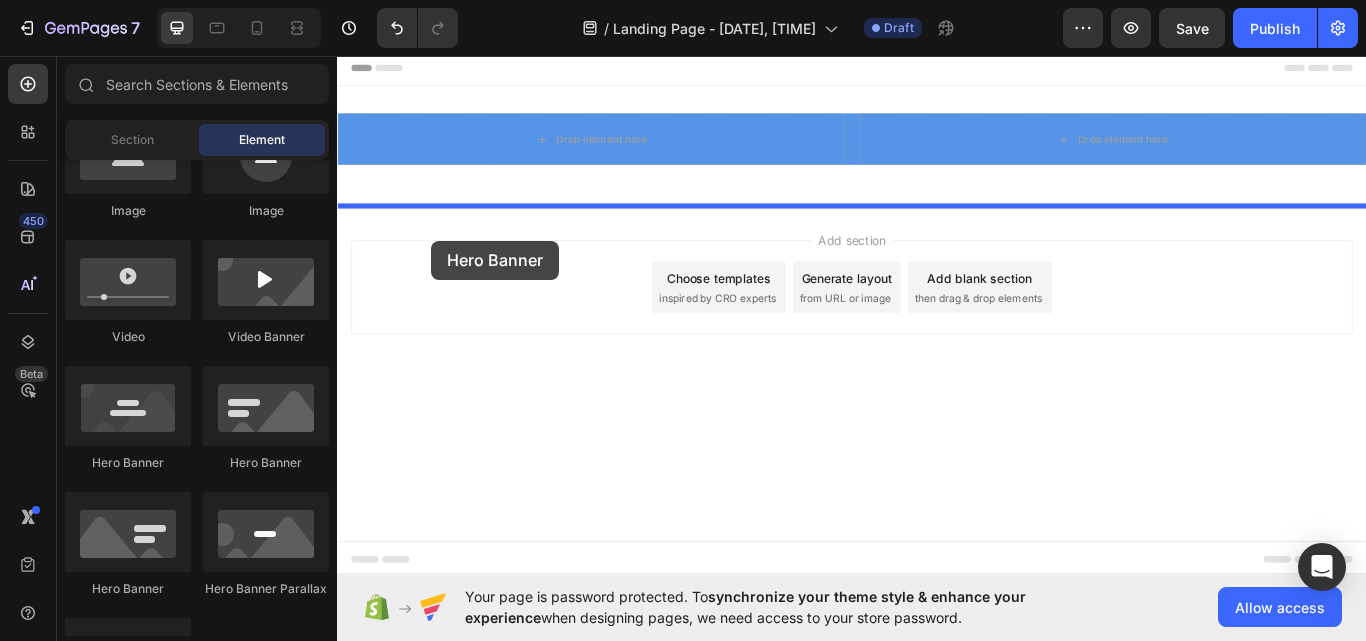 drag, startPoint x: 478, startPoint y: 478, endPoint x: 447, endPoint y: 272, distance: 208.31947 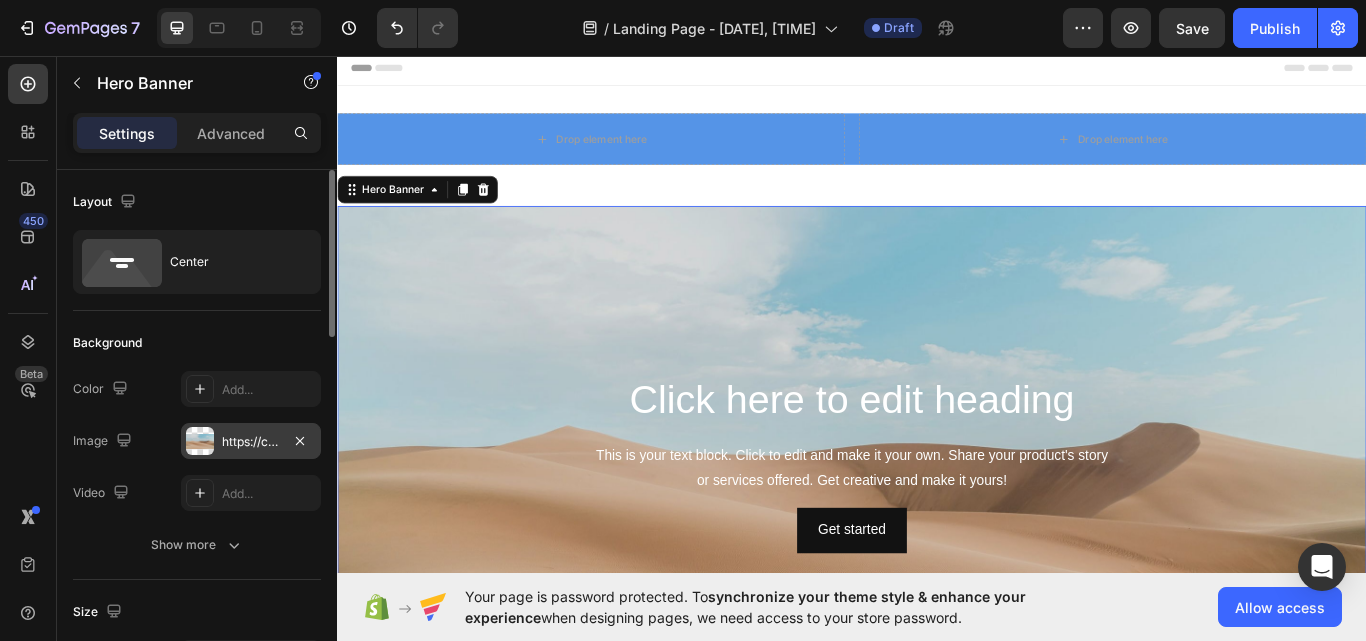 click on "https://cdn.shopify.com/s/files/1/2005/9307/files/background_settings.jpg" at bounding box center [251, 442] 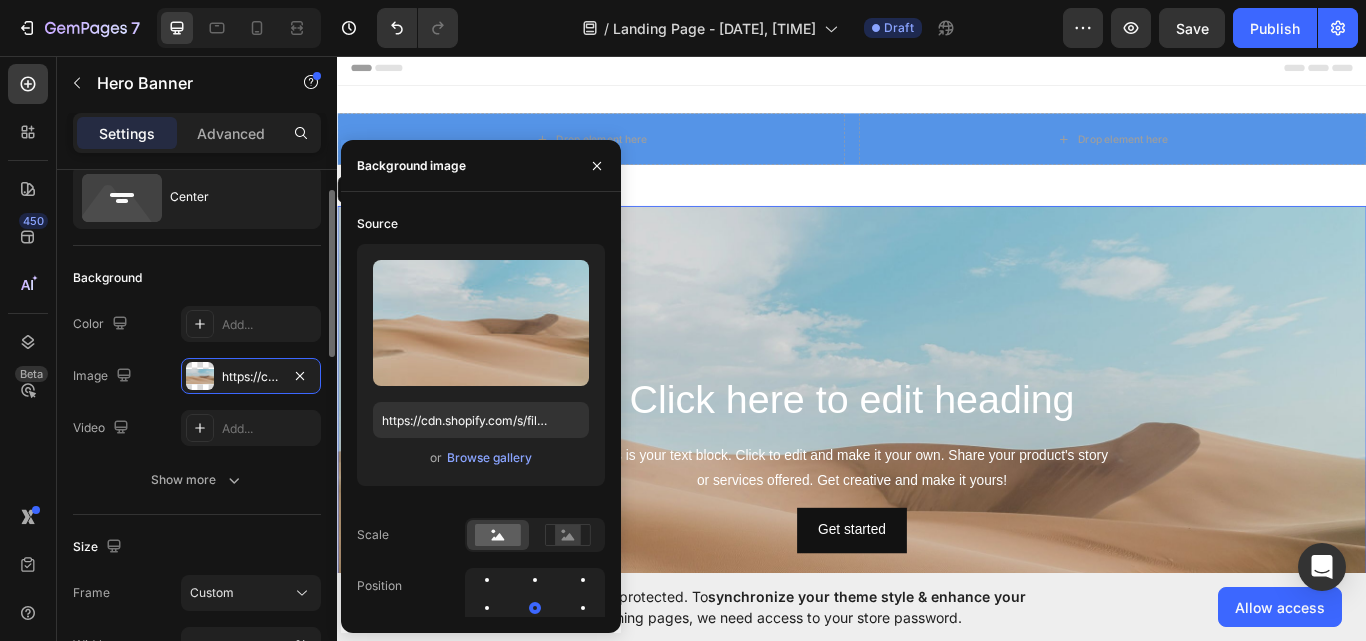 scroll, scrollTop: 0, scrollLeft: 0, axis: both 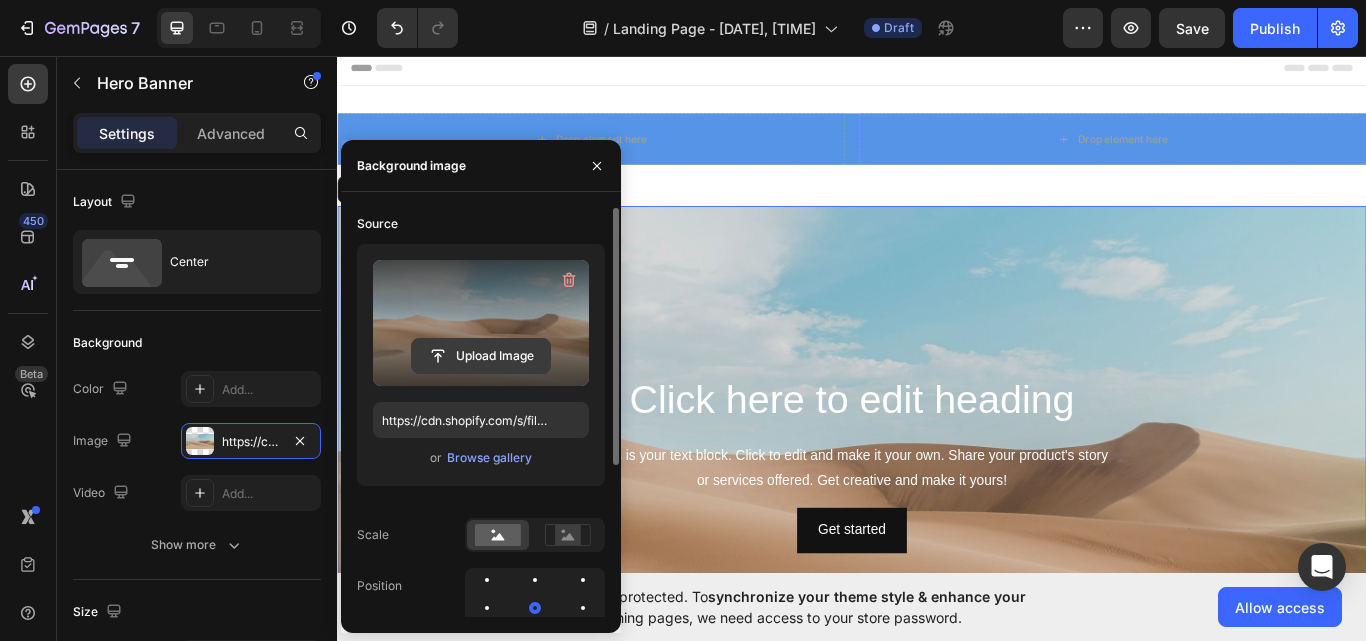 click 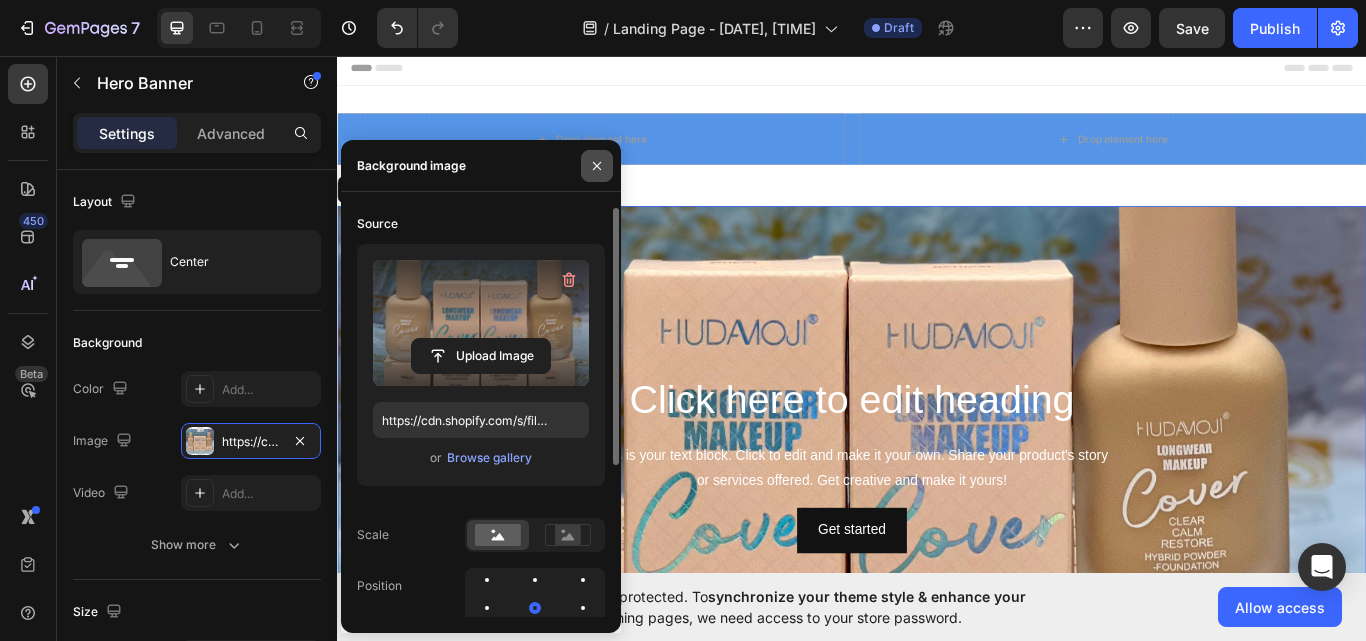 click at bounding box center (597, 166) 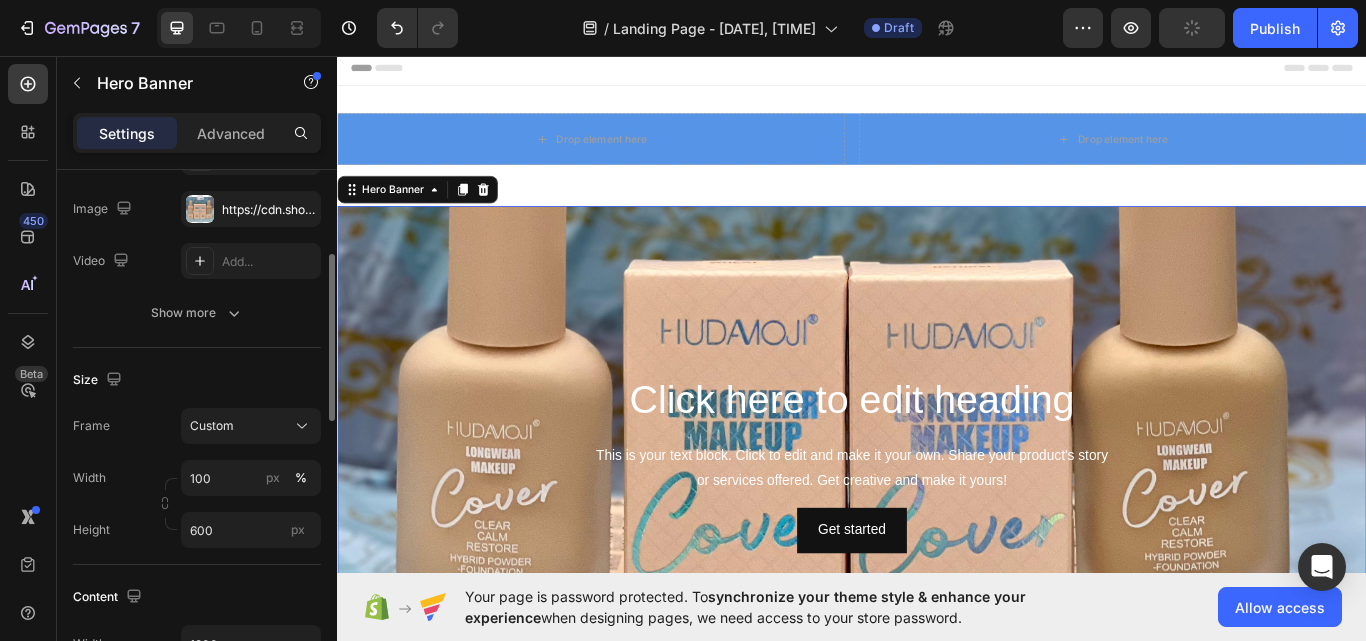 scroll, scrollTop: 264, scrollLeft: 0, axis: vertical 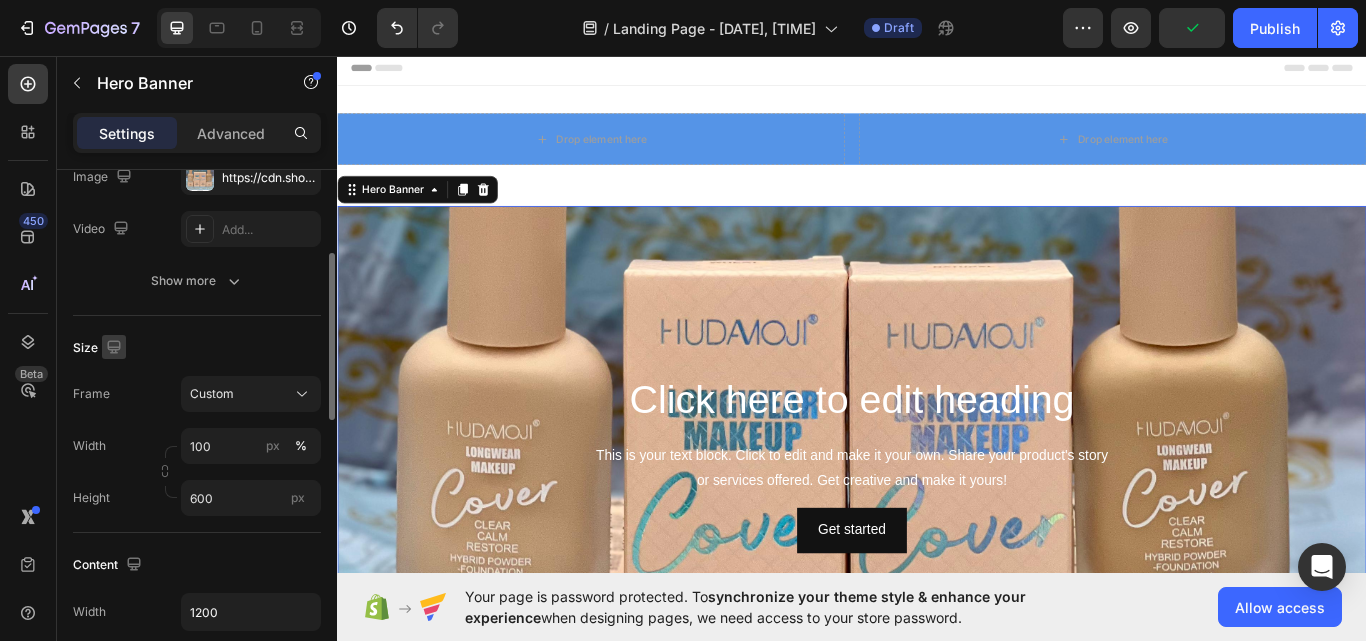 click 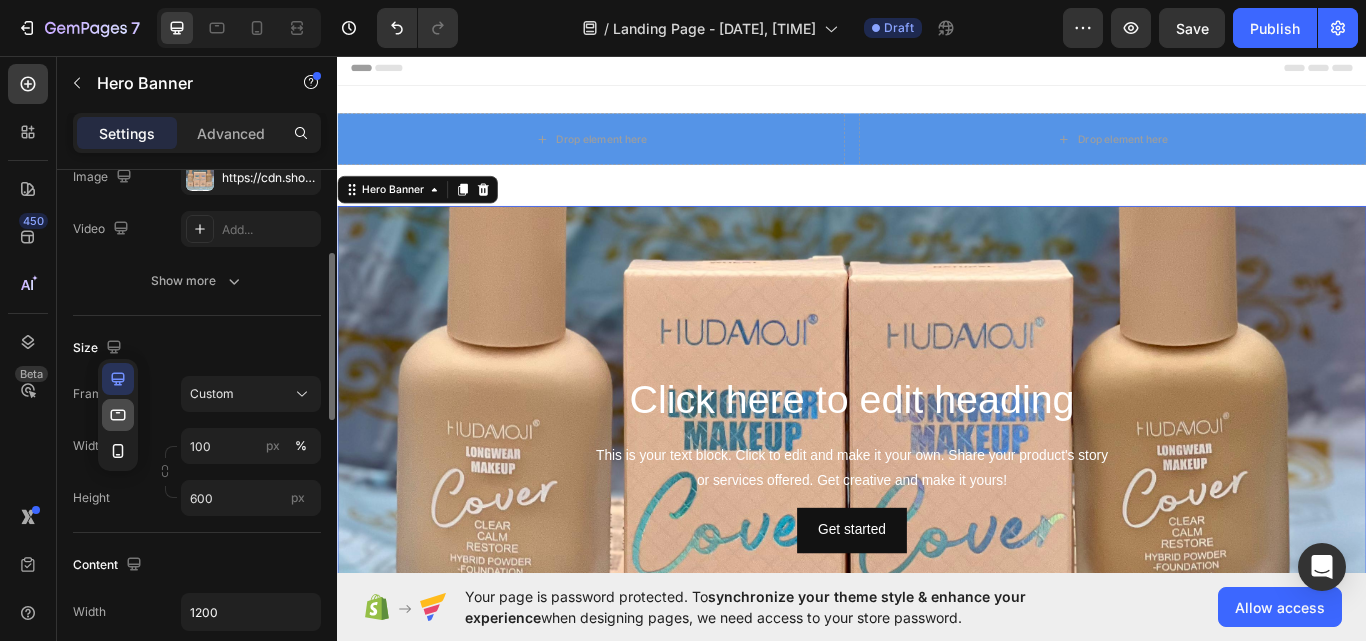 click 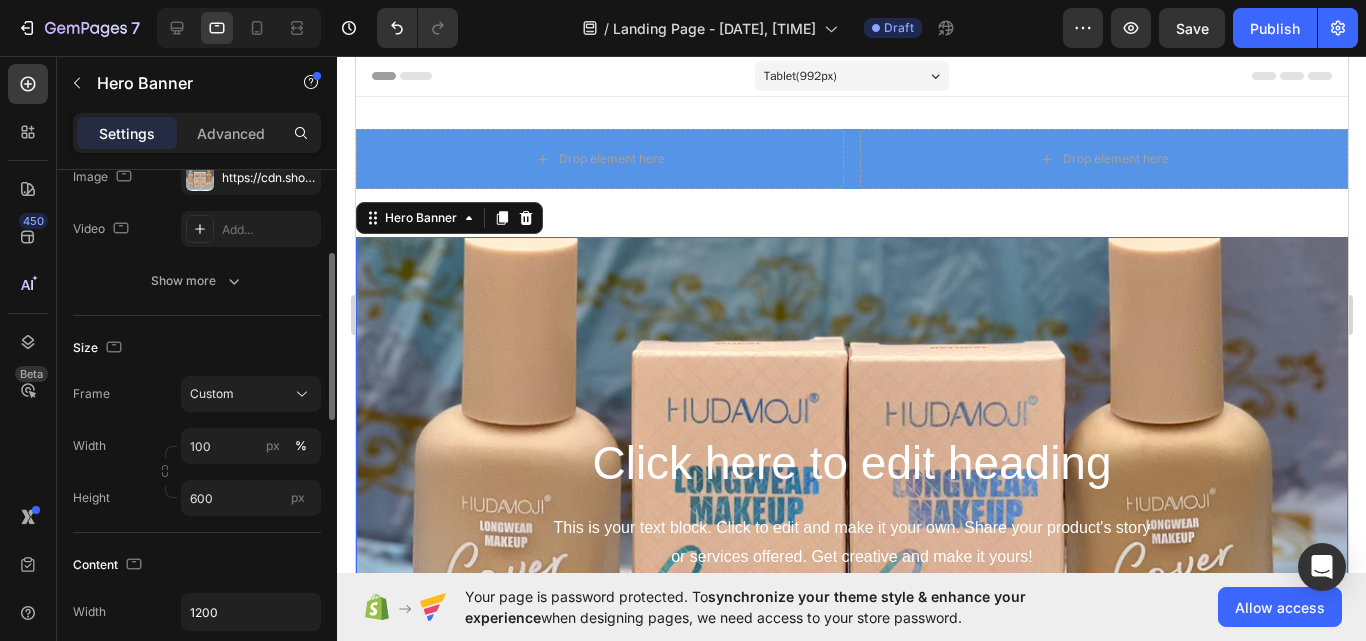 scroll, scrollTop: 111, scrollLeft: 0, axis: vertical 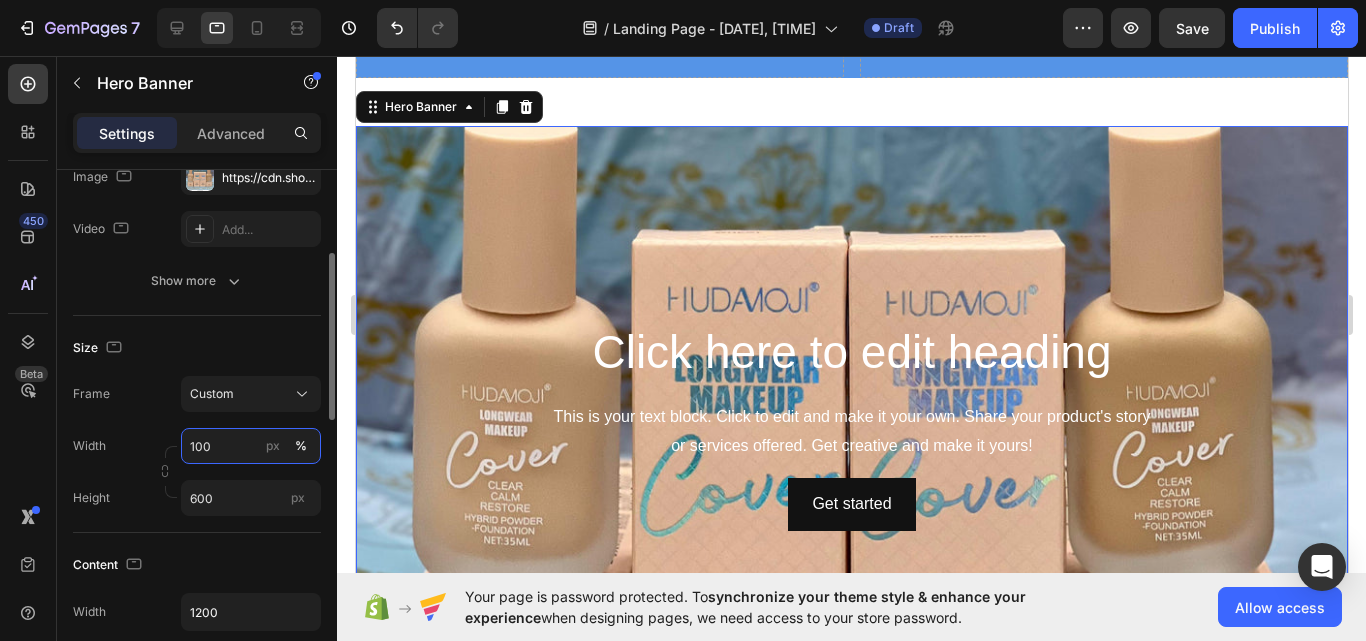click on "100" at bounding box center (251, 446) 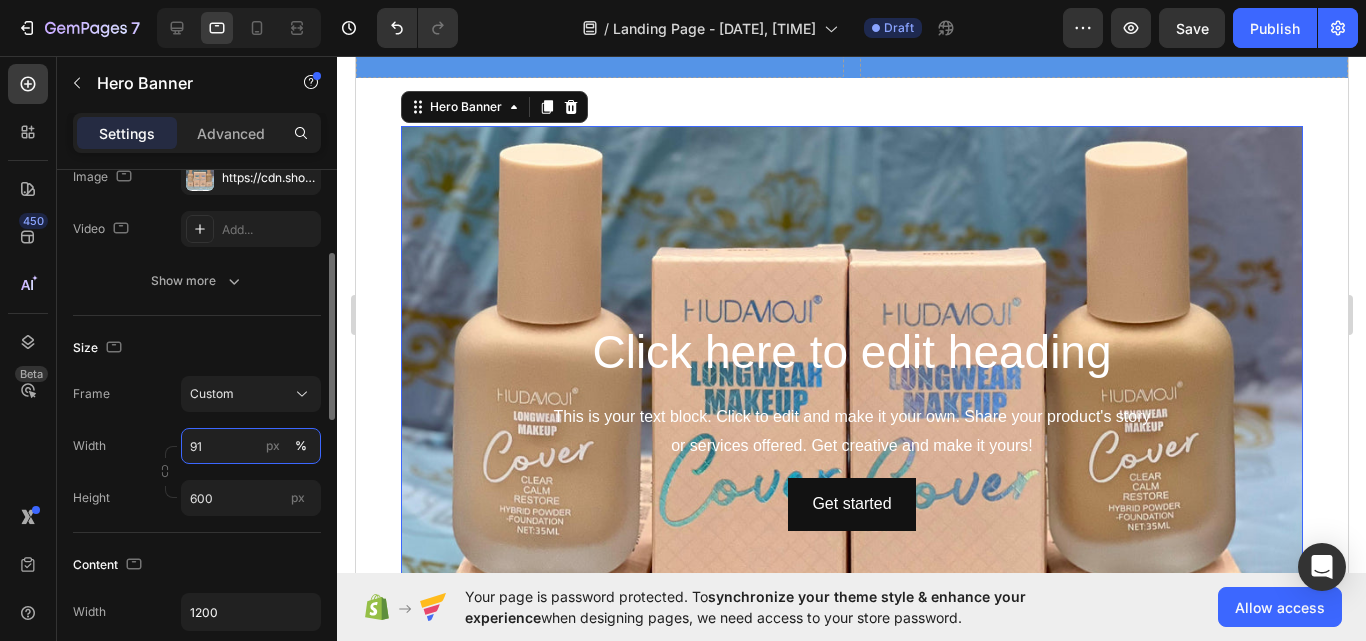 click on "91" at bounding box center [251, 446] 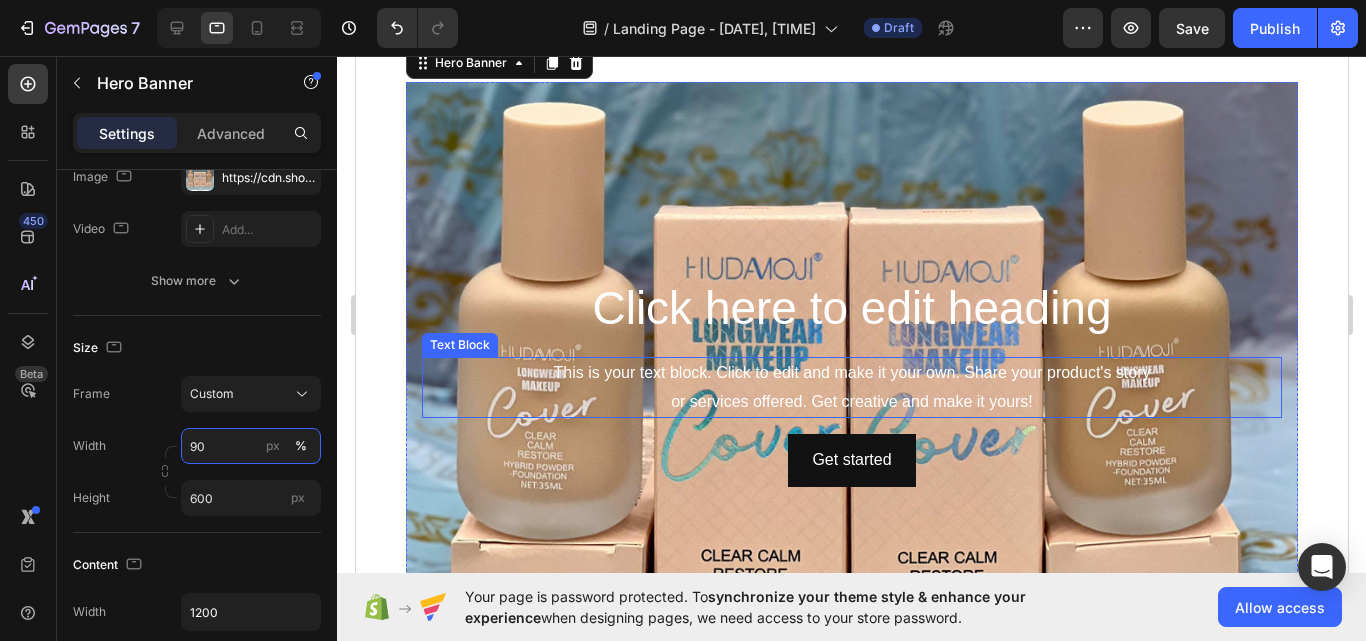 scroll, scrollTop: 158, scrollLeft: 0, axis: vertical 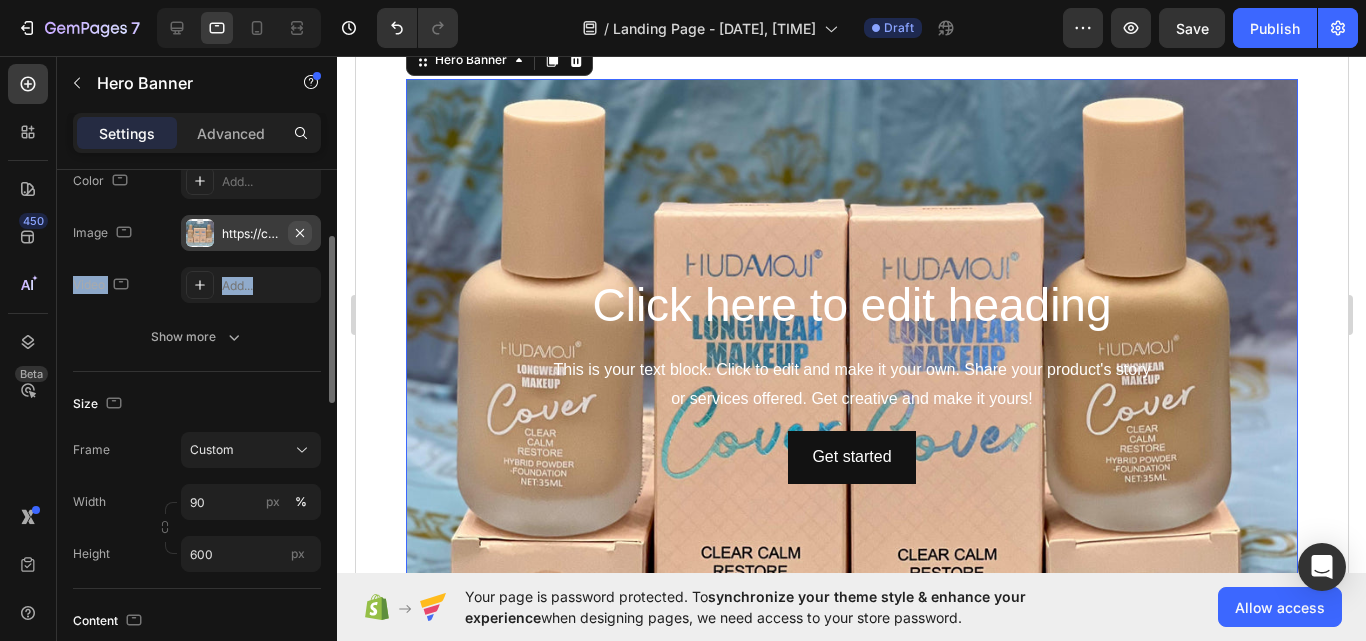 drag, startPoint x: 261, startPoint y: 226, endPoint x: 301, endPoint y: 229, distance: 40.112343 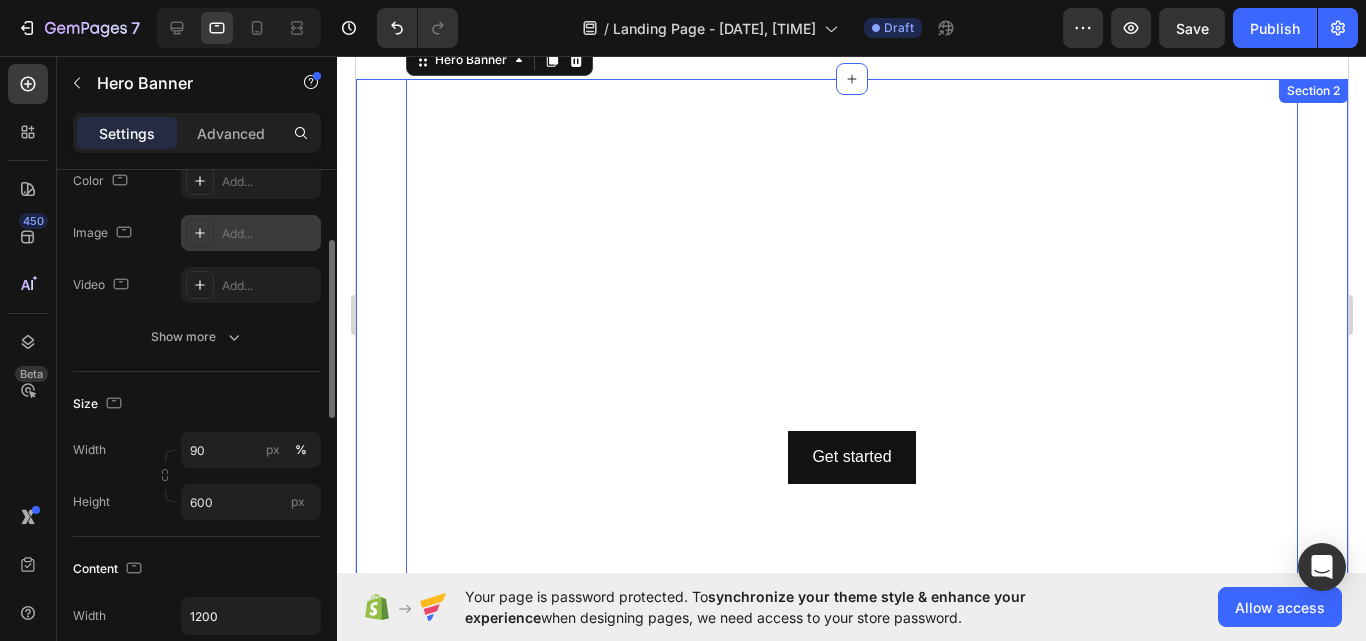 click on "Add..." at bounding box center (251, 233) 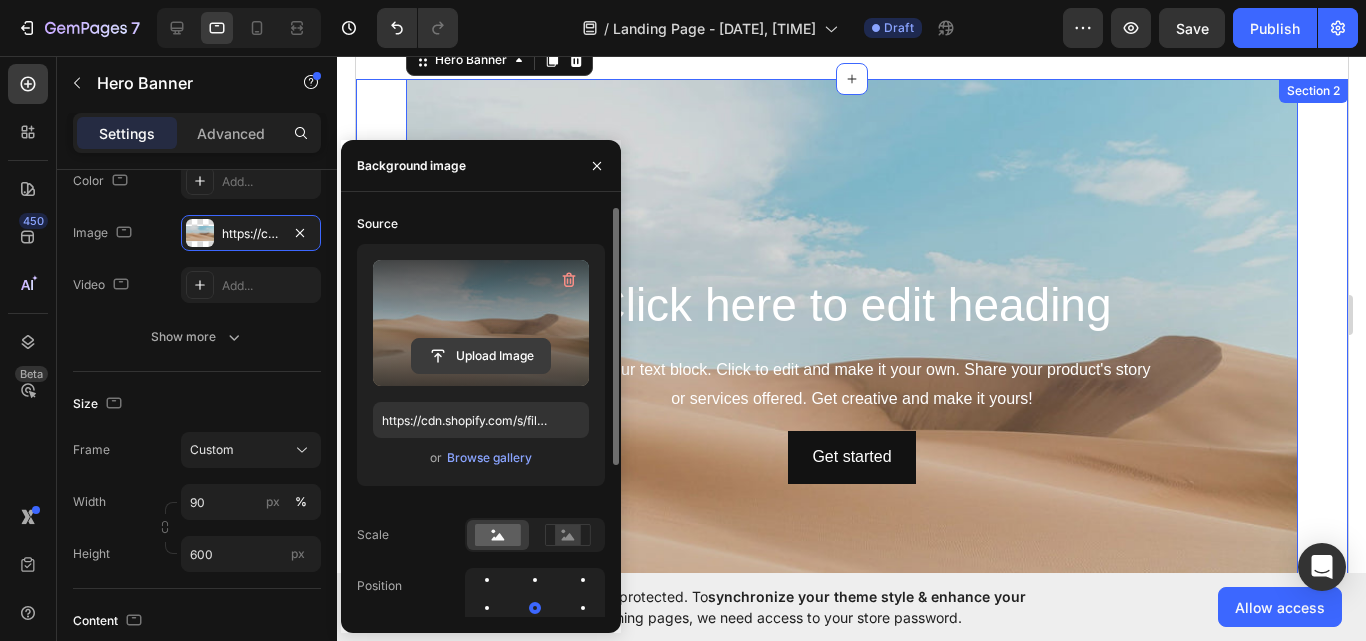 click 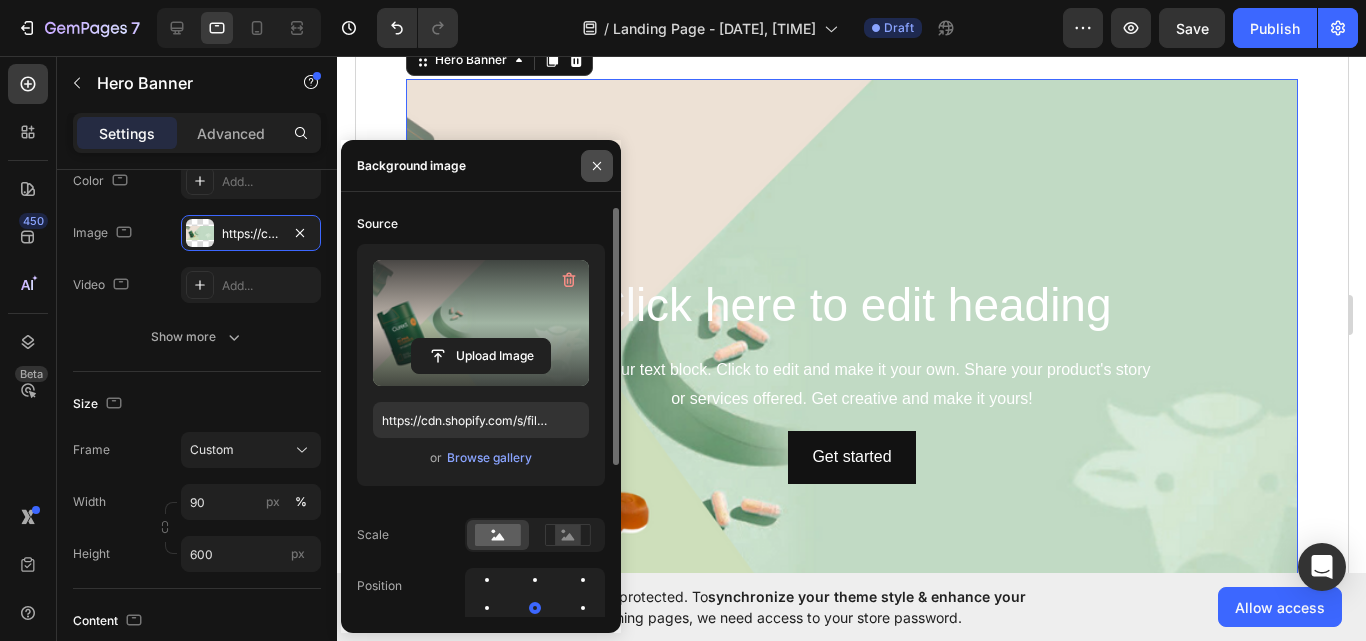 click 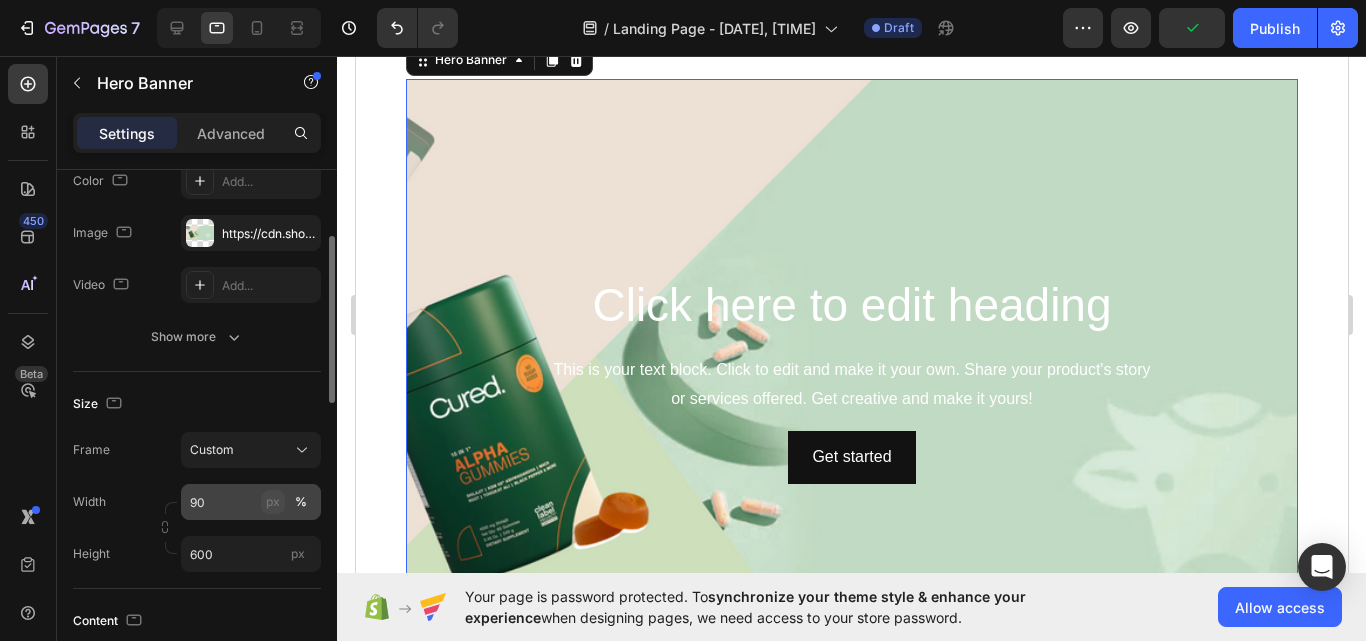 click on "px" 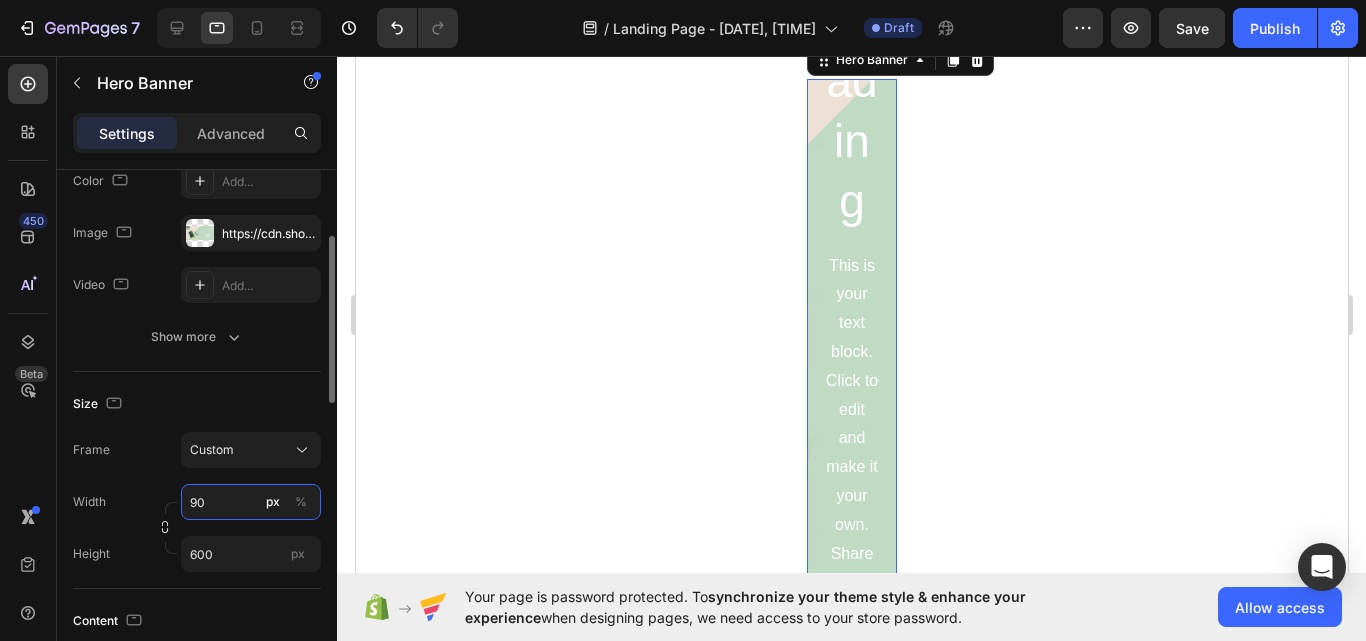 click on "90" at bounding box center (251, 502) 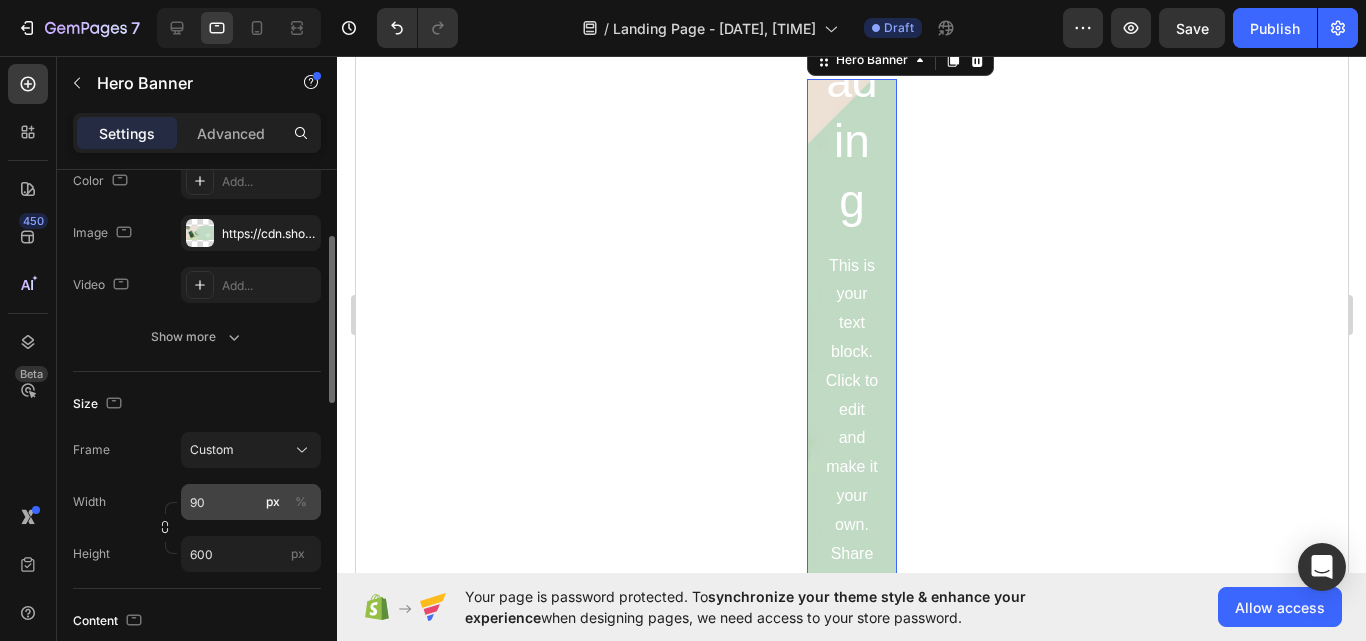 click on "px" at bounding box center (273, 502) 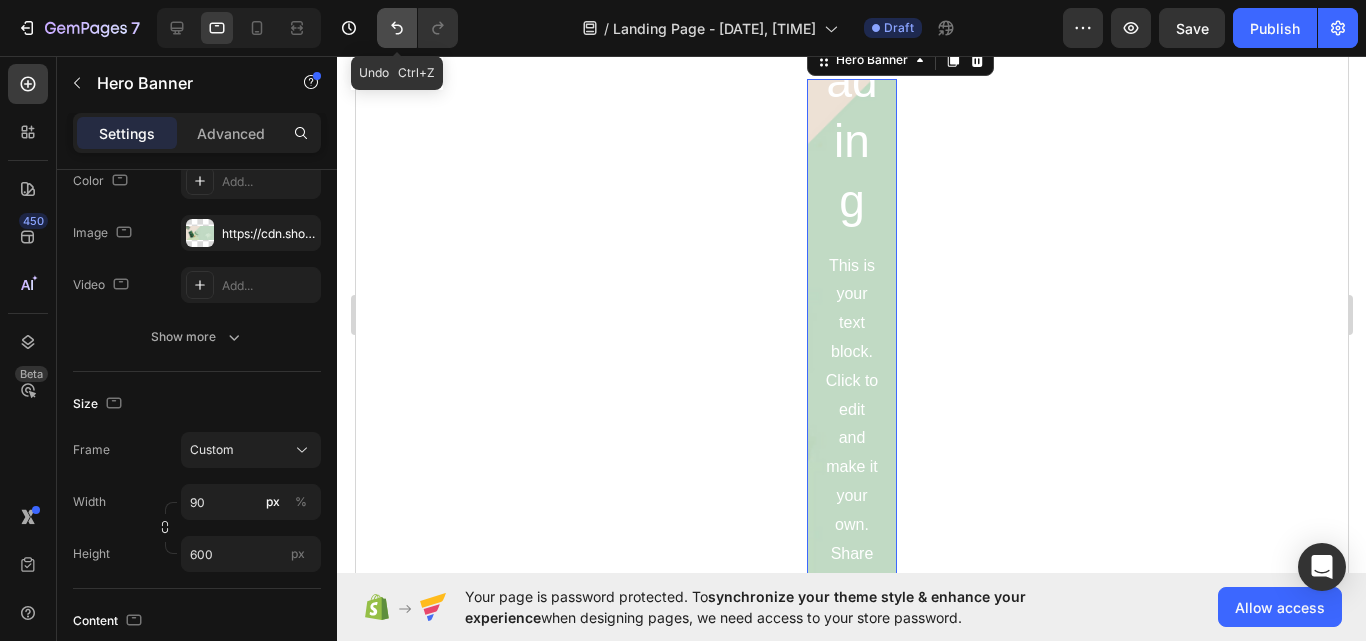 click 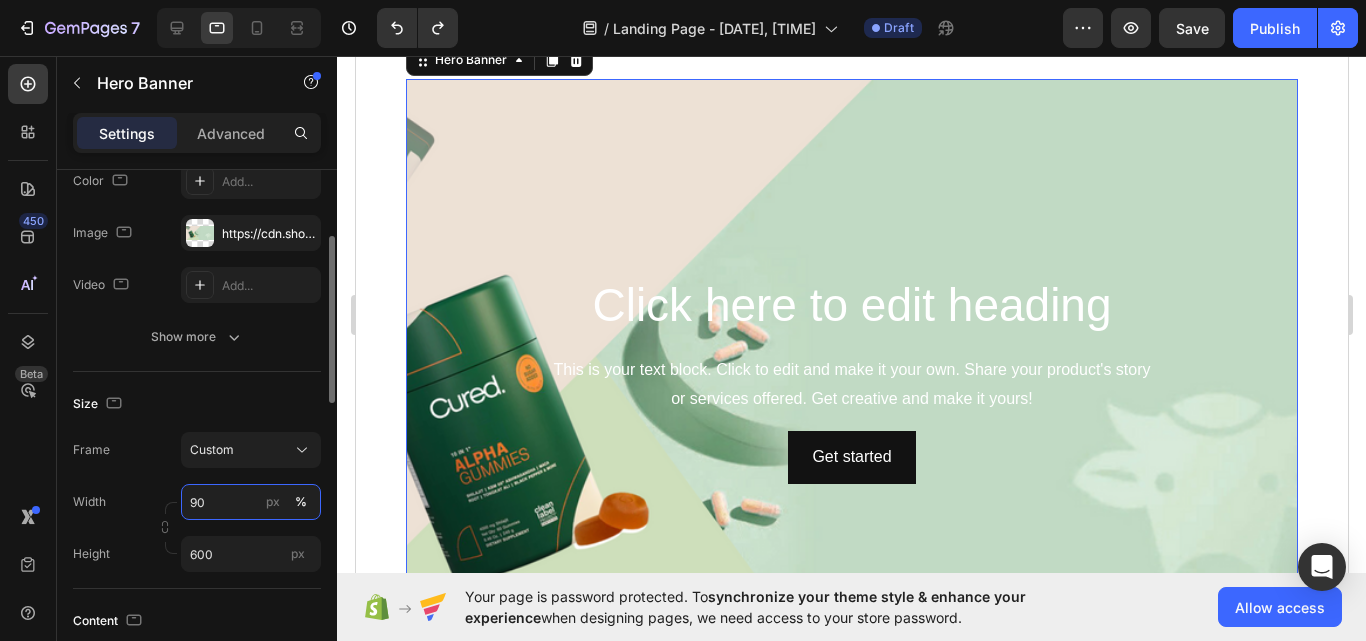 click on "90" at bounding box center (251, 502) 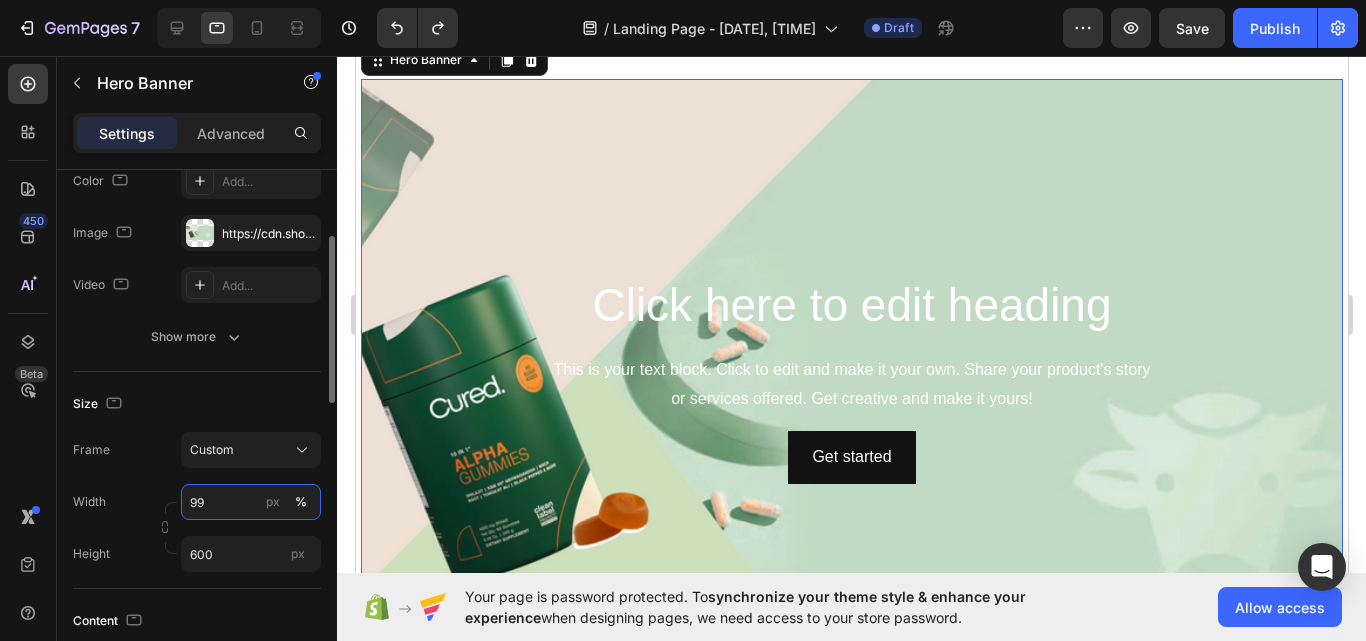 type on "9" 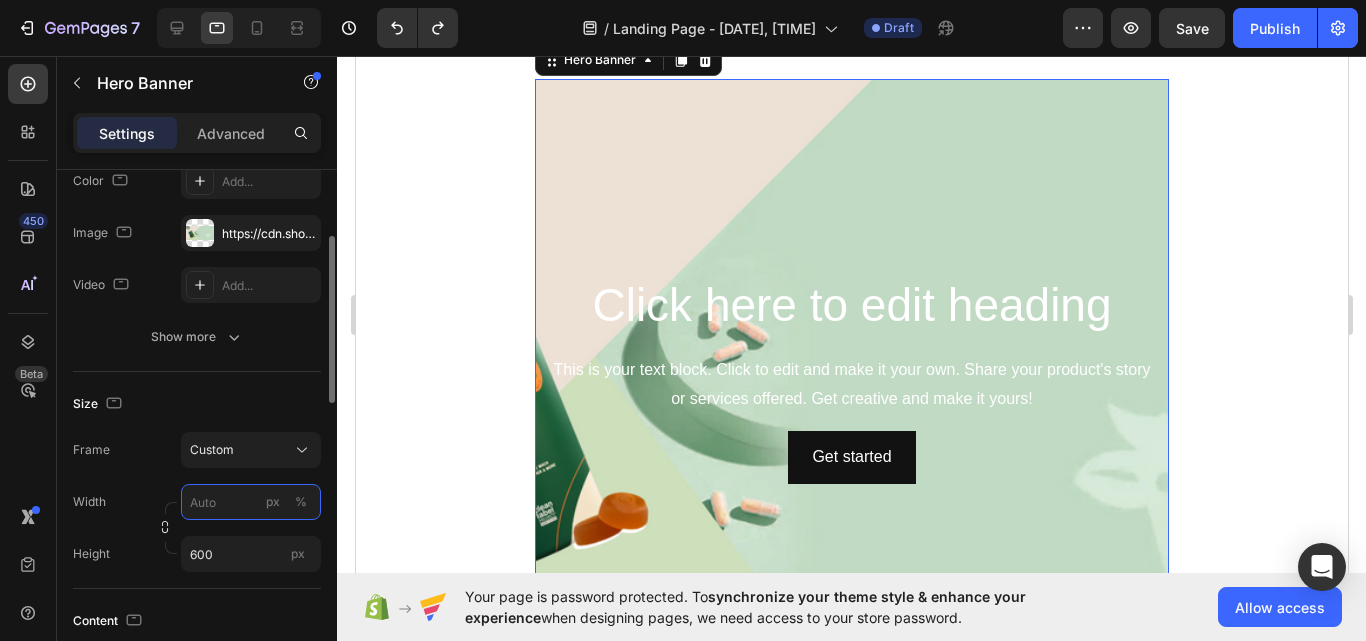 type 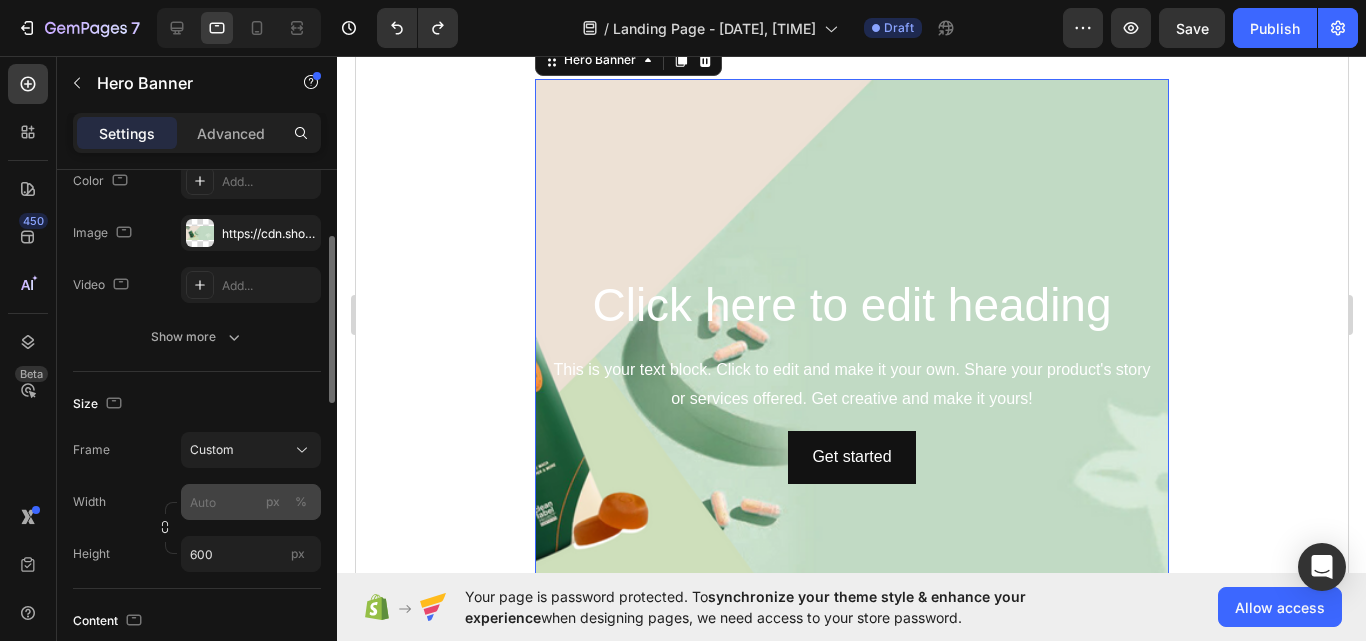 type 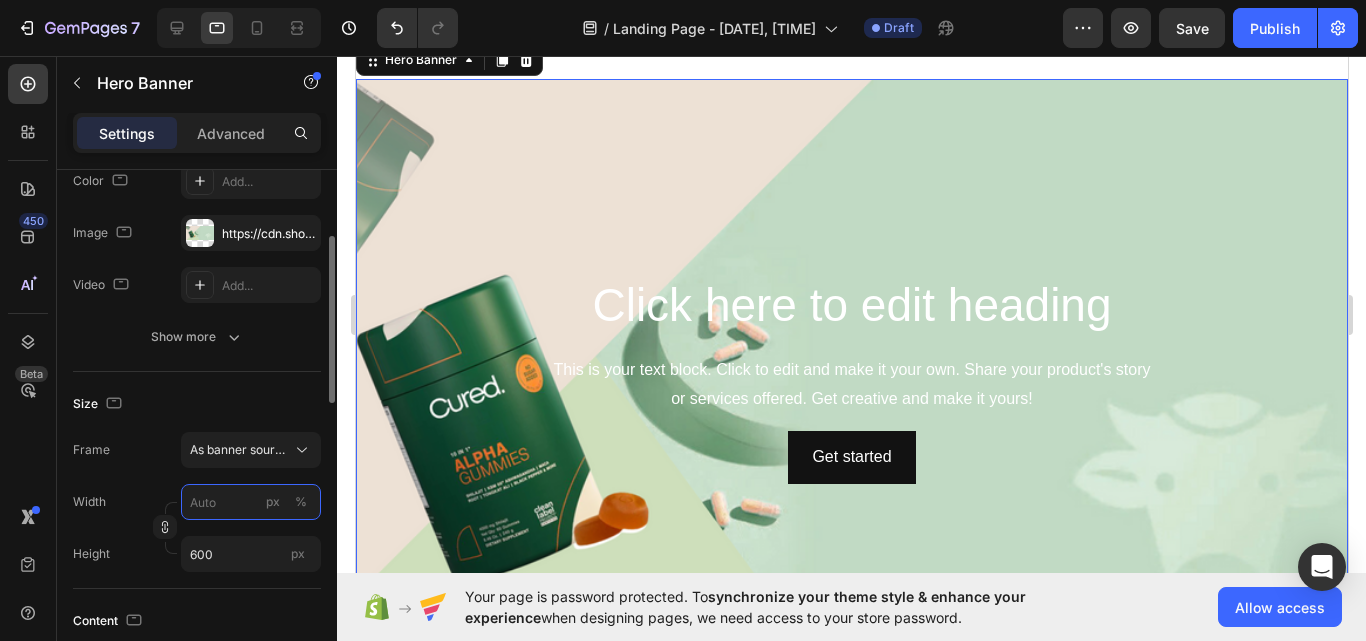 click on "px %" at bounding box center (251, 502) 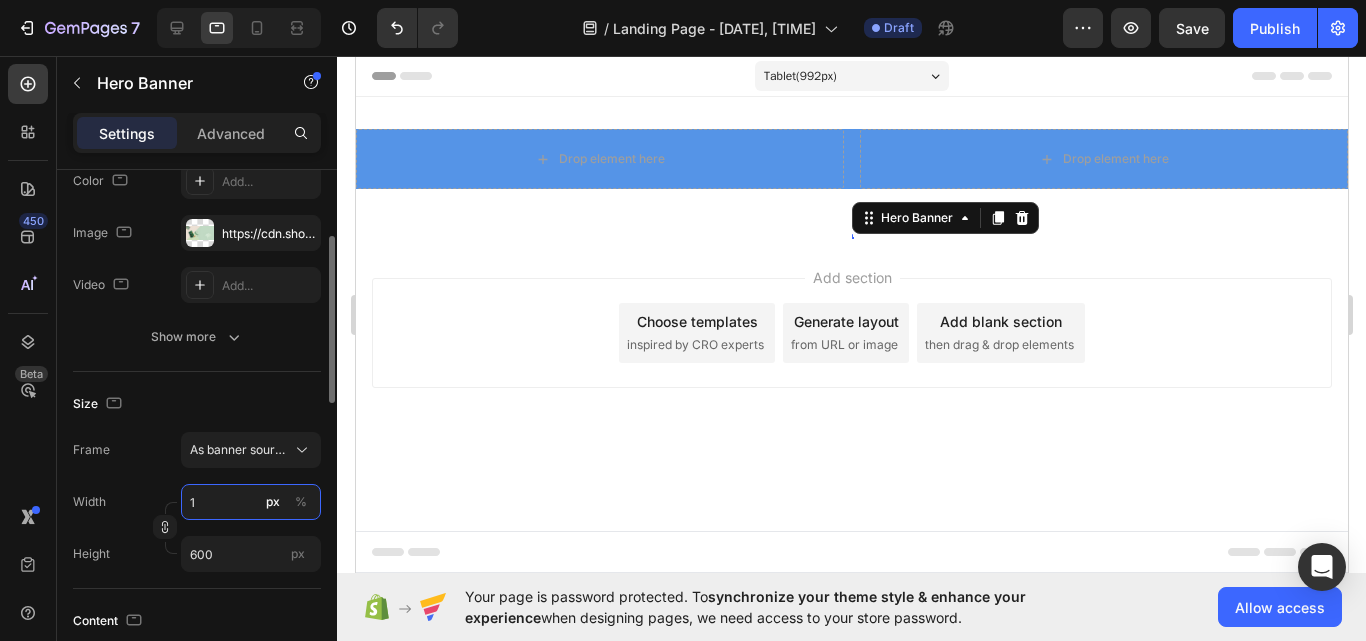 scroll, scrollTop: 0, scrollLeft: 0, axis: both 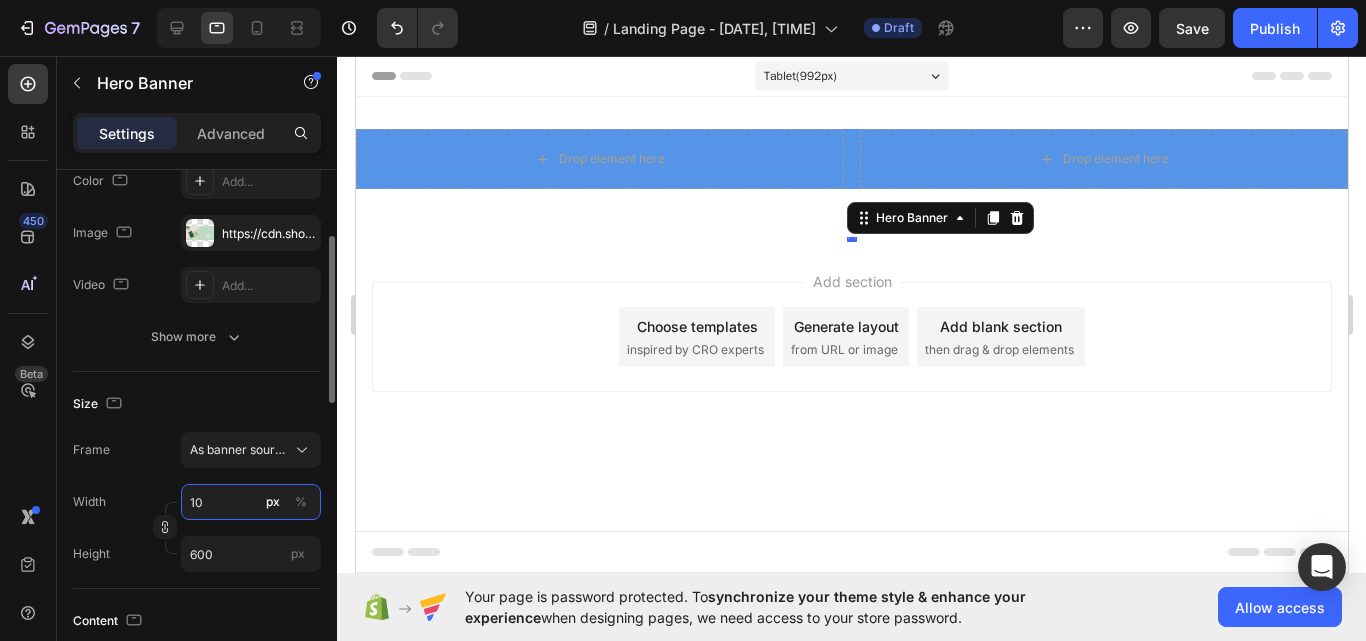 type on "100" 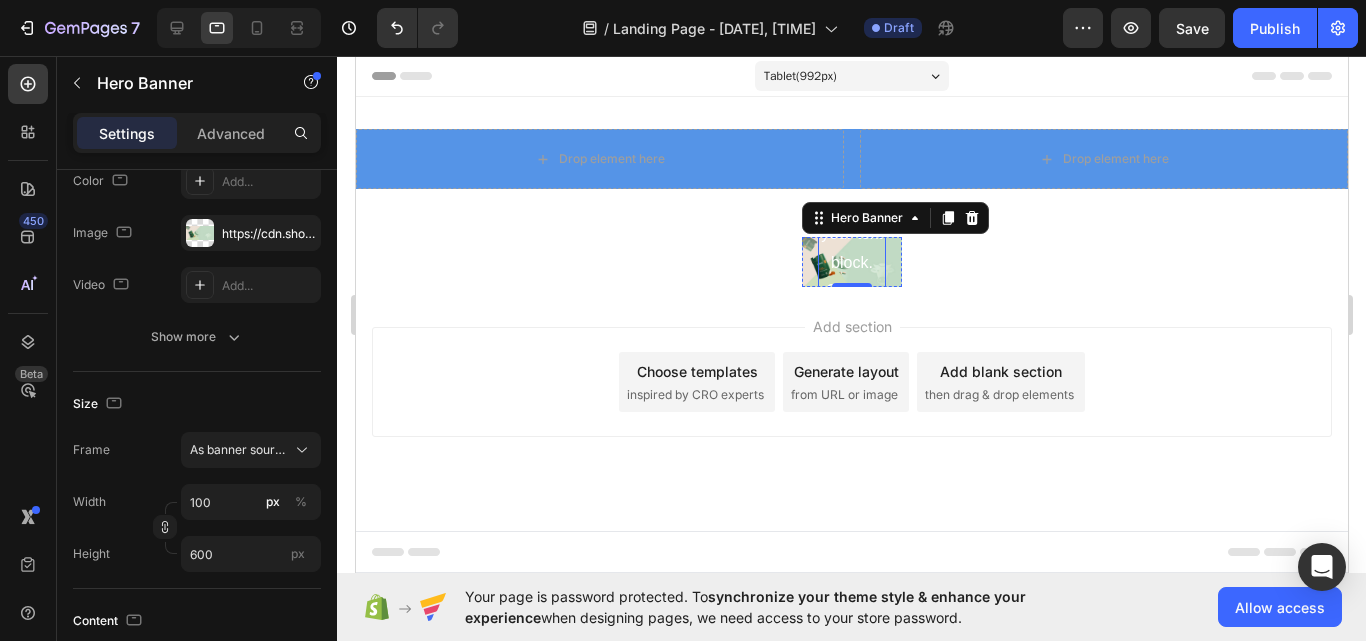 click on "This is your text block. Click to edit and make it your own. Share your product's story                   or services offered. Get creative and make it yours!" at bounding box center [851, 479] 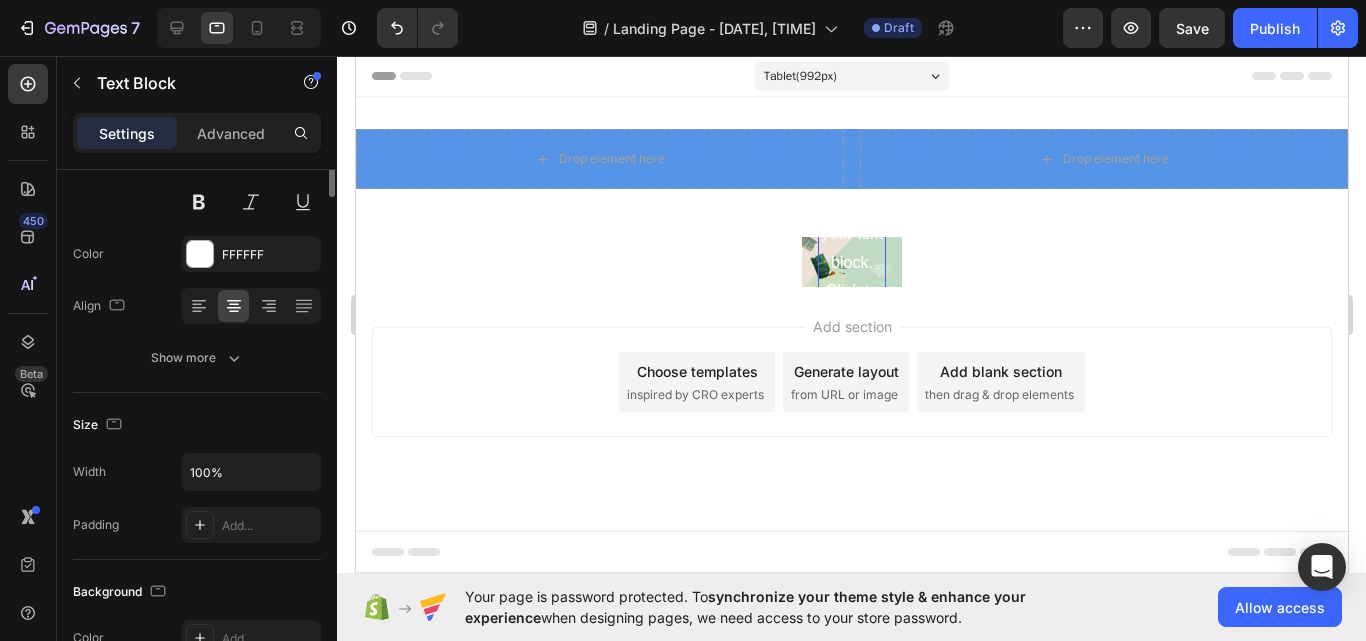 scroll, scrollTop: 0, scrollLeft: 0, axis: both 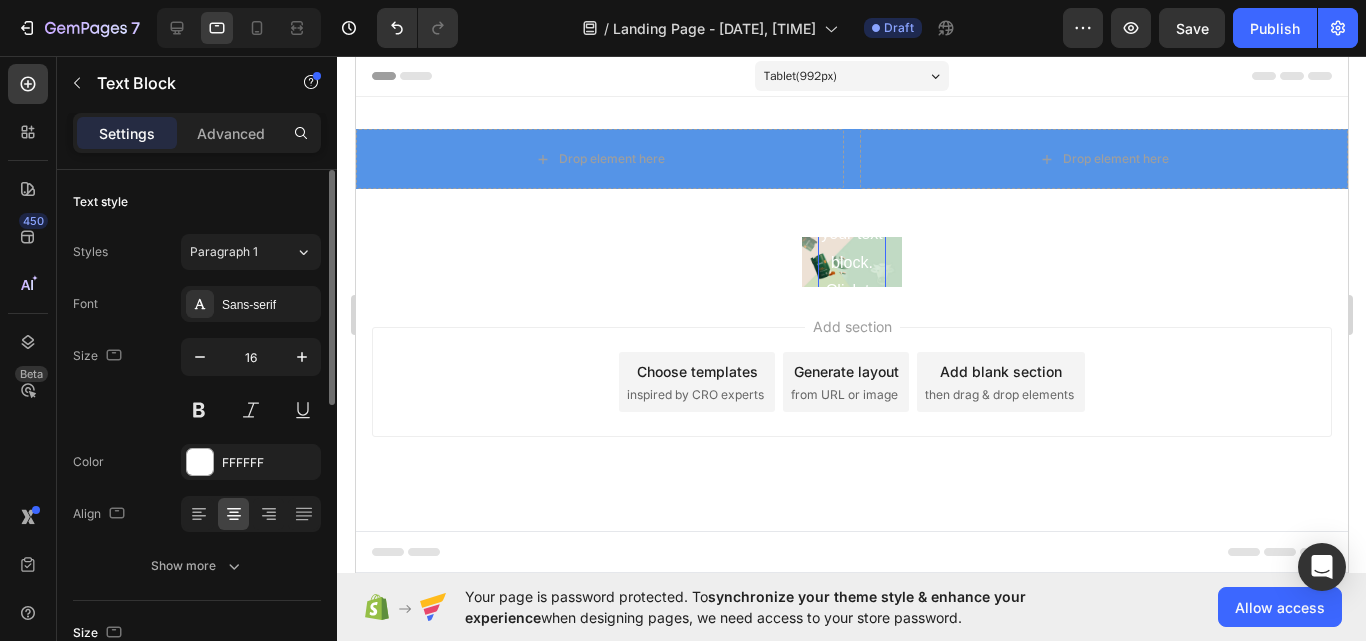 click on "This is your text block. Click to edit and make it your own. Share your product's story                   or services offered. Get creative and make it yours!" at bounding box center (851, 479) 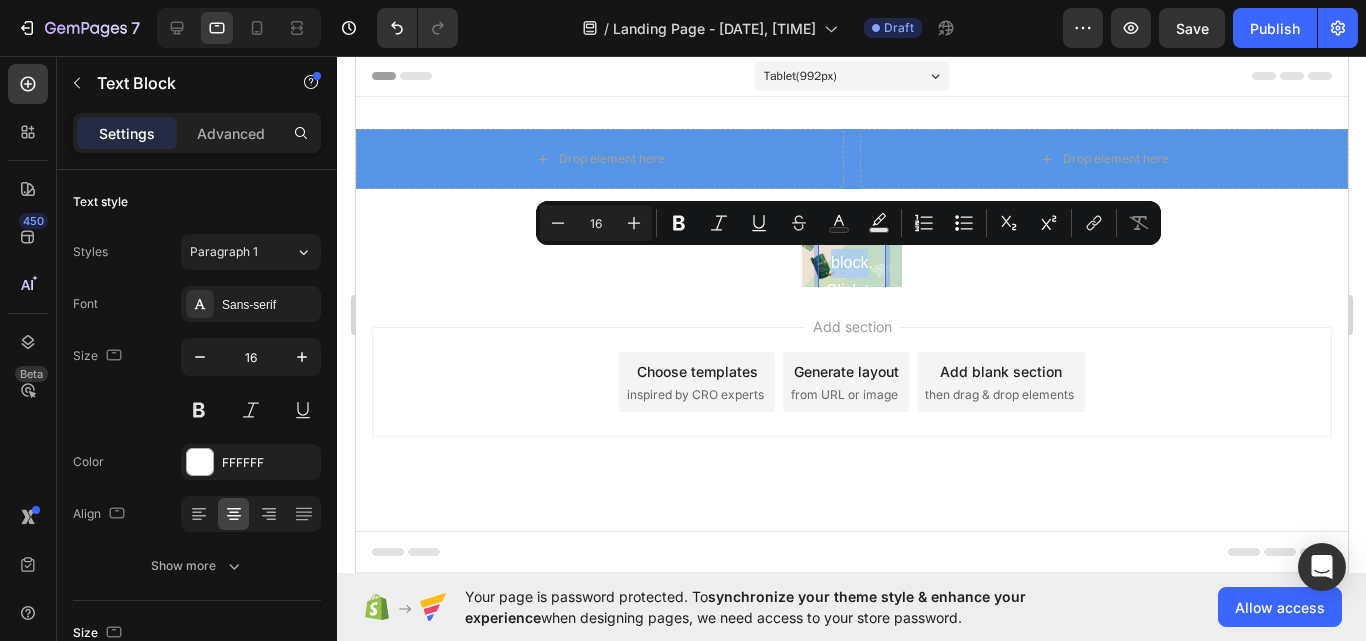 click on "This is your text block. Click to edit and make it your own. Share your product's story or services offered. Get creative and make it yours!" at bounding box center (851, 479) 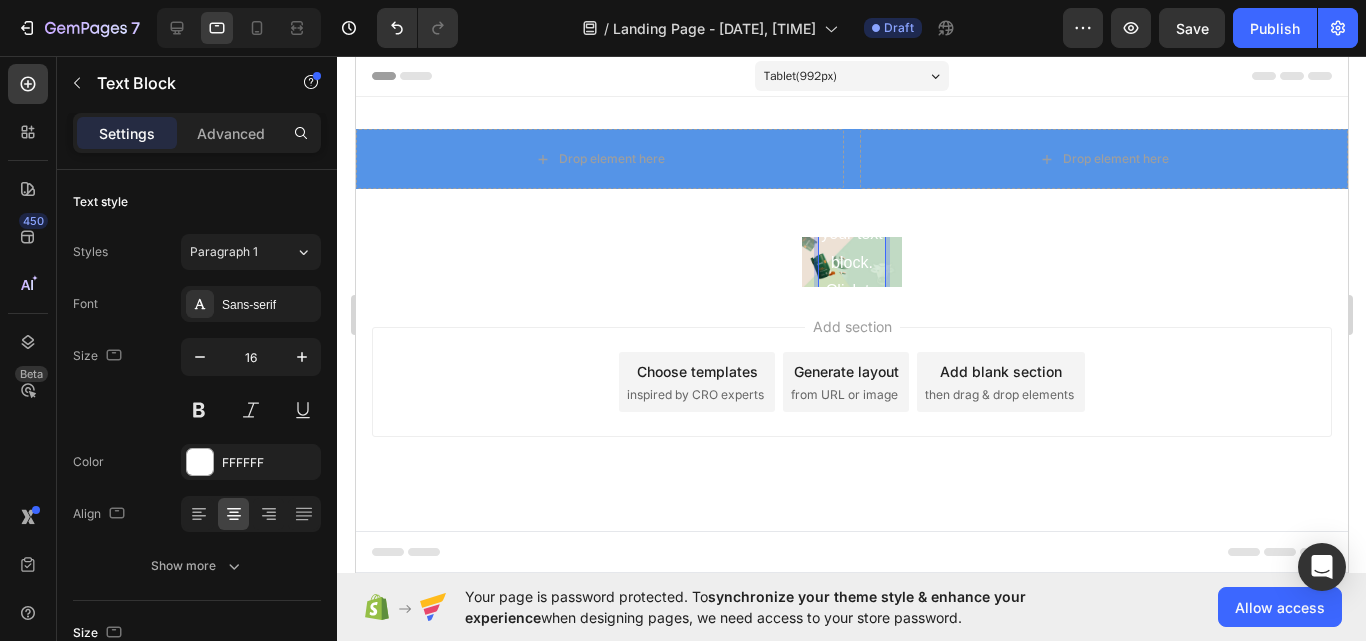 click on "This is your text block. Click to edit and make it your own. Share your product's story or services offered. Get creative and make it yours!" at bounding box center [851, 479] 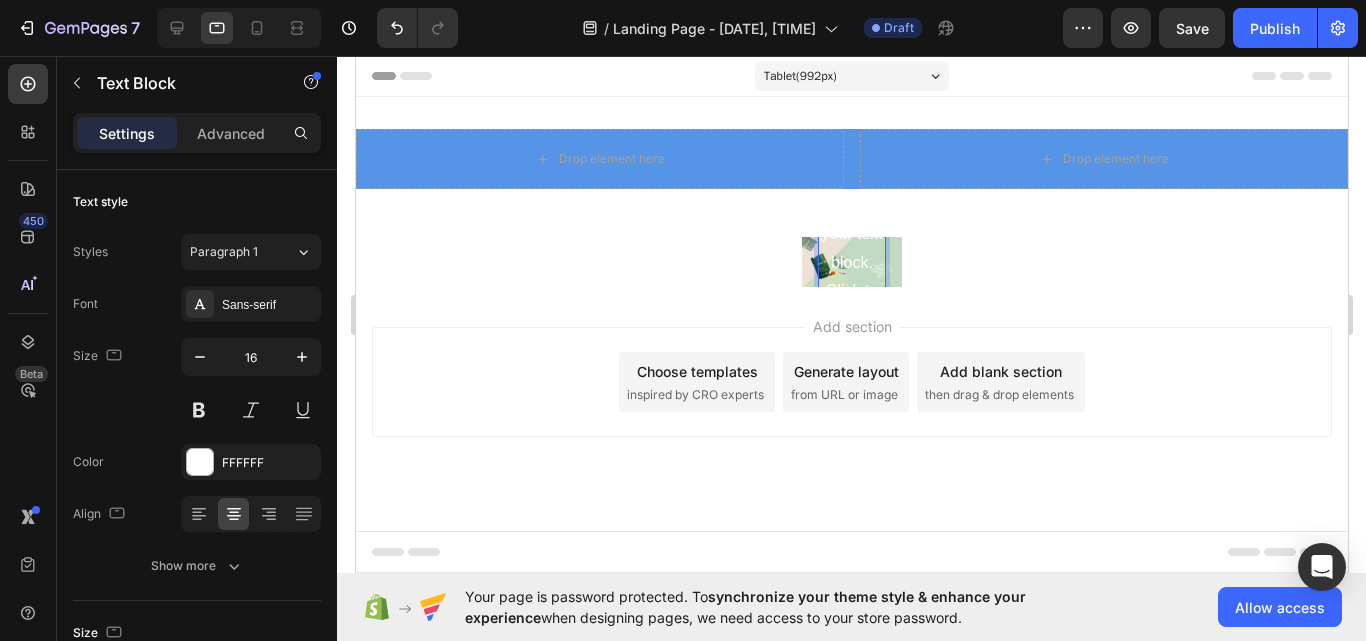 click on "This is your text block. Click to edit and make it your own. Share your product's story or services offered. Get creative and make it yours!" at bounding box center (851, 479) 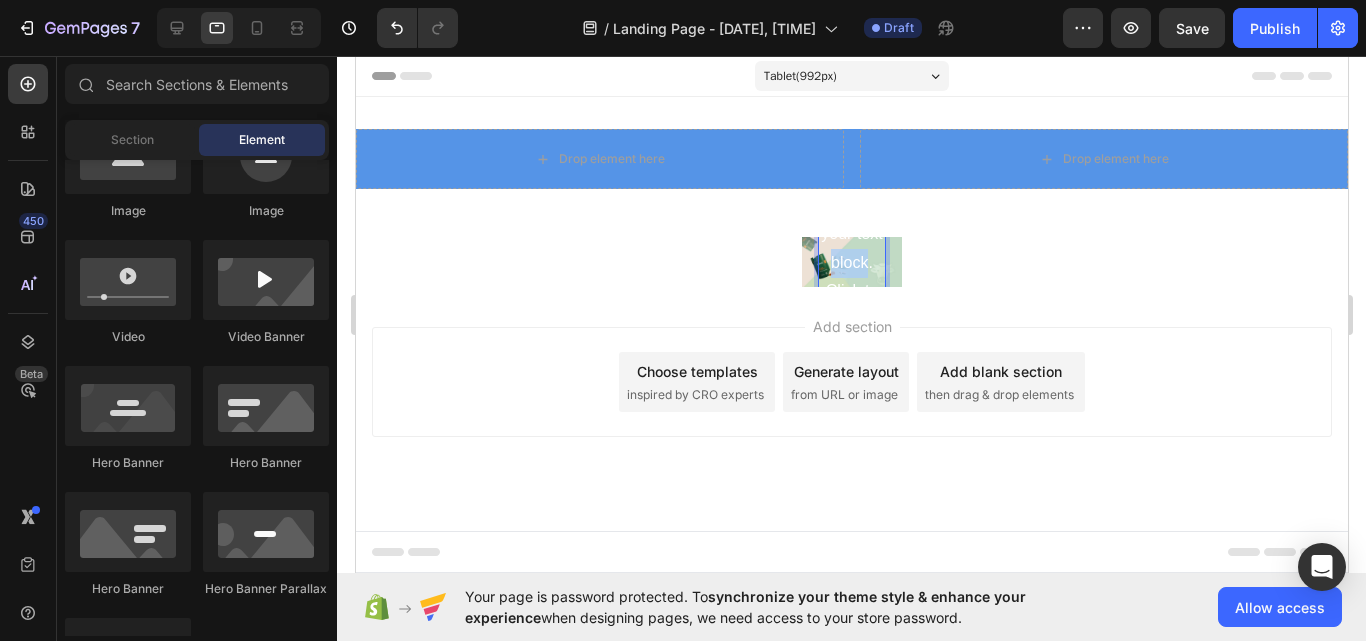 click on "Add section Choose templates inspired by CRO experts Generate layout from URL or image Add blank section then drag & drop elements" at bounding box center (851, 410) 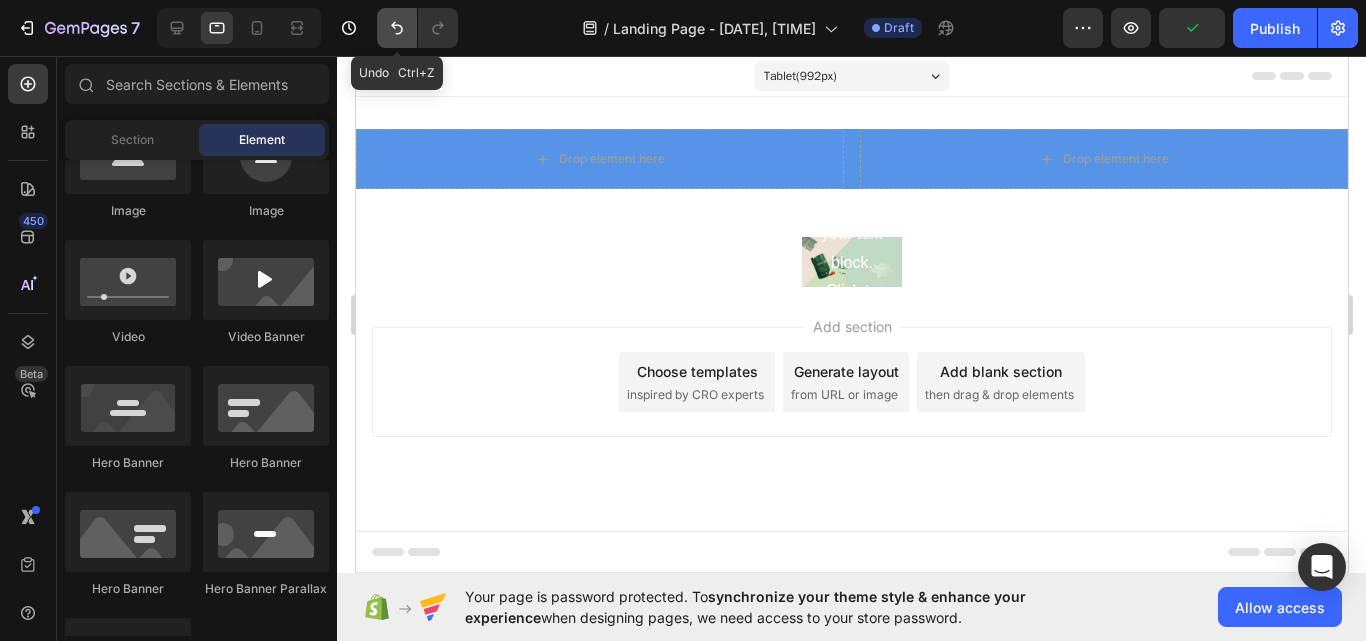 click 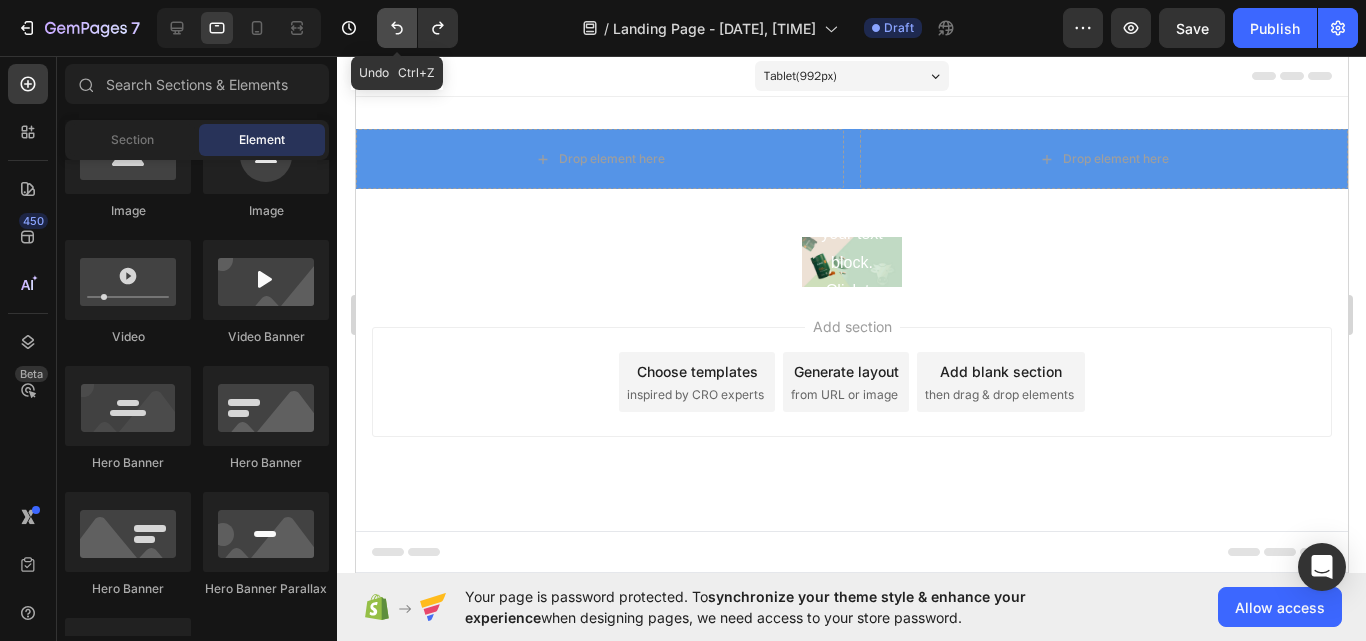 click 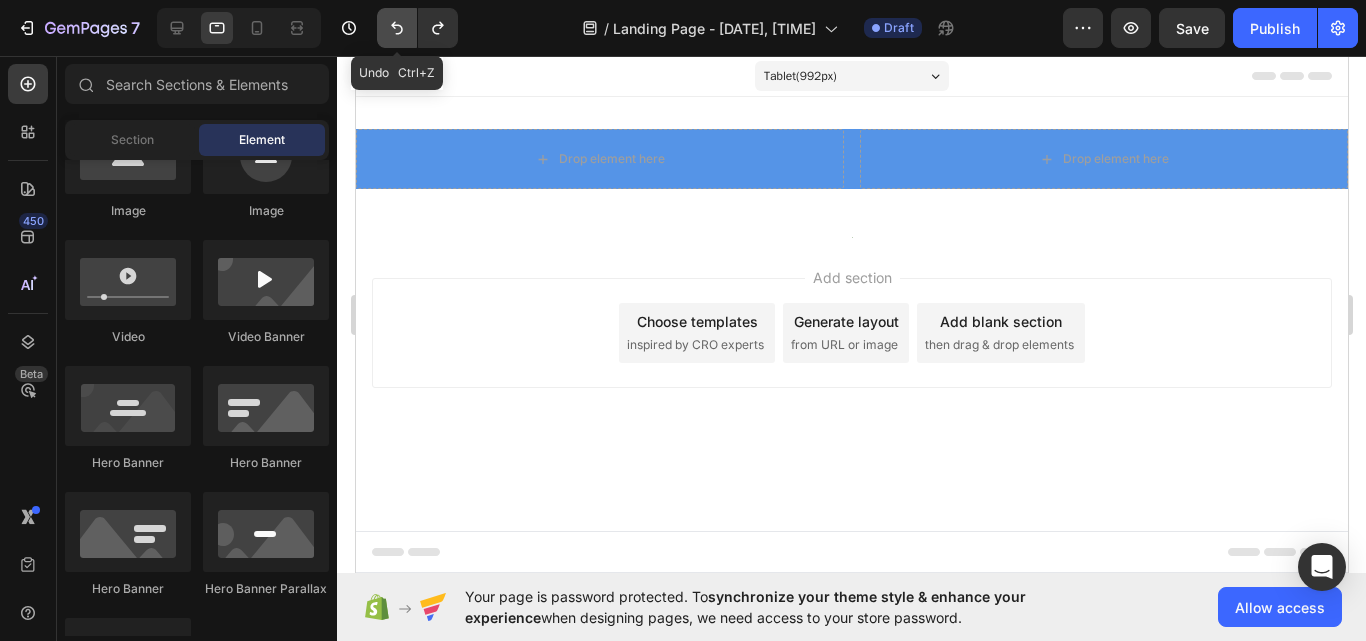 click 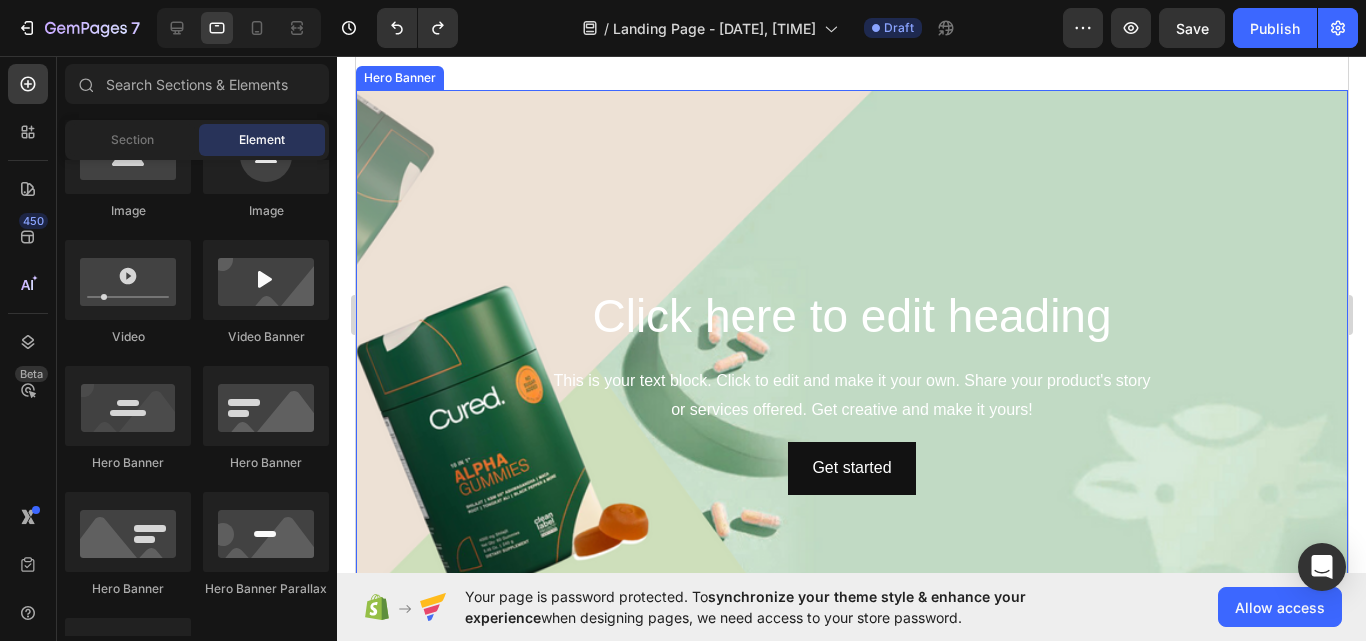 scroll, scrollTop: 311, scrollLeft: 0, axis: vertical 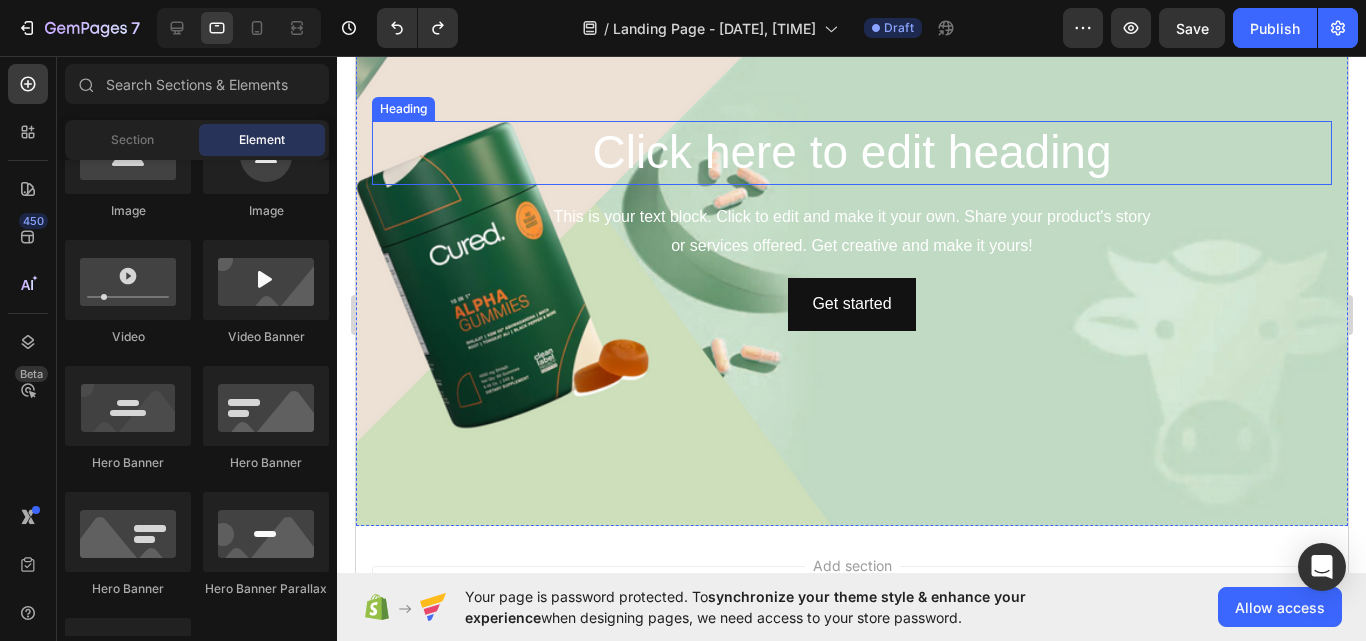 click on "Click here to edit heading" at bounding box center (851, 153) 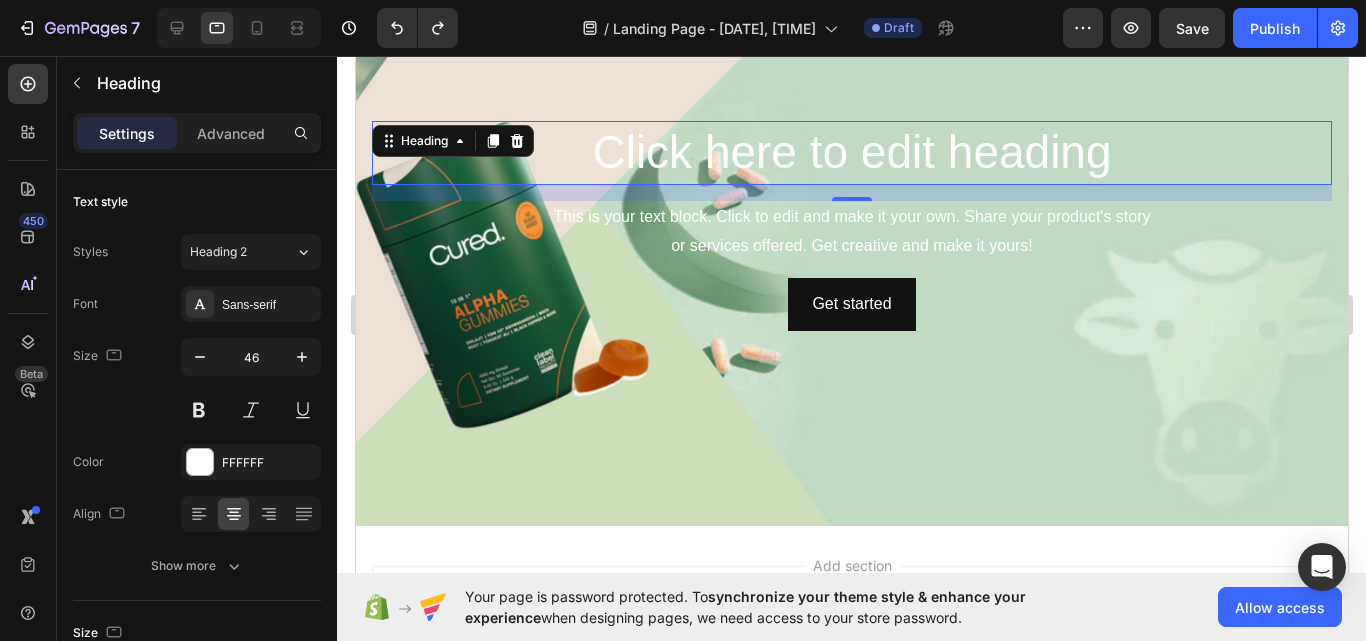 click on "Click here to edit heading" at bounding box center [851, 153] 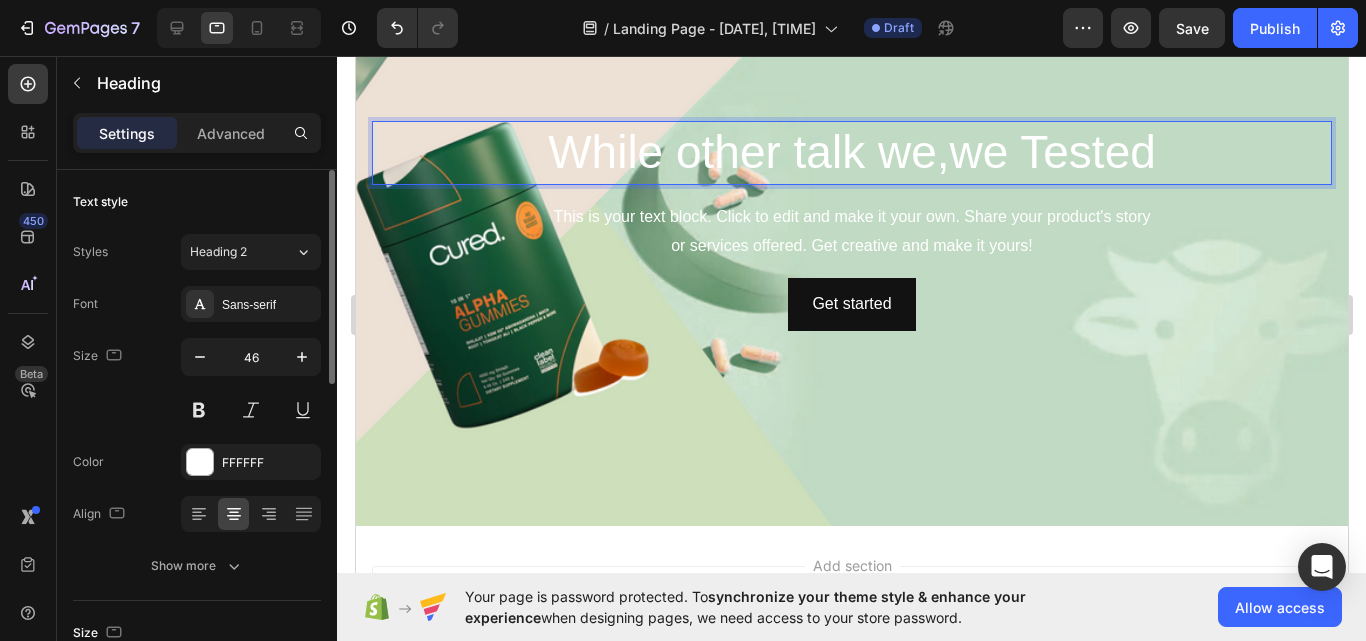 click on "Color FFFFFF" at bounding box center (197, 462) 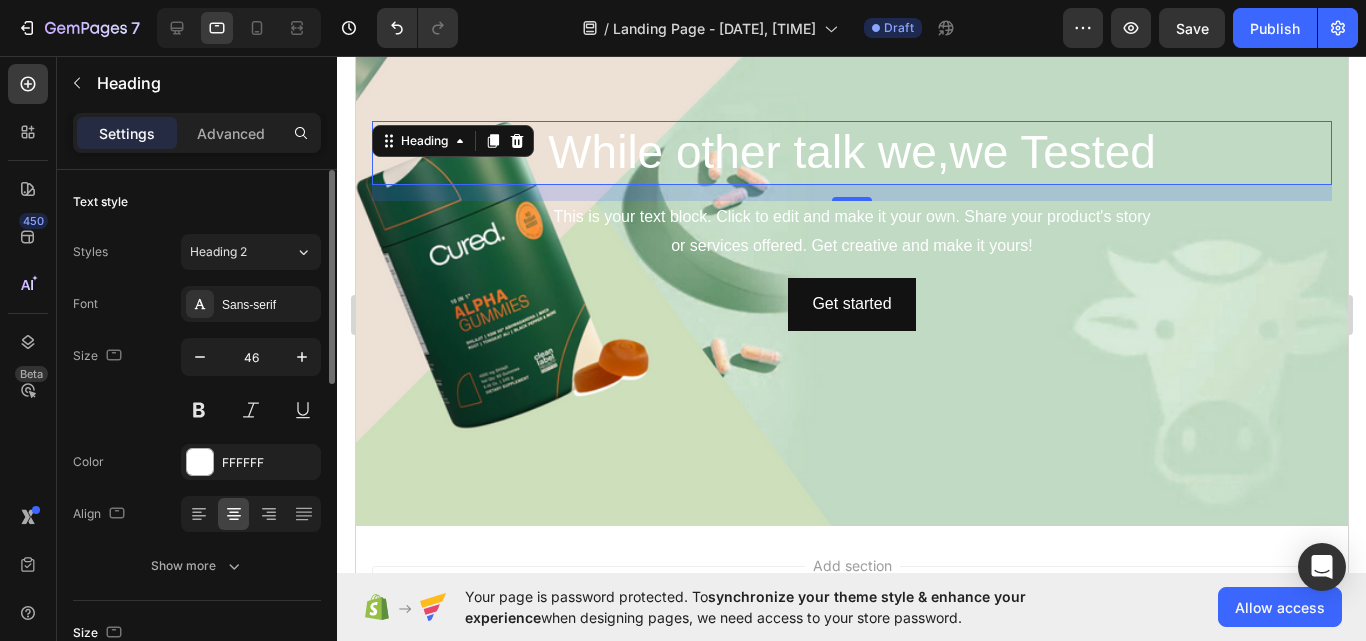 click on "Color FFFFFF" at bounding box center (197, 462) 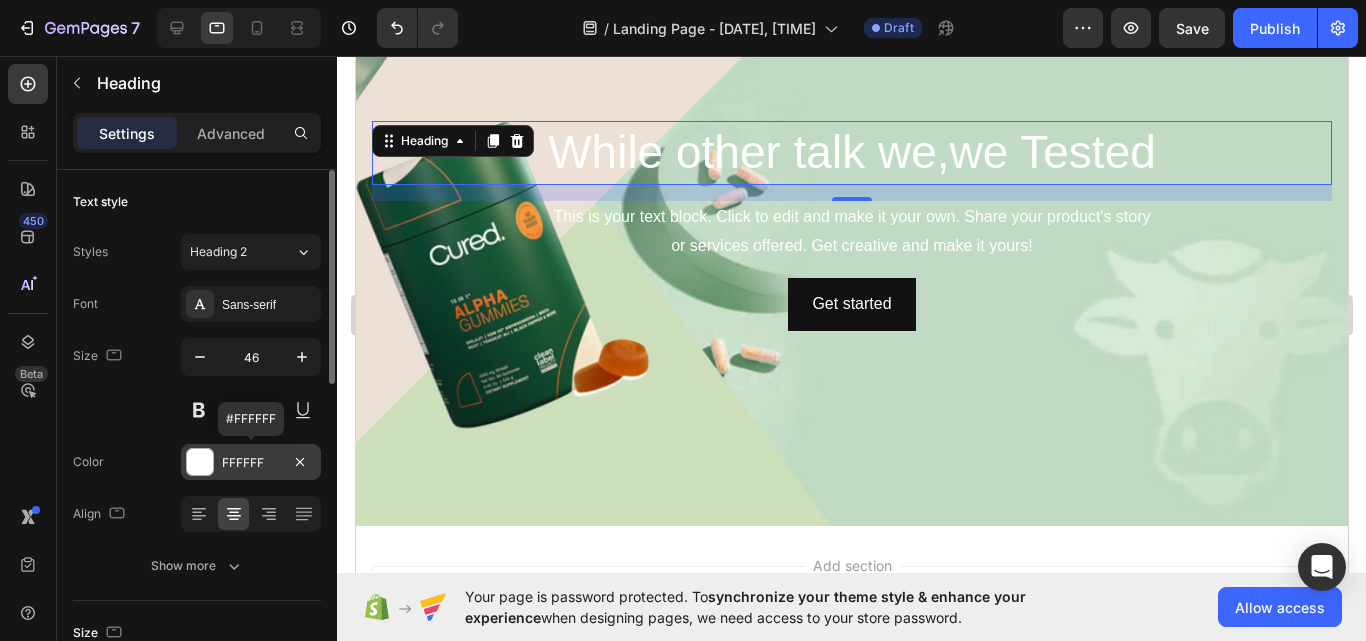 click at bounding box center (200, 462) 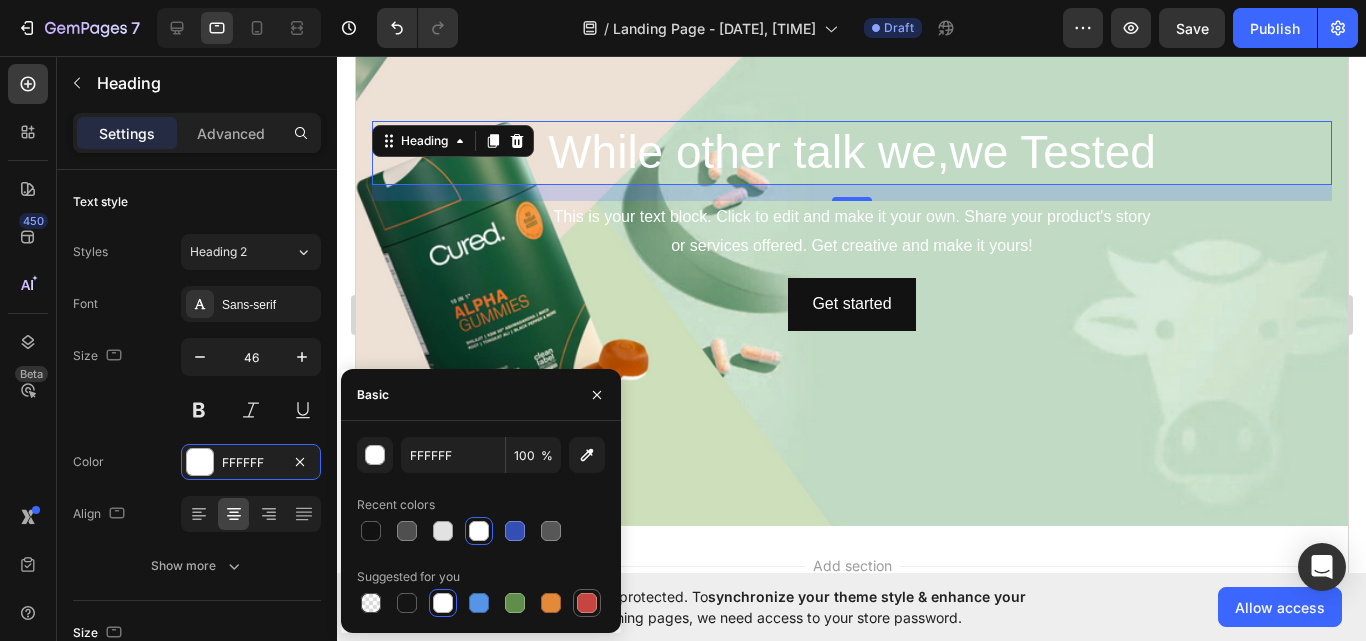 click at bounding box center [587, 603] 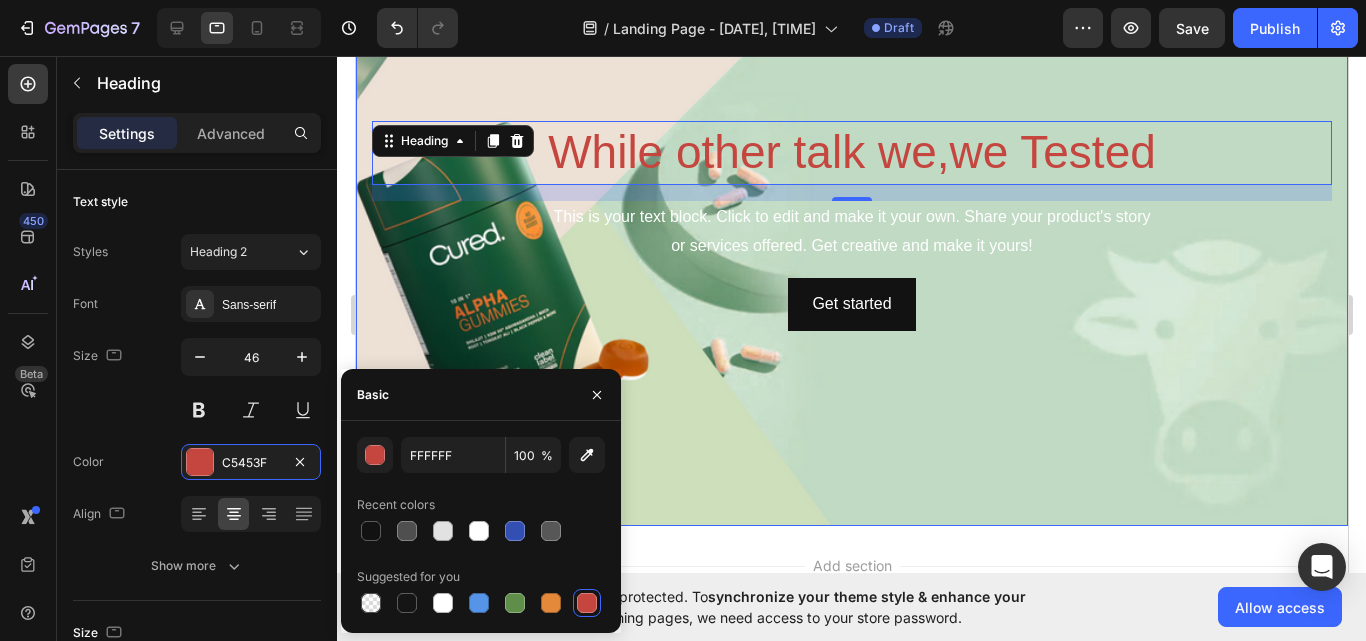 click at bounding box center [851, 226] 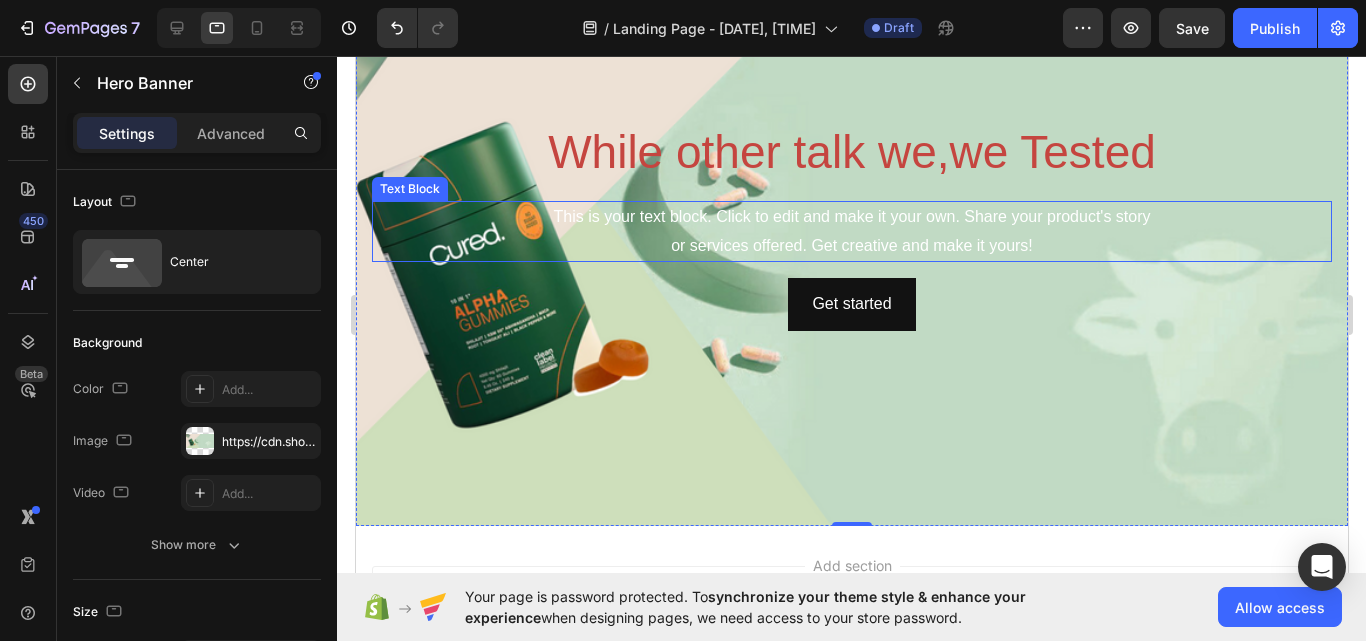 click on "This is your text block. Click to edit and make it your own. Share your product's story or services offered. Get creative and make it yours!" at bounding box center (851, 232) 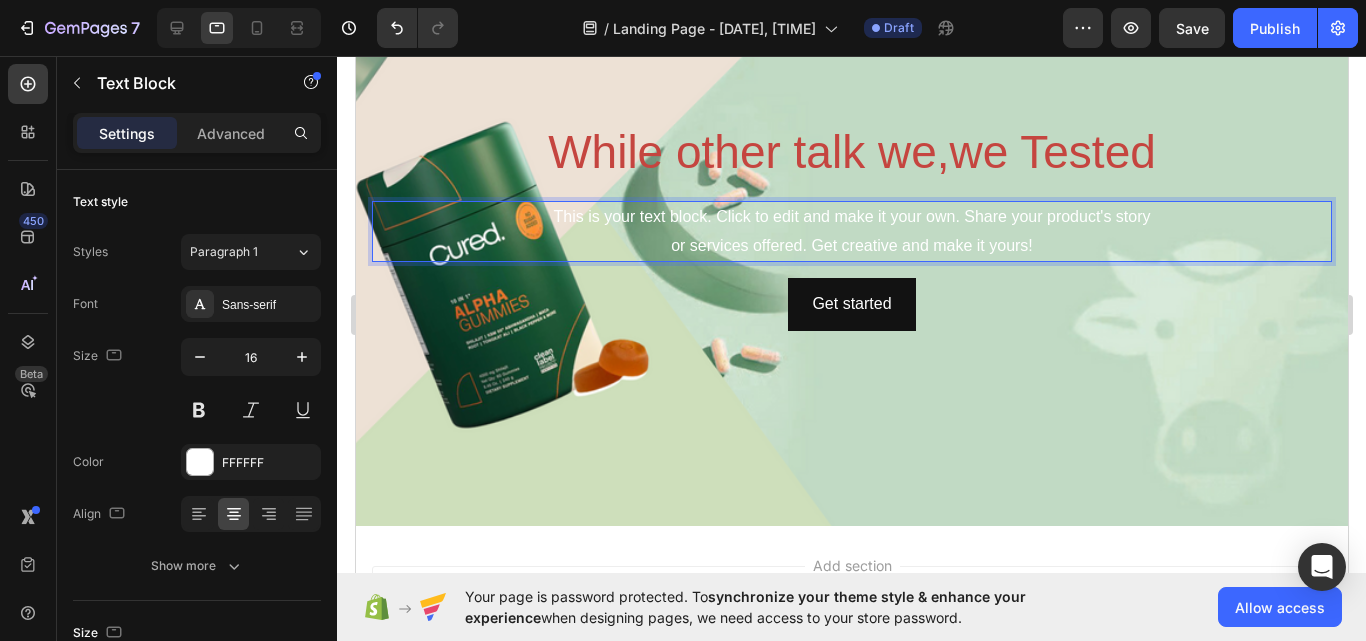 click on "This is your text block. Click to edit and make it your own. Share your product's story or services offered. Get creative and make it yours!" at bounding box center (851, 232) 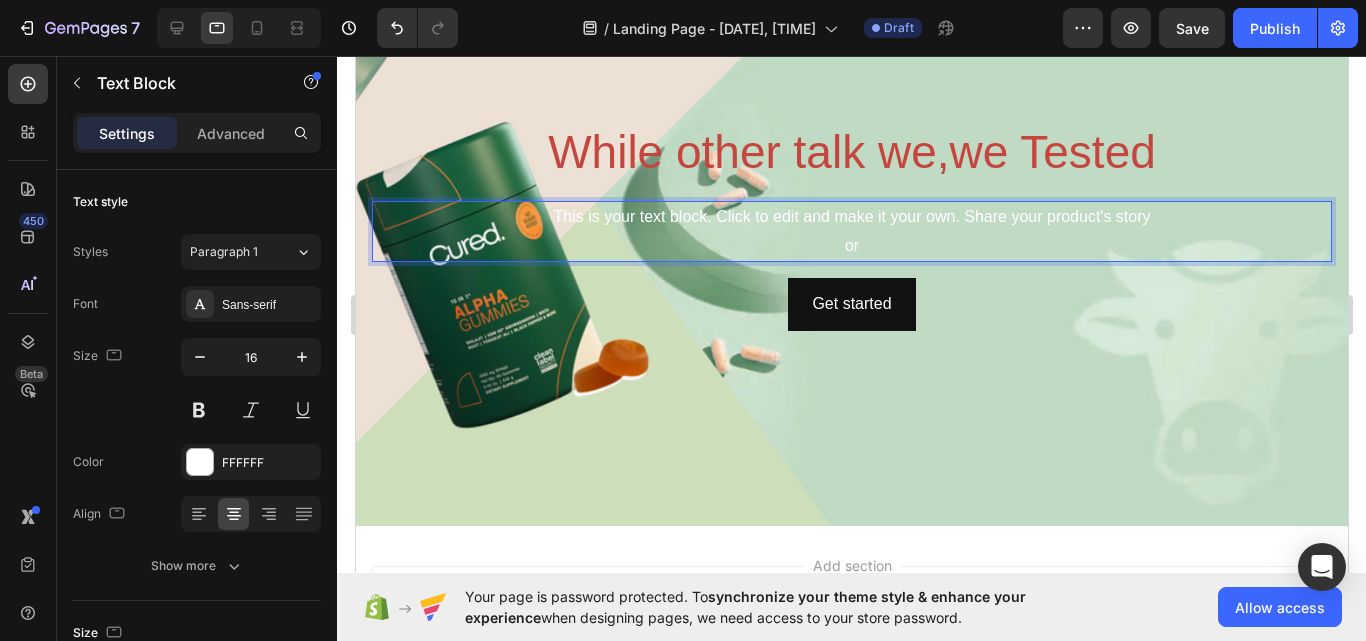 scroll, scrollTop: 325, scrollLeft: 0, axis: vertical 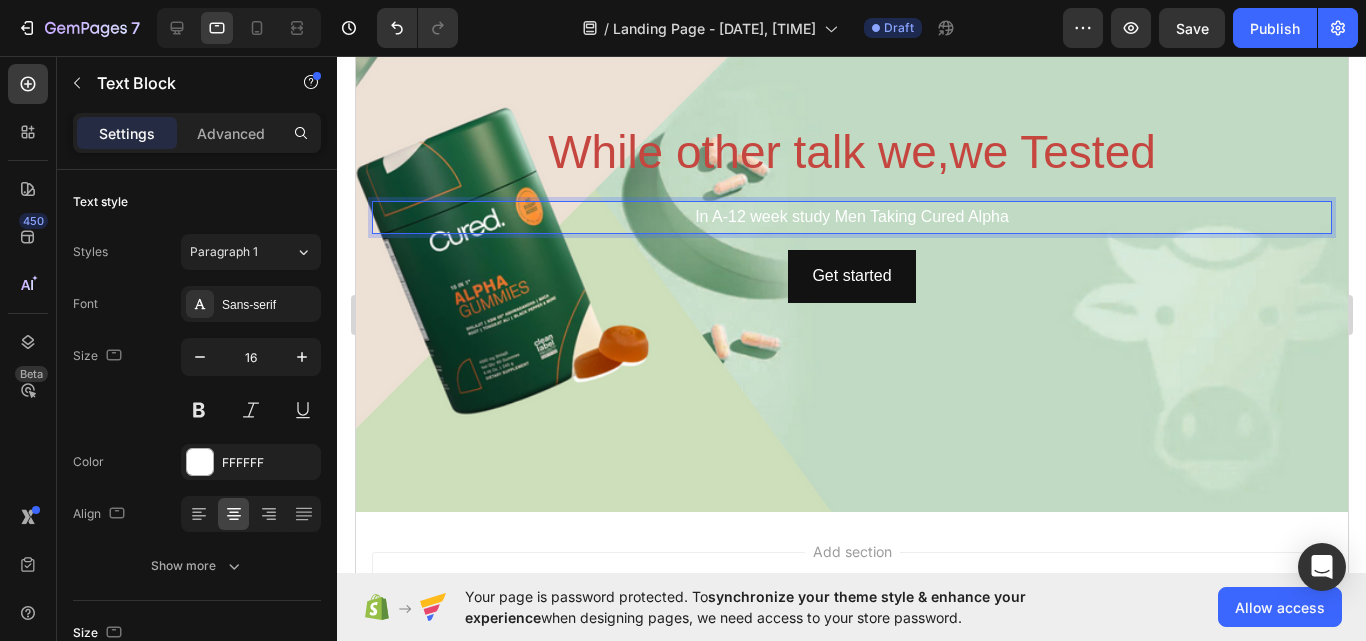 click on "In A-12 week study Men Taking Cured Alpha" at bounding box center (851, 217) 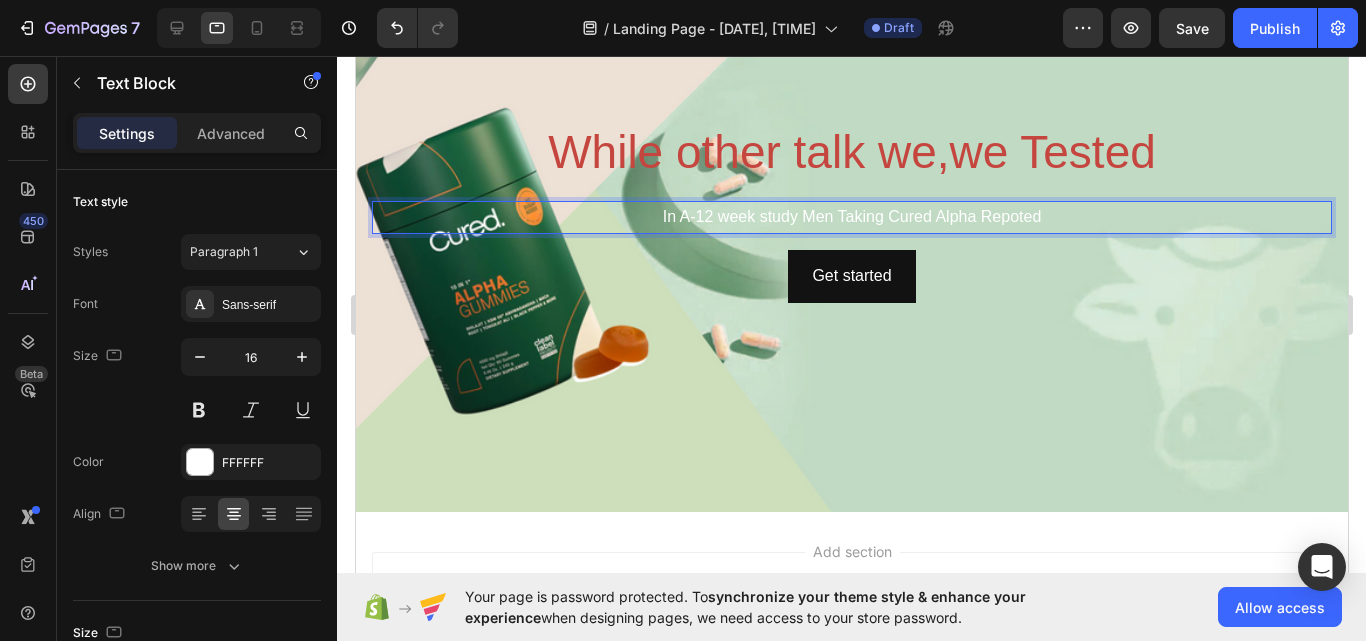 click on "In A-12 week study Men Taking Cured Alpha Repoted" at bounding box center [851, 217] 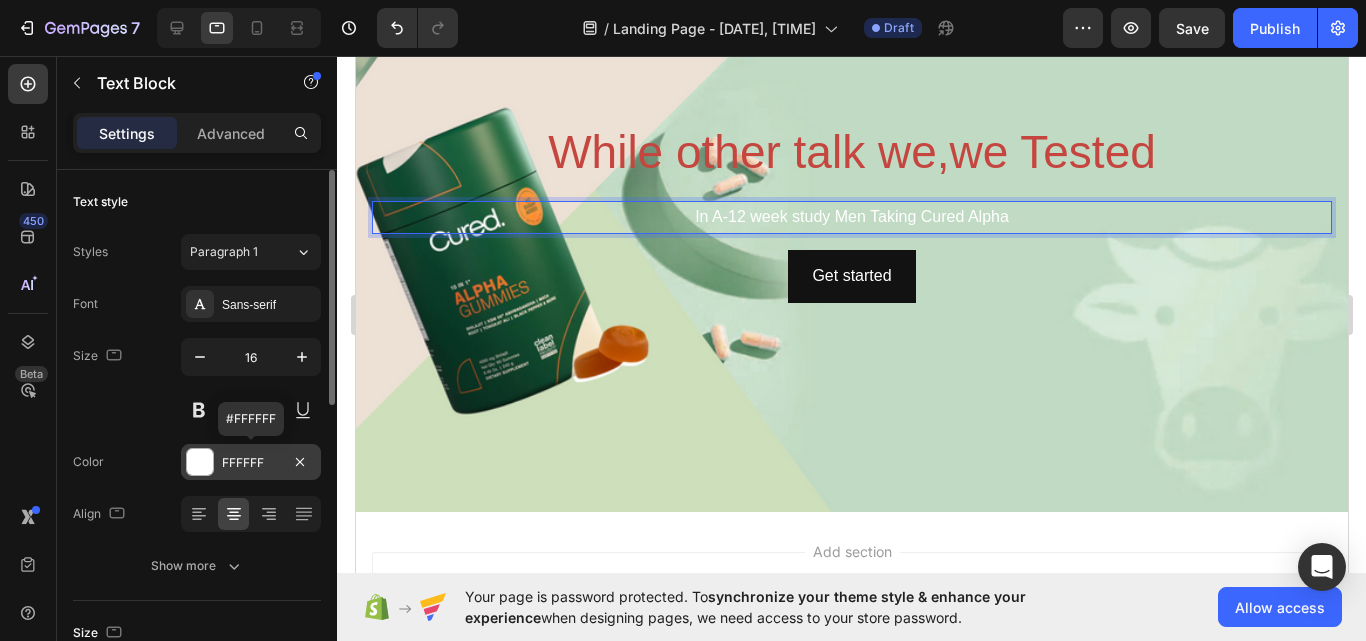 click at bounding box center (200, 462) 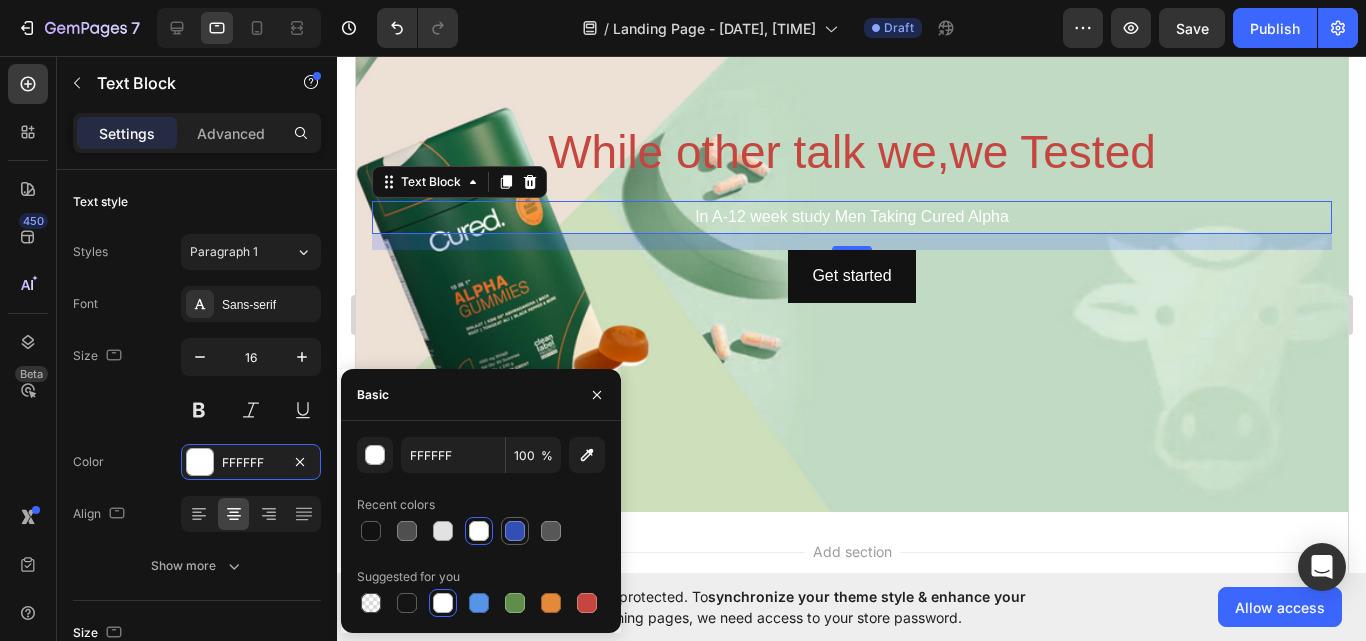 click at bounding box center [515, 531] 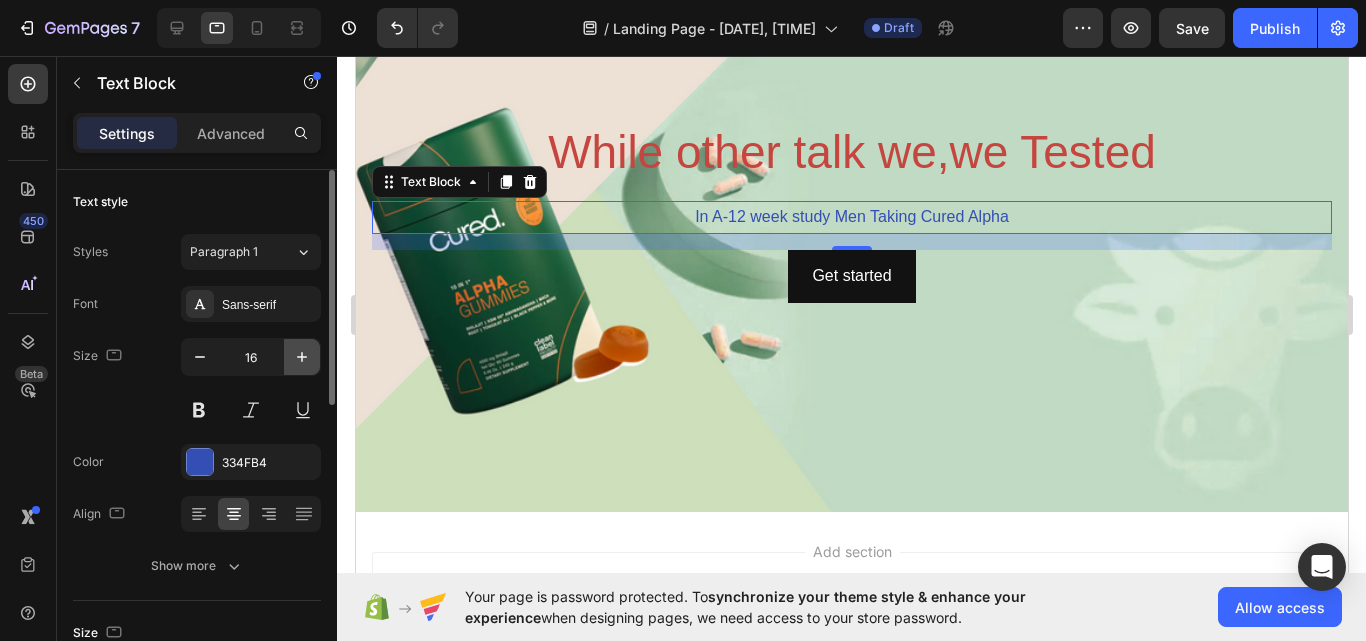 click 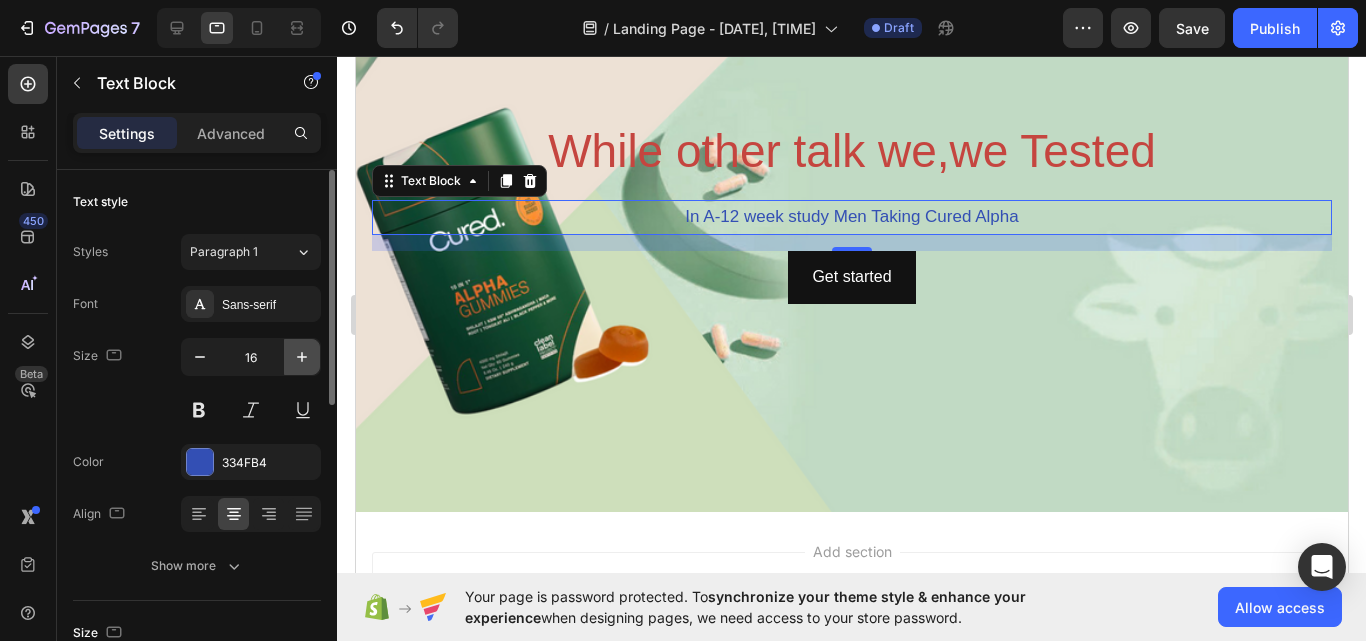 click 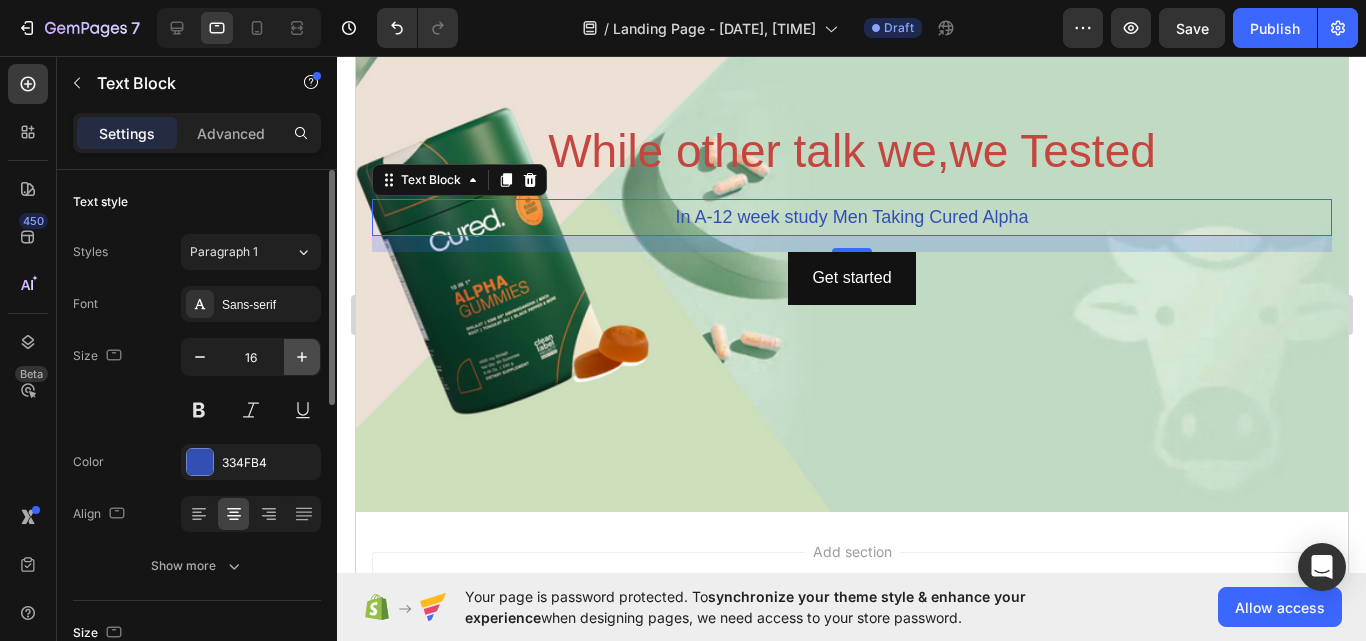 click 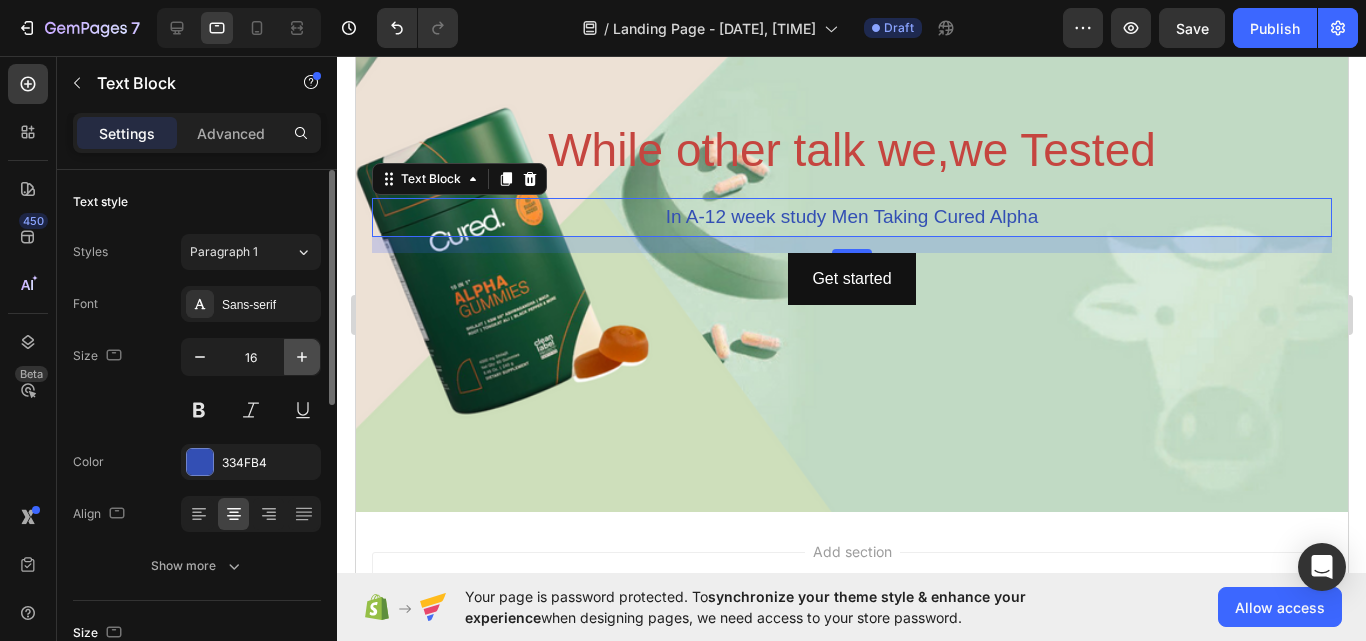 click 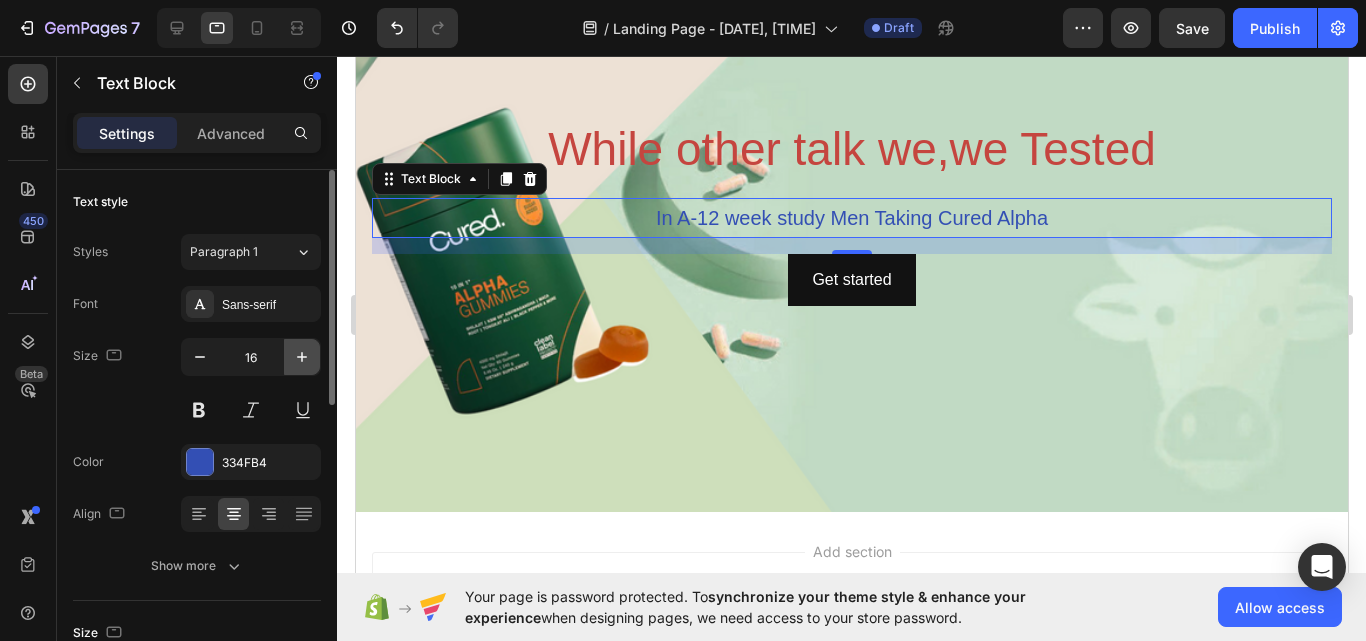 click 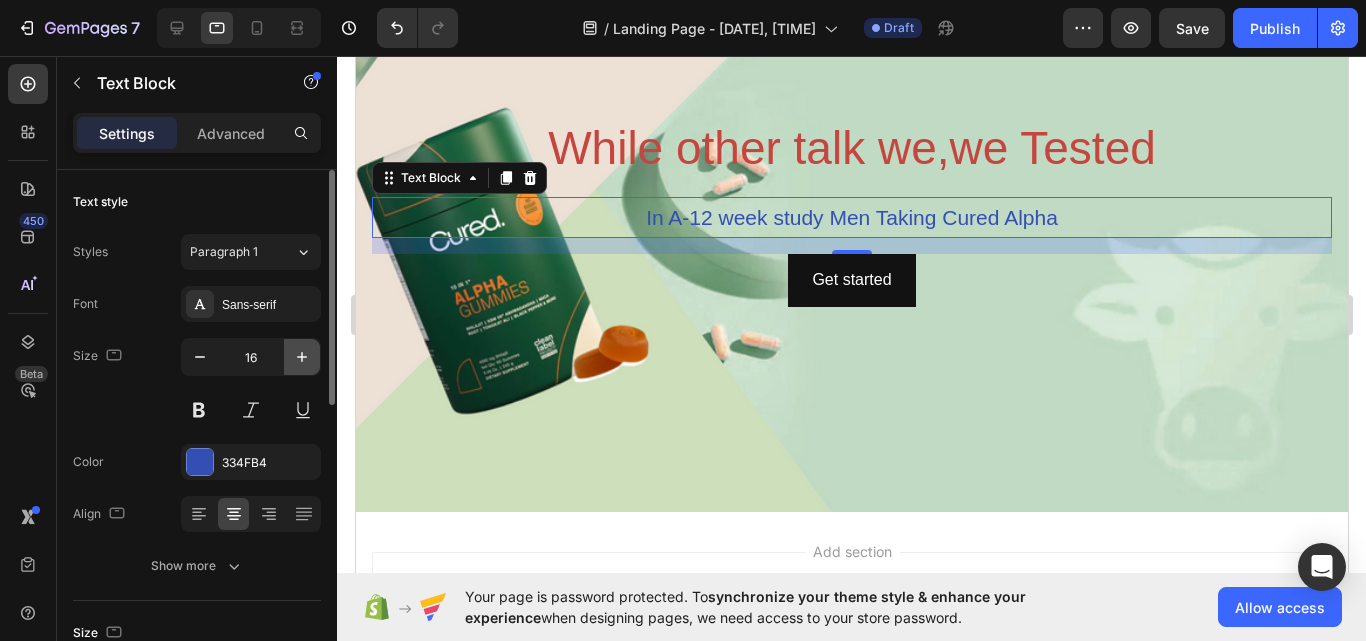 click 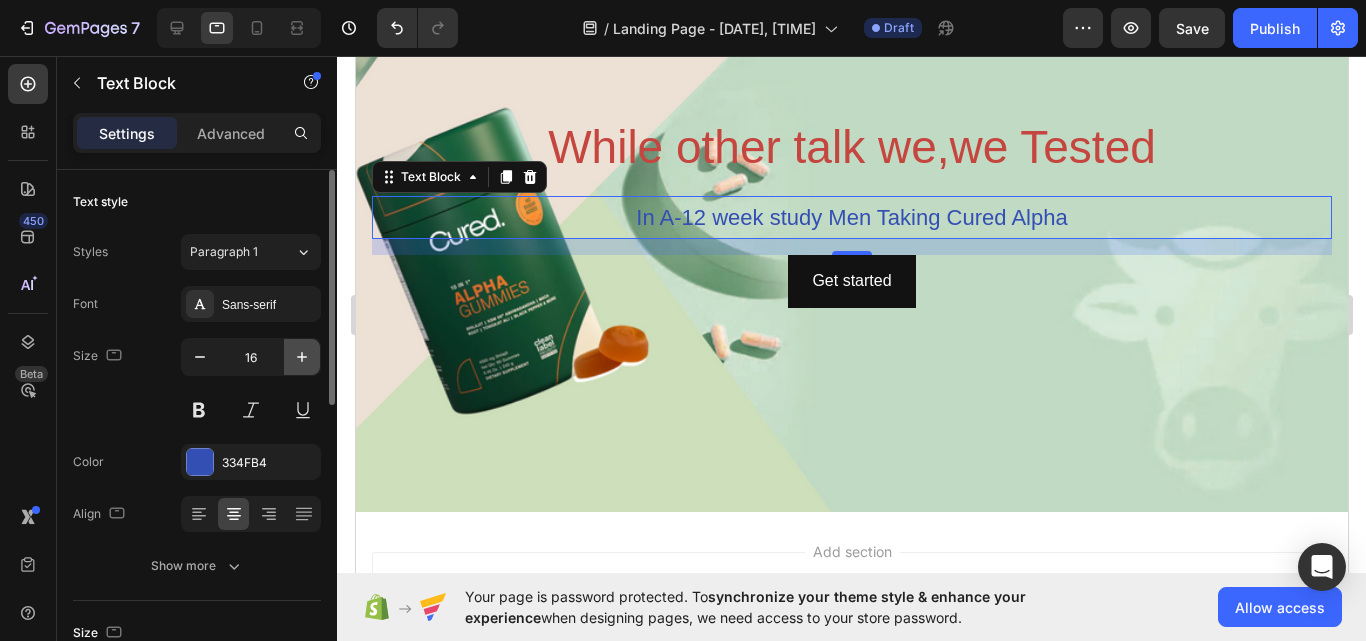 click 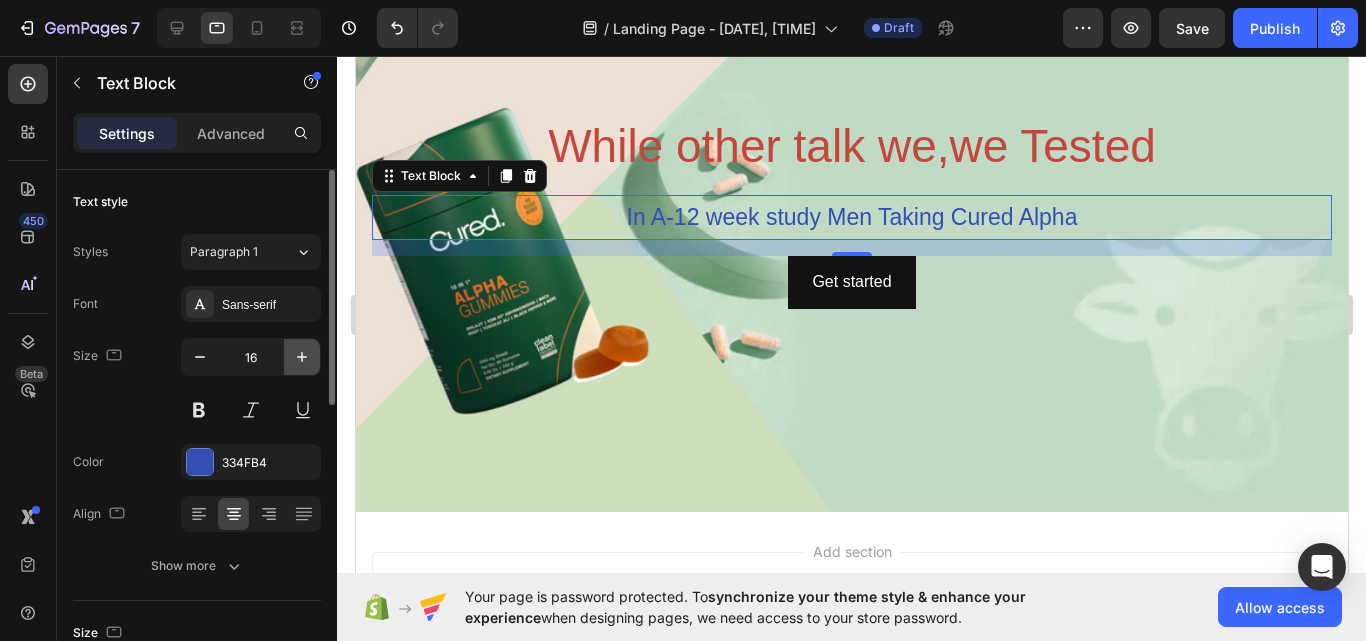 click 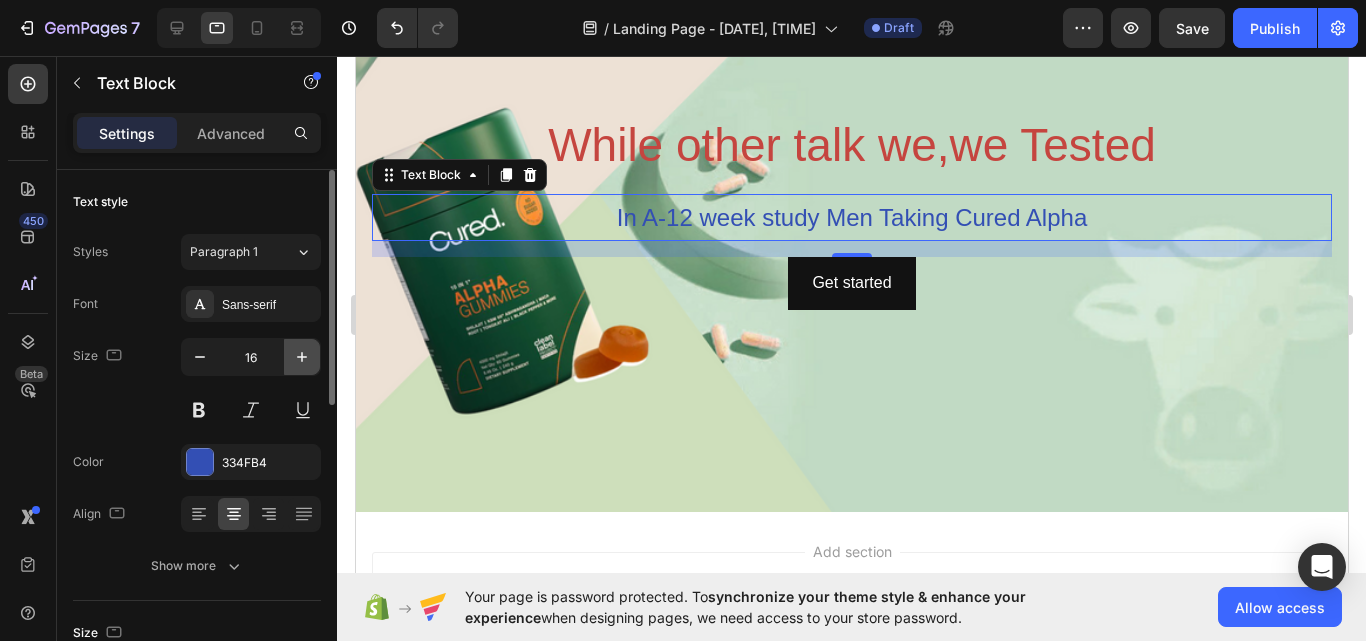 click 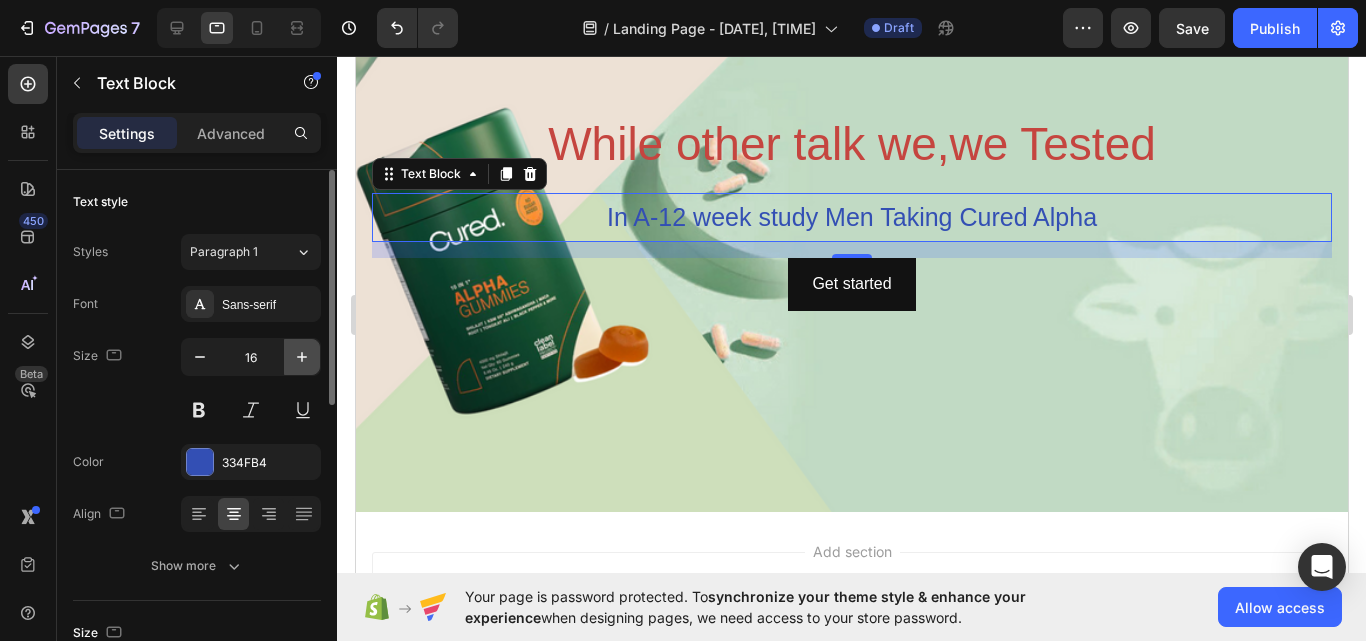 click 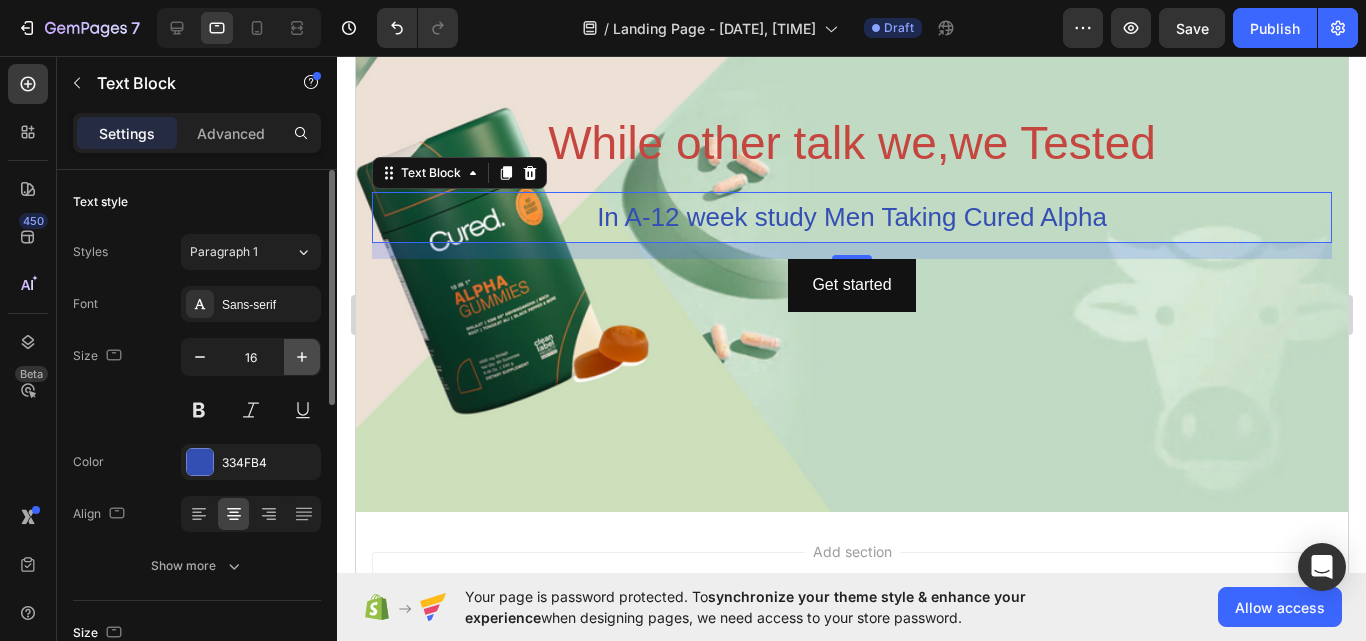 click 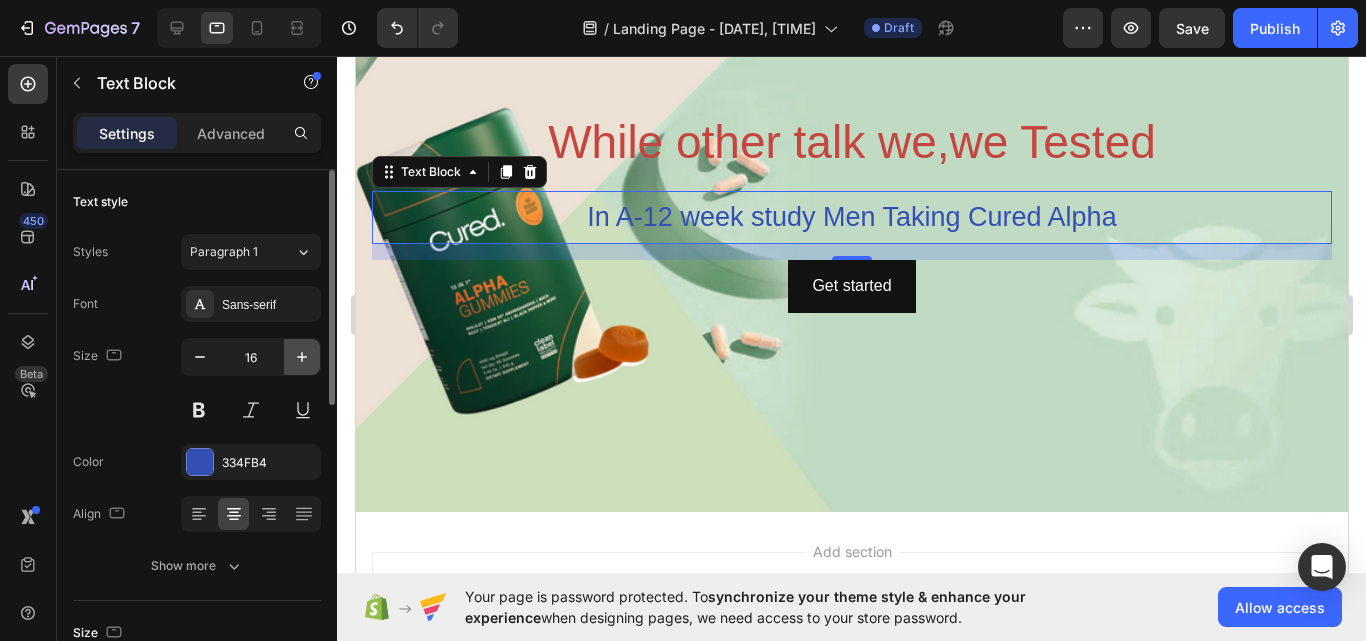 click 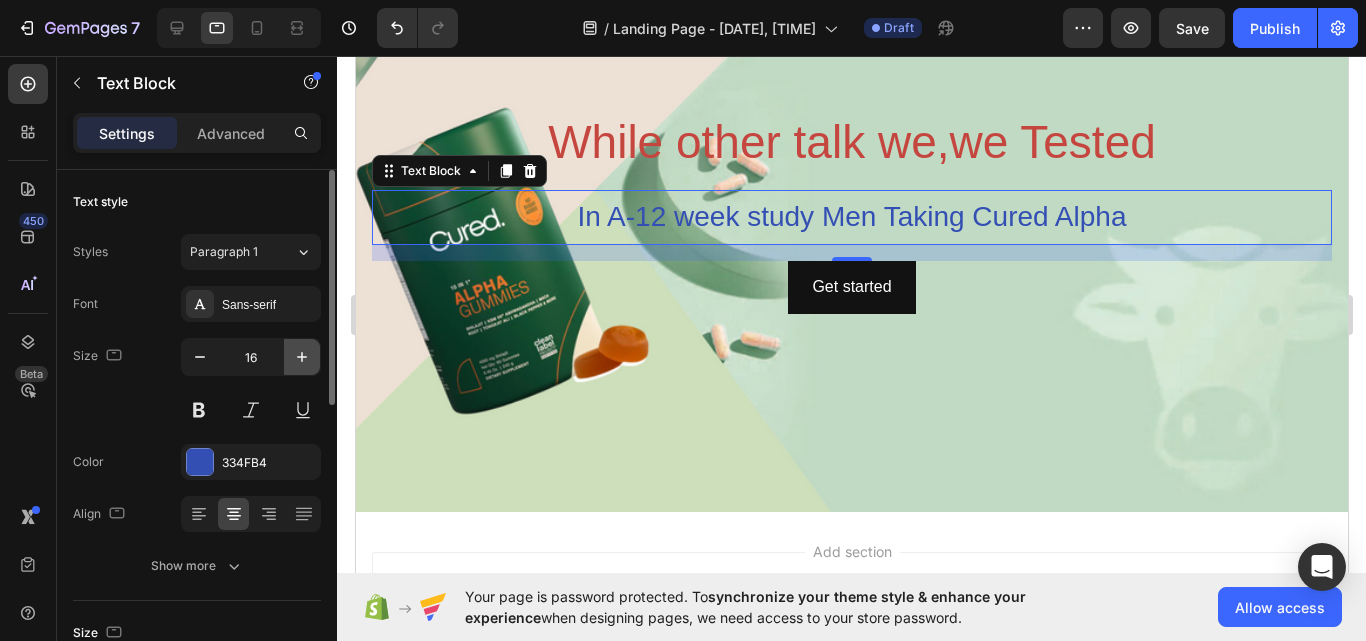 click 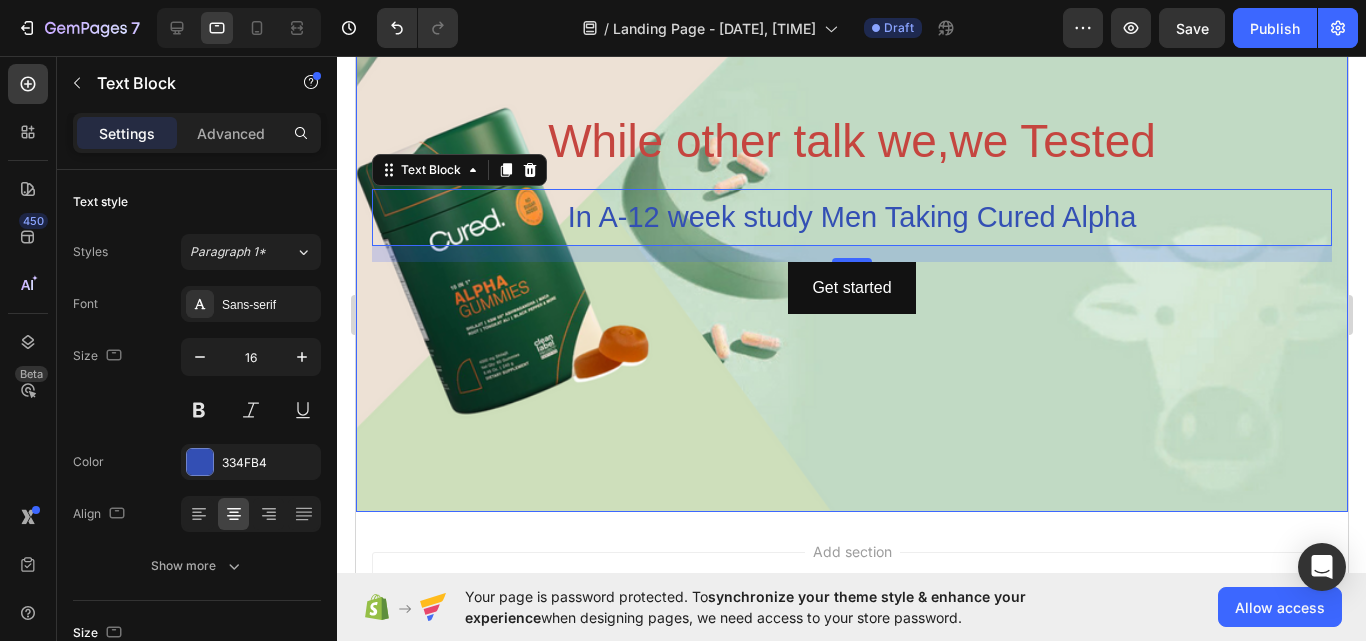 click at bounding box center [851, 212] 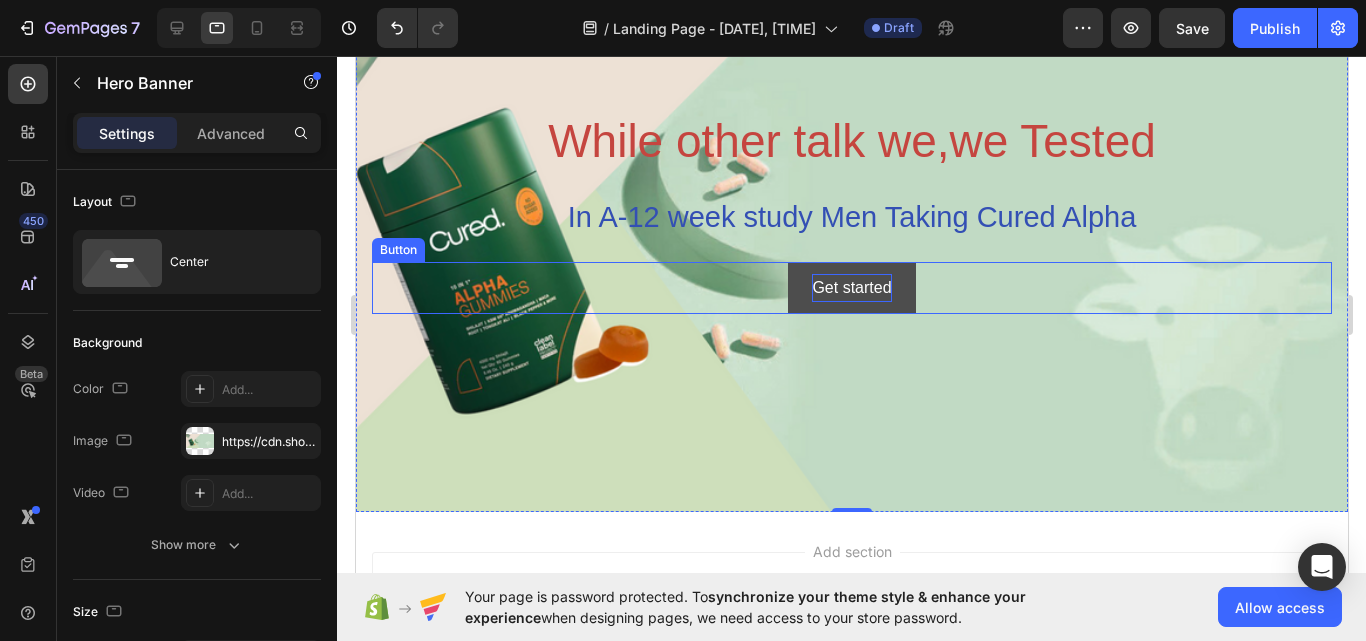 click on "Get started" at bounding box center [850, 288] 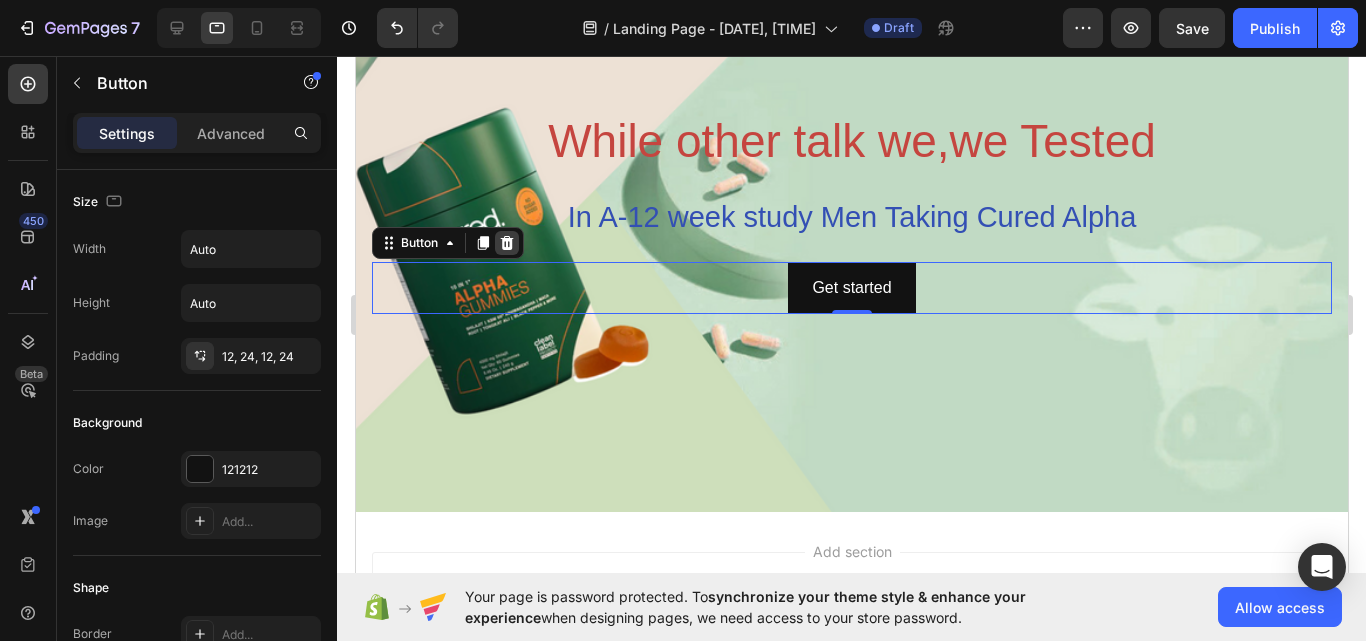 click 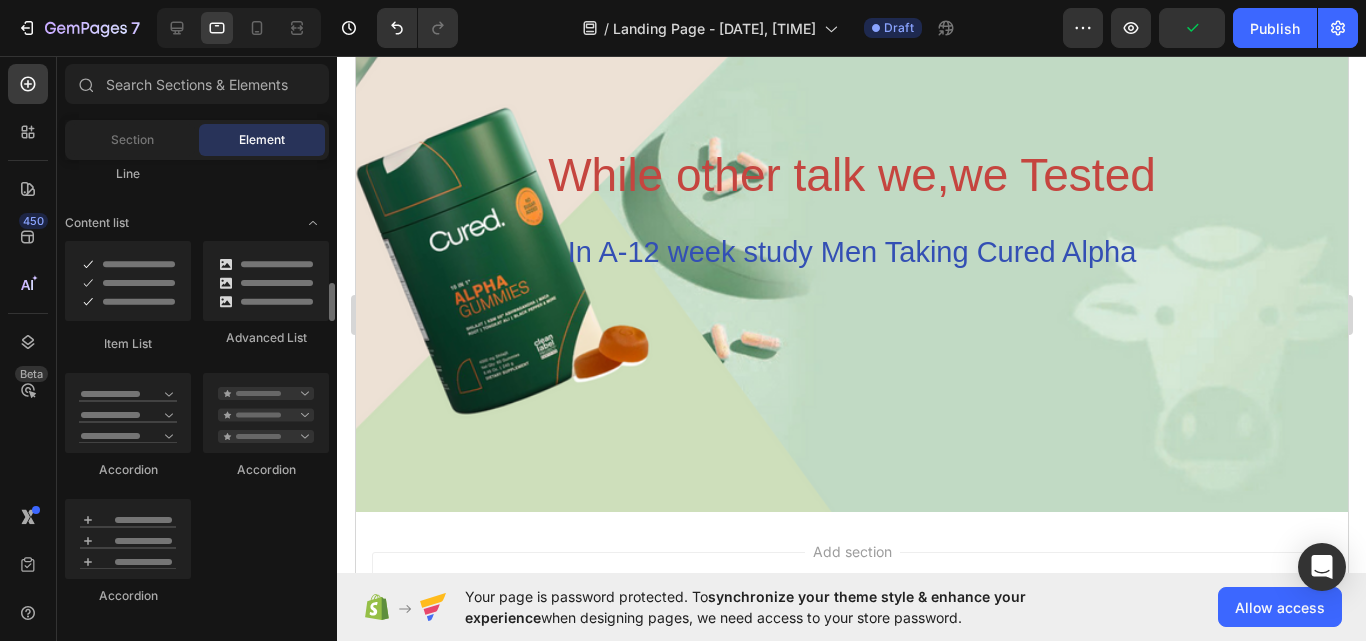 scroll, scrollTop: 1547, scrollLeft: 0, axis: vertical 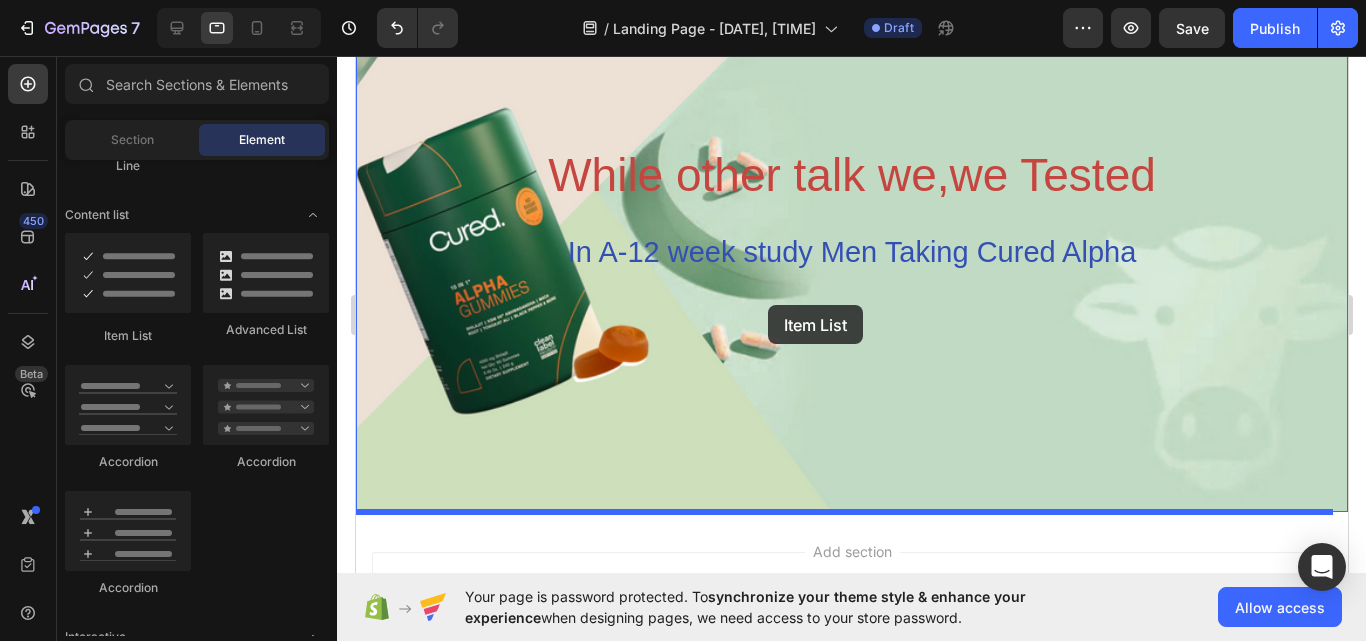 drag, startPoint x: 464, startPoint y: 355, endPoint x: 768, endPoint y: 308, distance: 307.61176 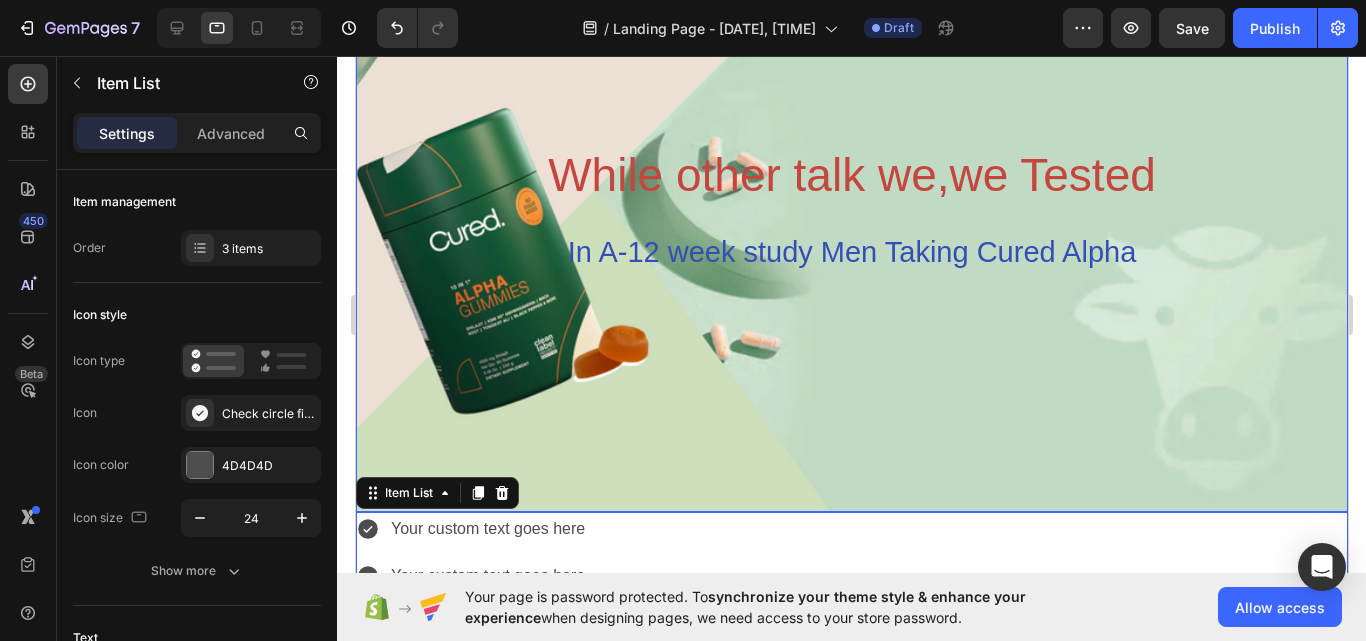 click at bounding box center (851, 212) 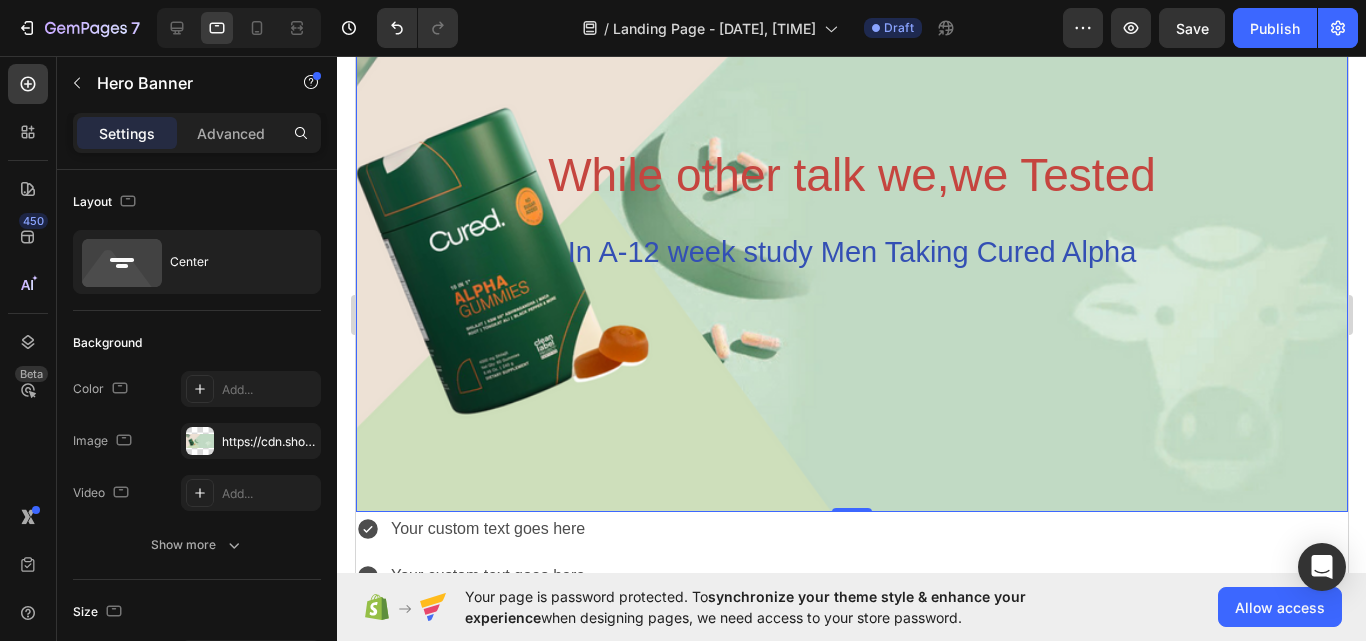 click at bounding box center (851, 212) 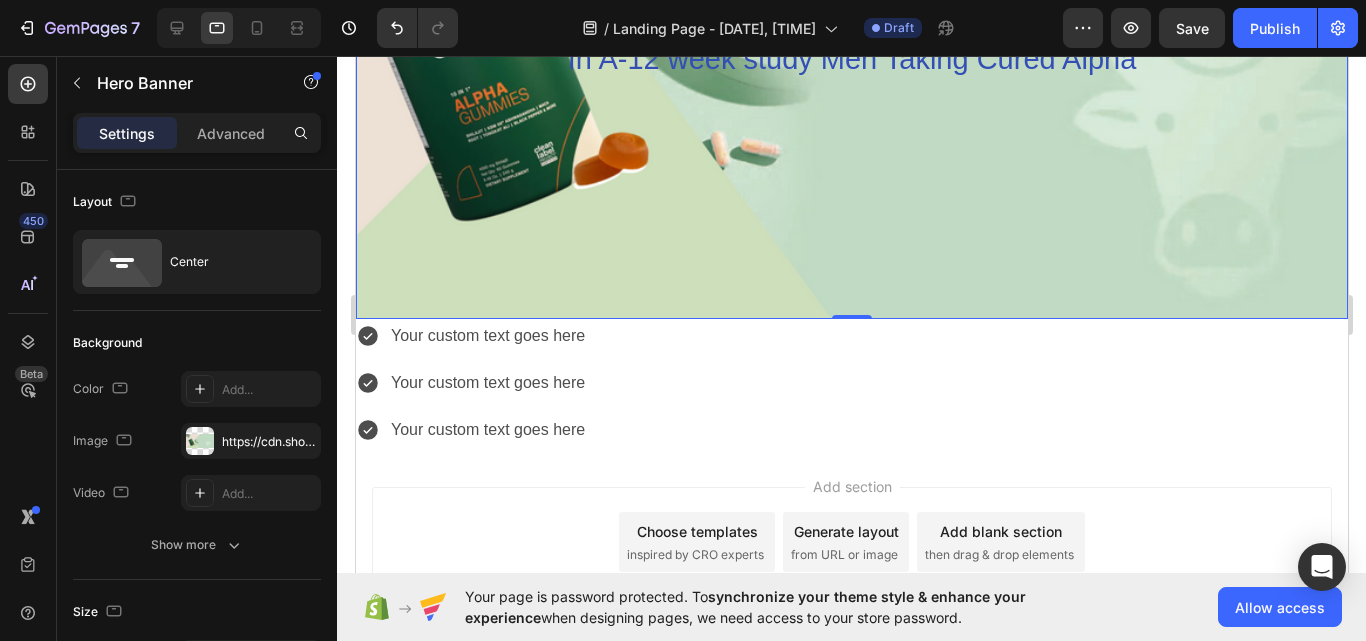 scroll, scrollTop: 527, scrollLeft: 0, axis: vertical 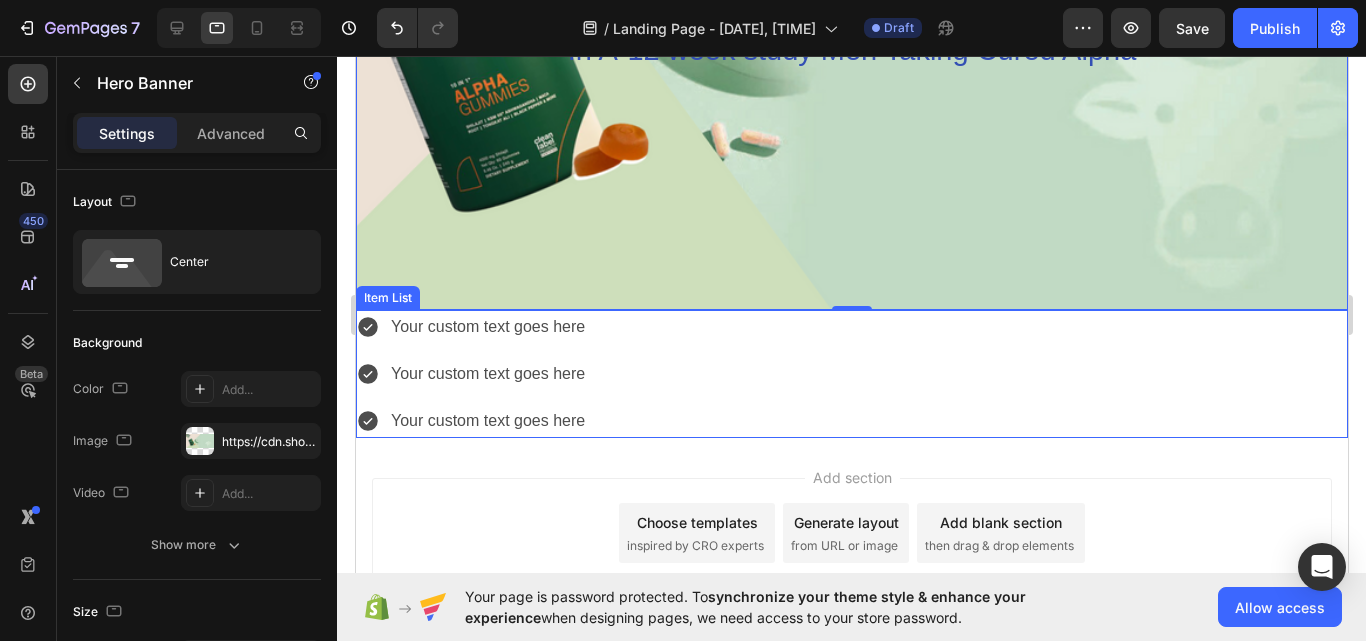 click on "Your custom text goes here" at bounding box center (487, 374) 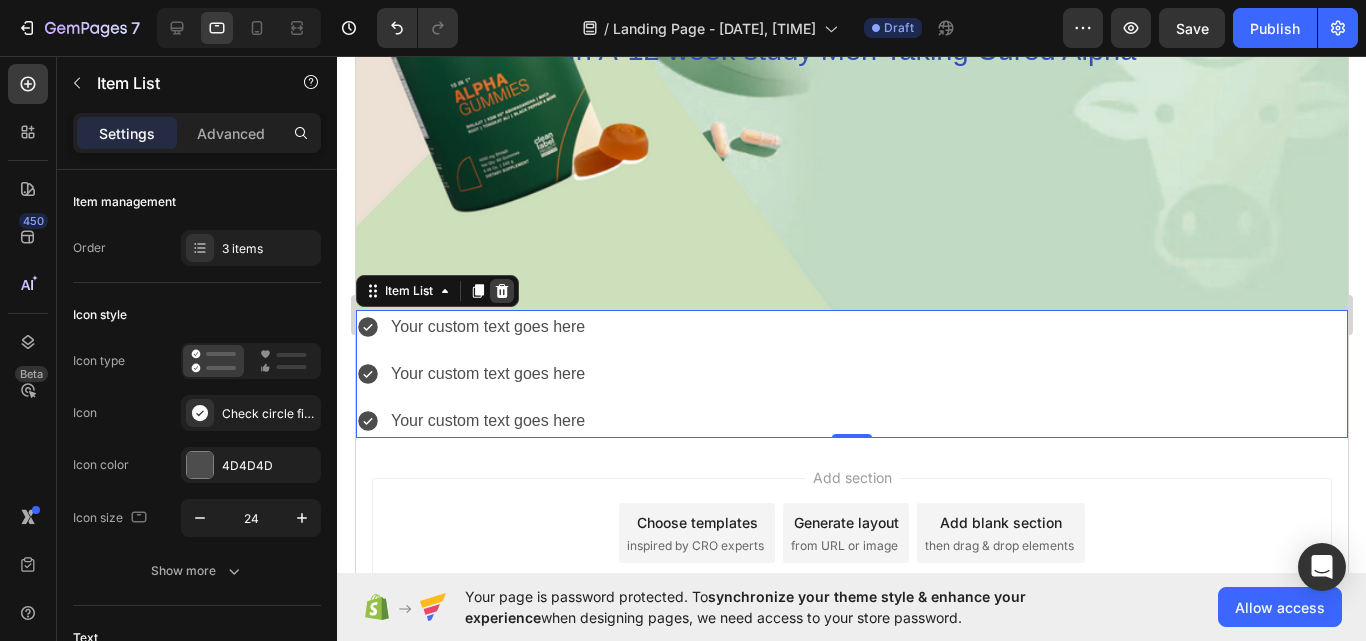 click 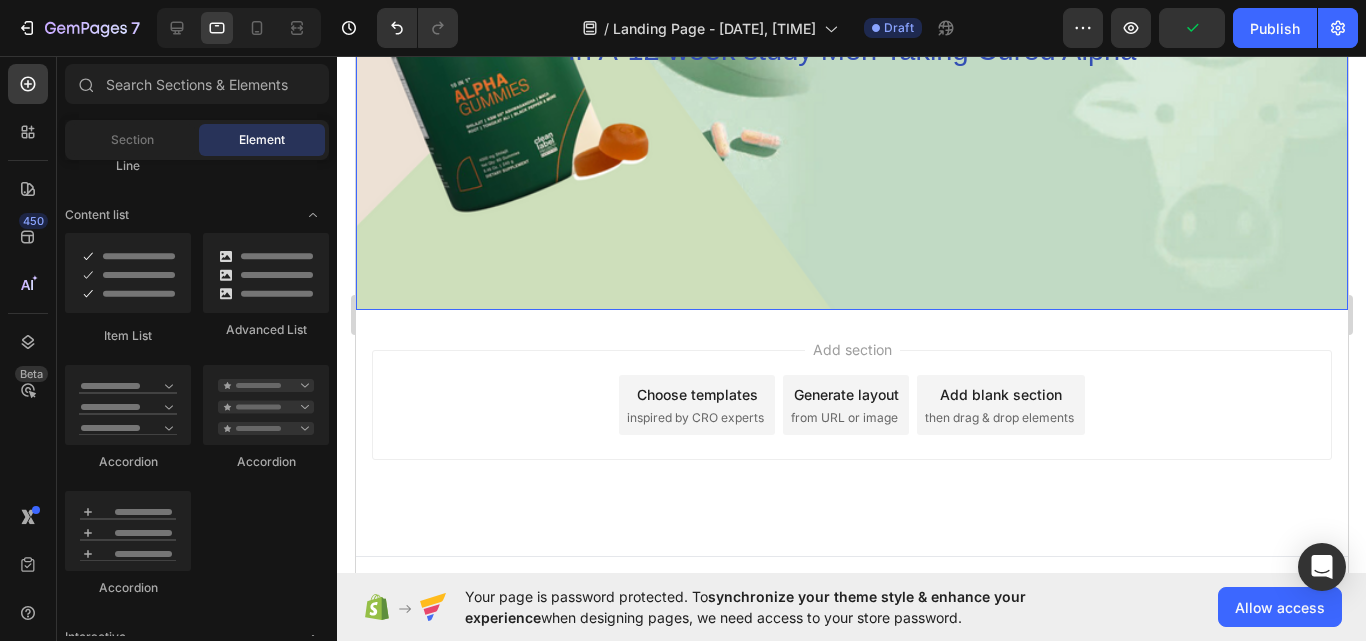click at bounding box center (851, 10) 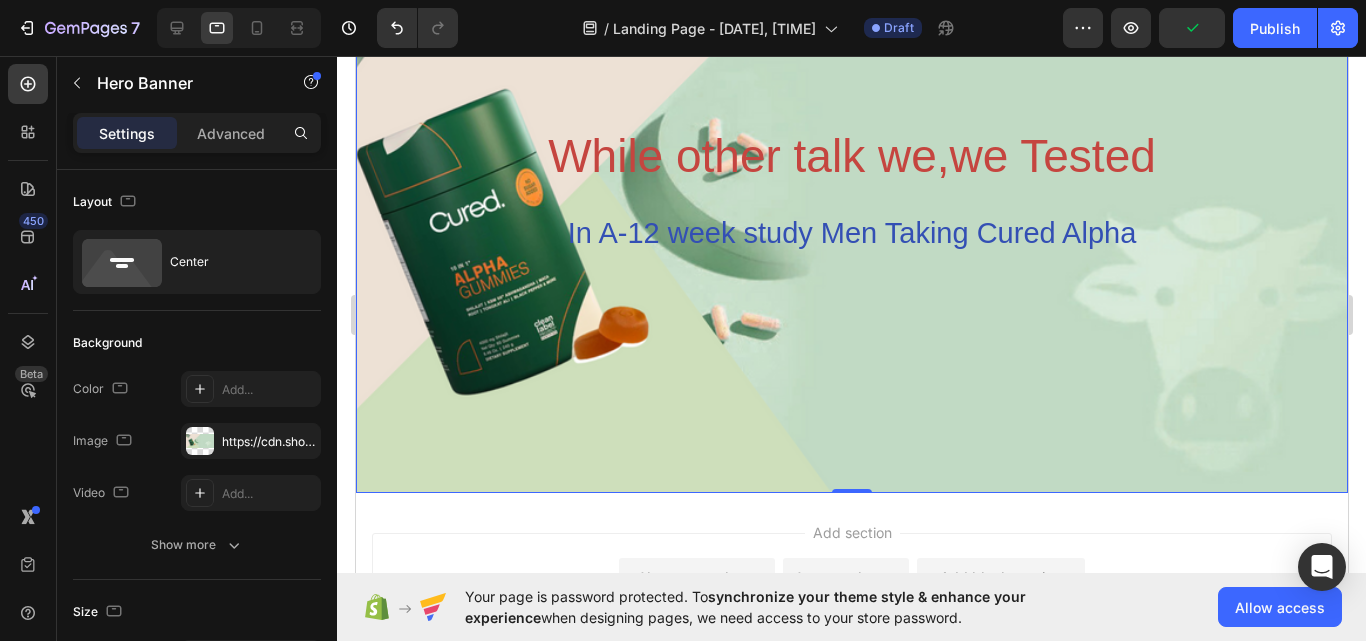 scroll, scrollTop: 333, scrollLeft: 0, axis: vertical 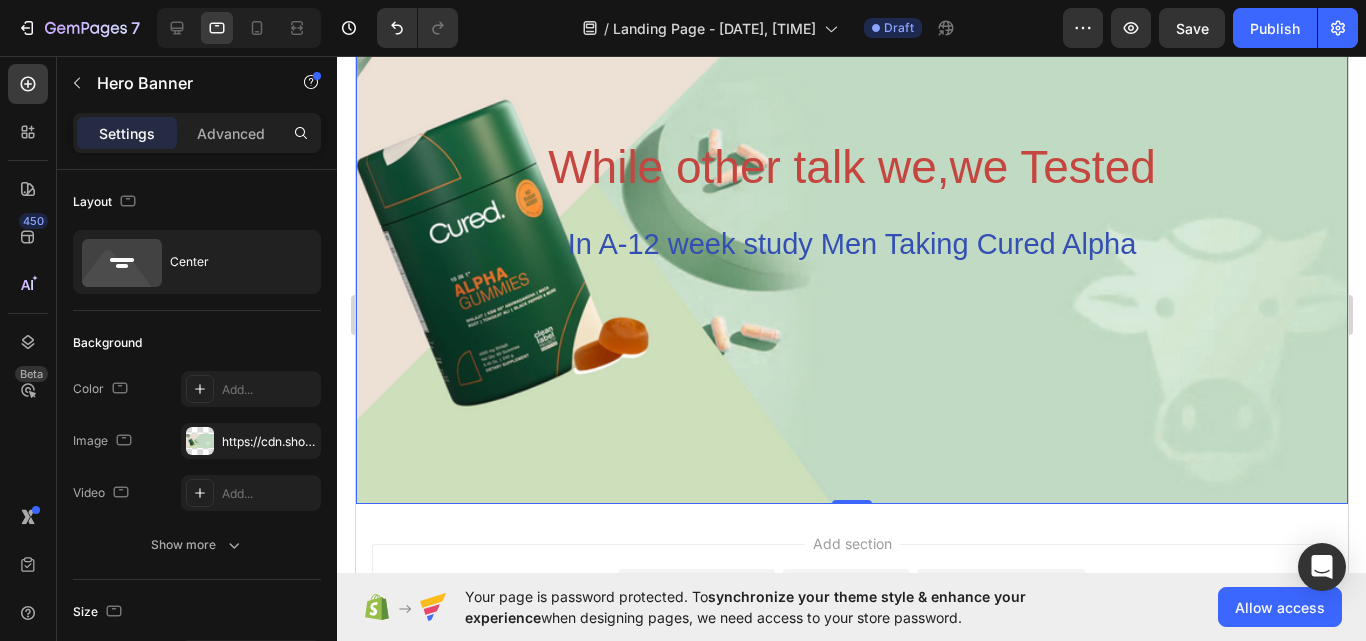 click at bounding box center [851, 204] 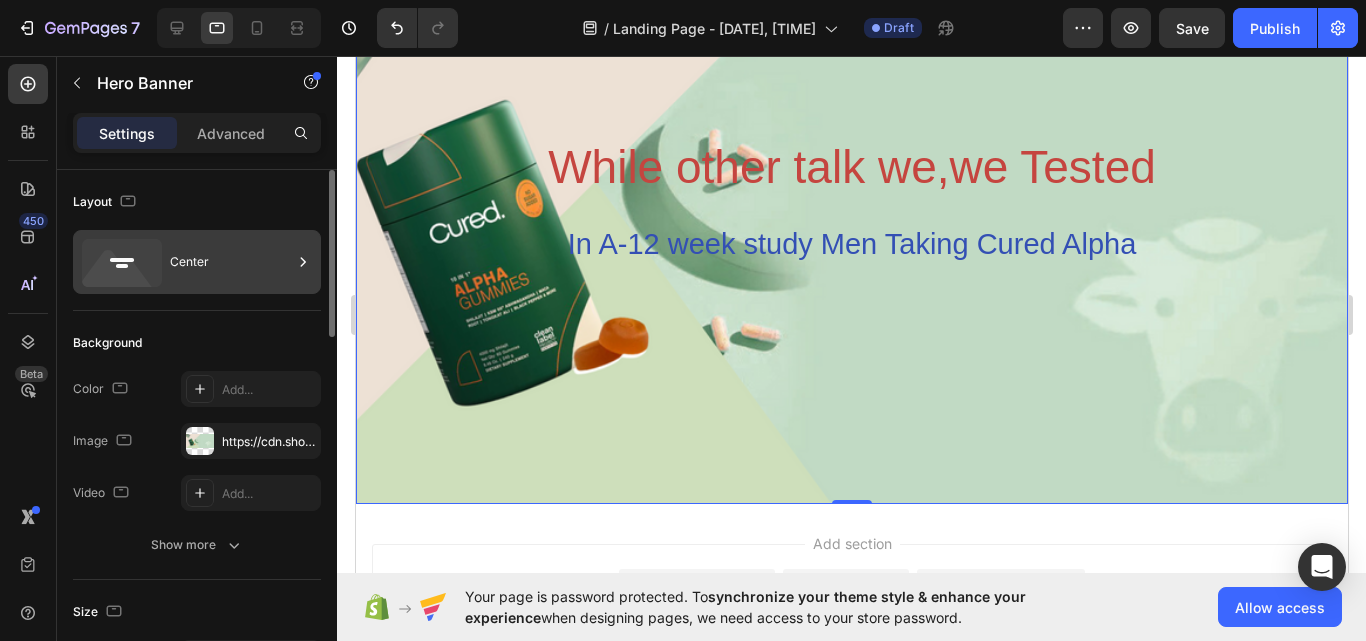 click on "Center" at bounding box center (231, 262) 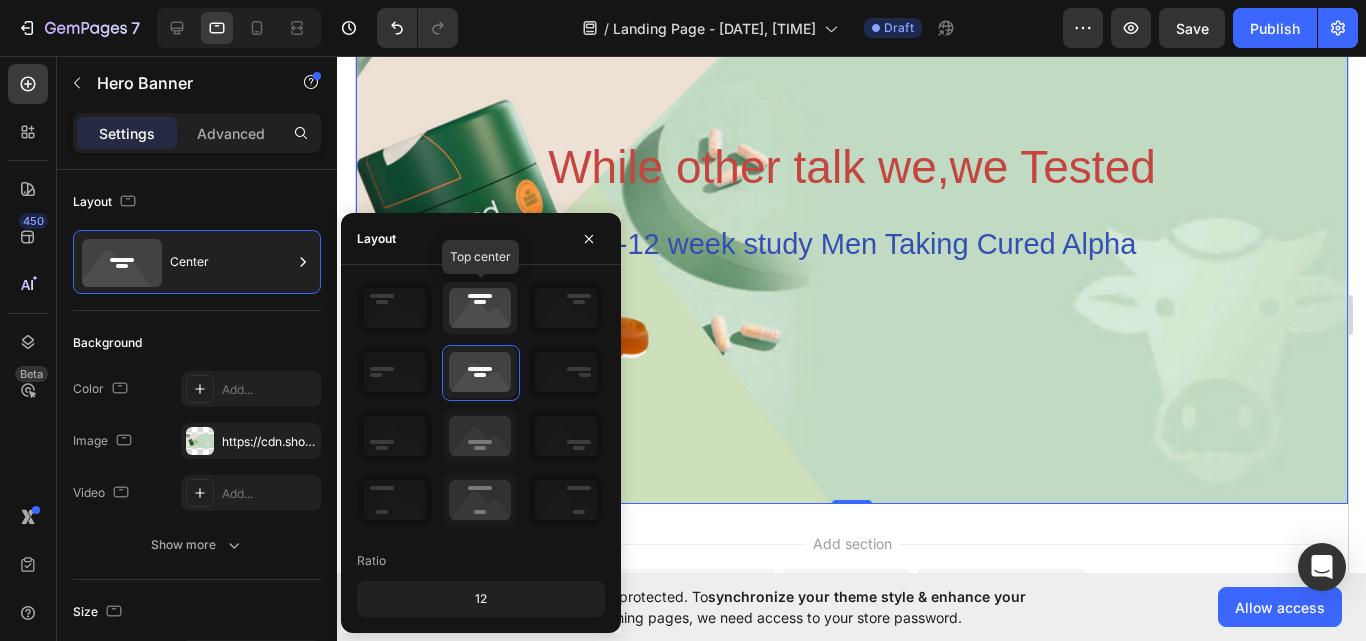 click 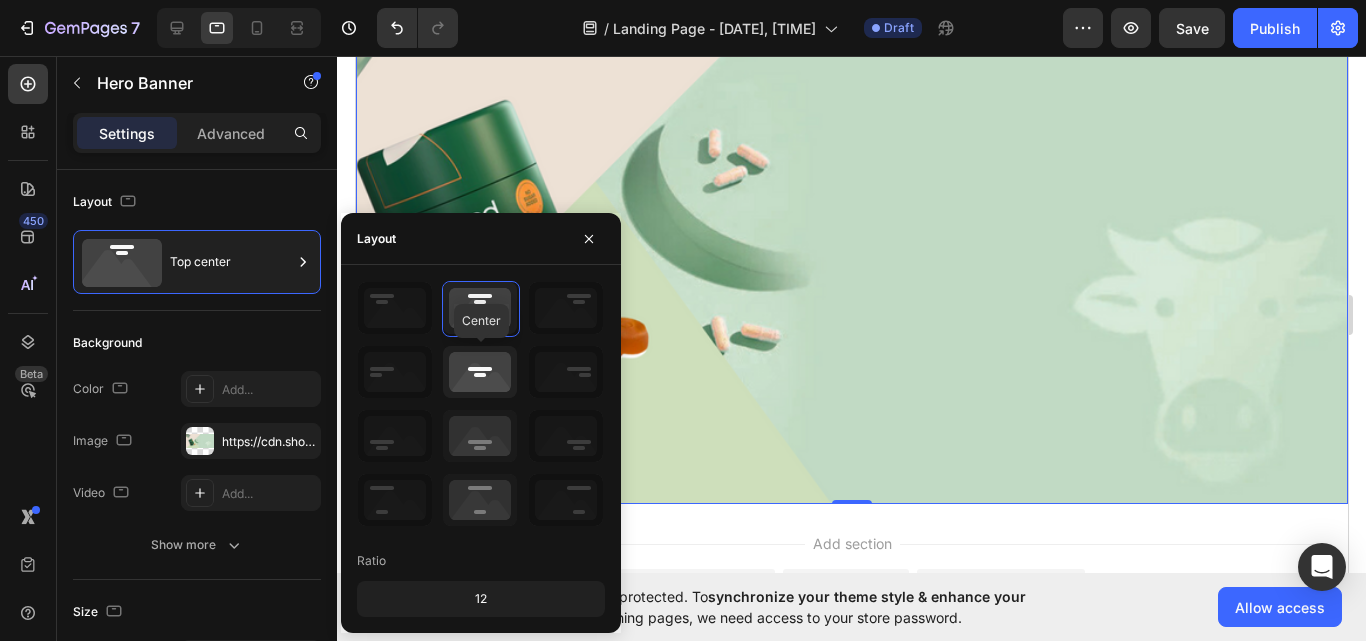 click 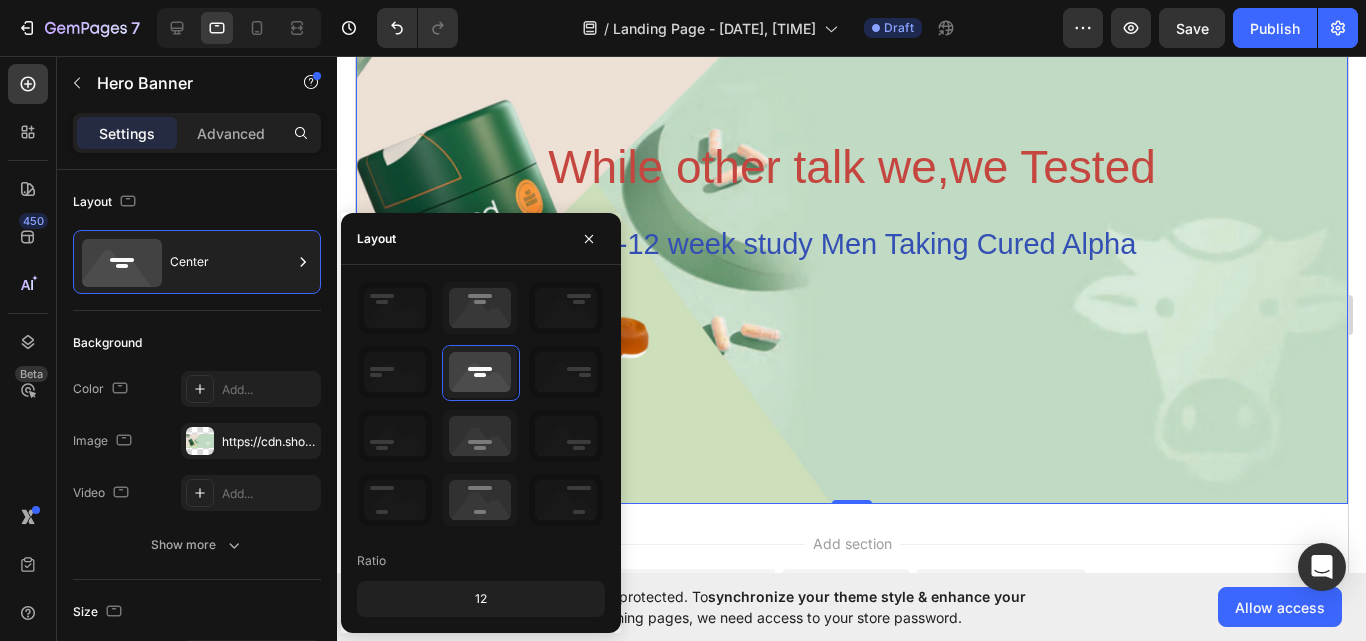 click at bounding box center [851, 204] 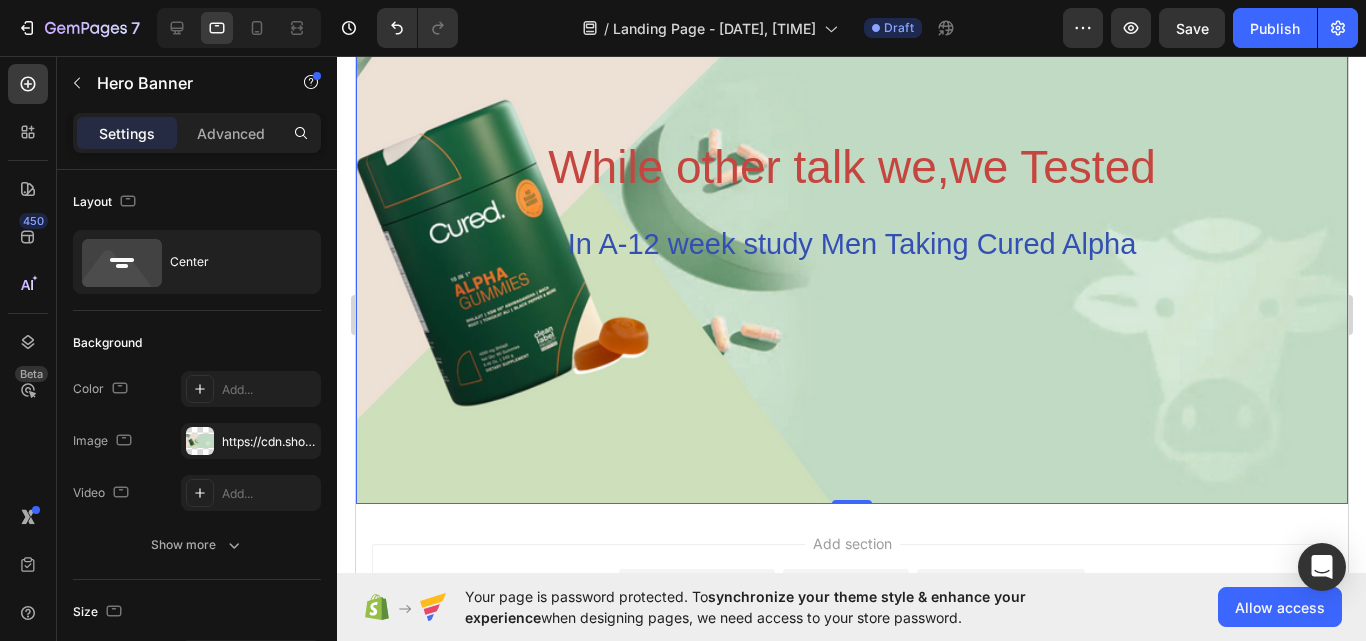 scroll, scrollTop: 552, scrollLeft: 0, axis: vertical 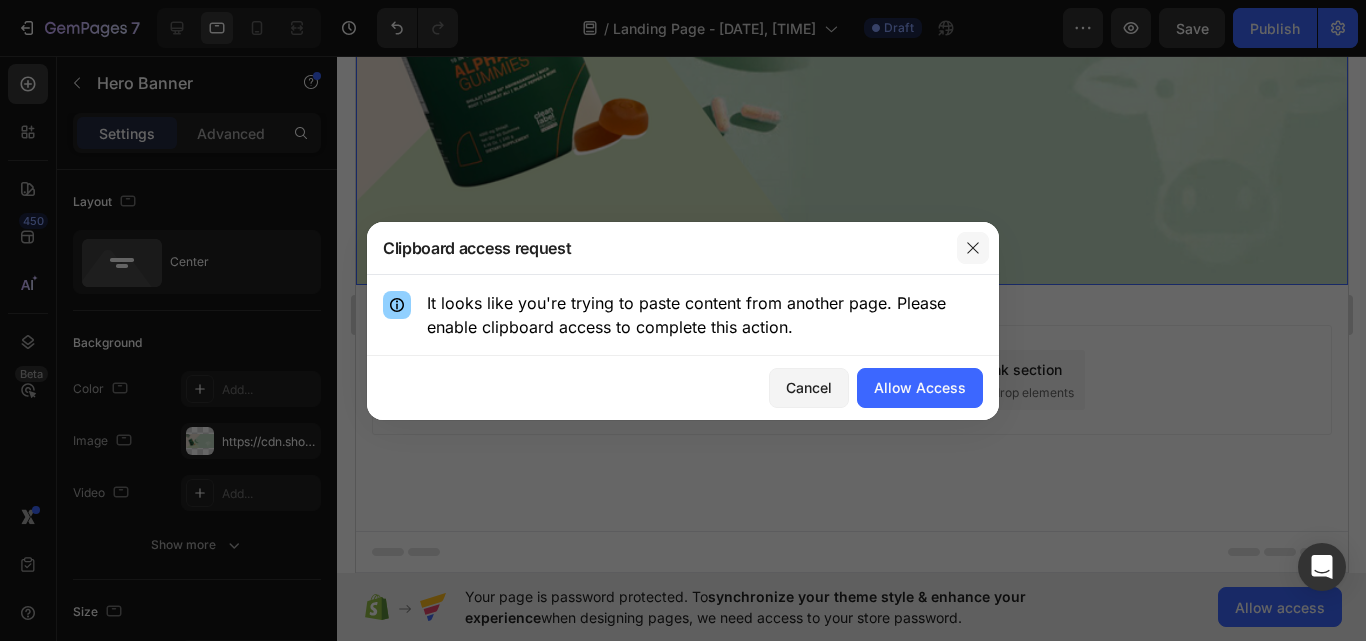 click 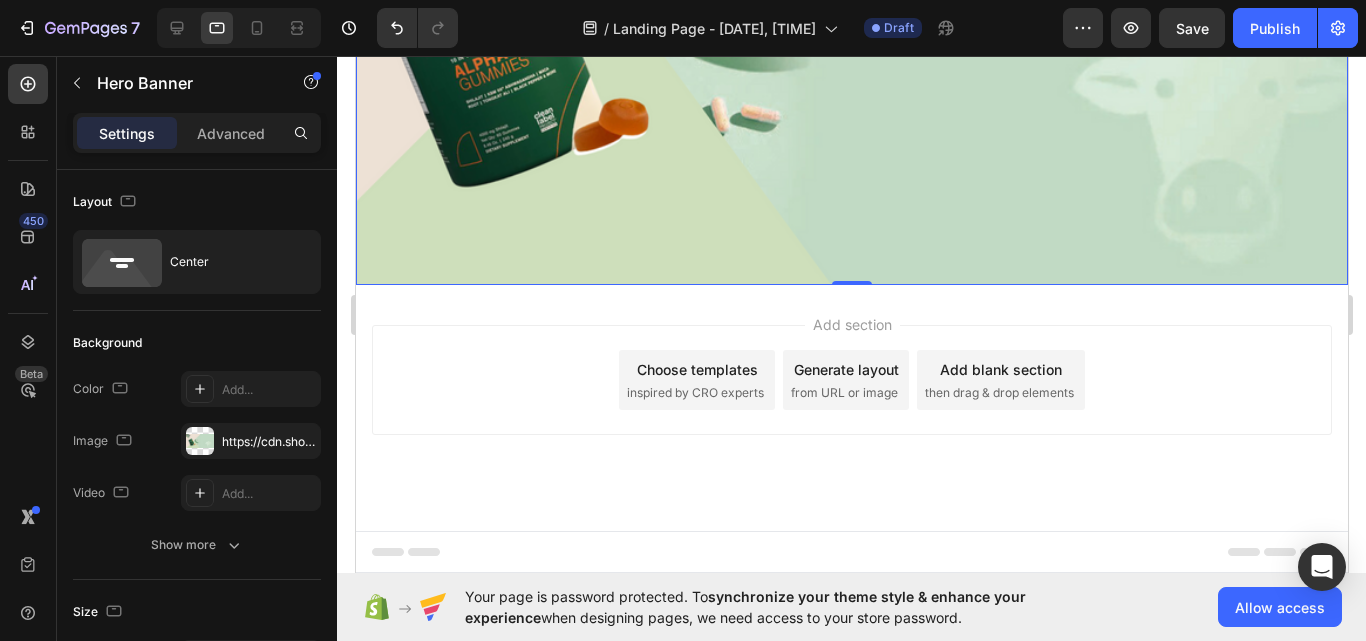 click on "Add section Choose templates inspired by CRO experts Generate layout from URL or image Add blank section then drag & drop elements" at bounding box center (851, 408) 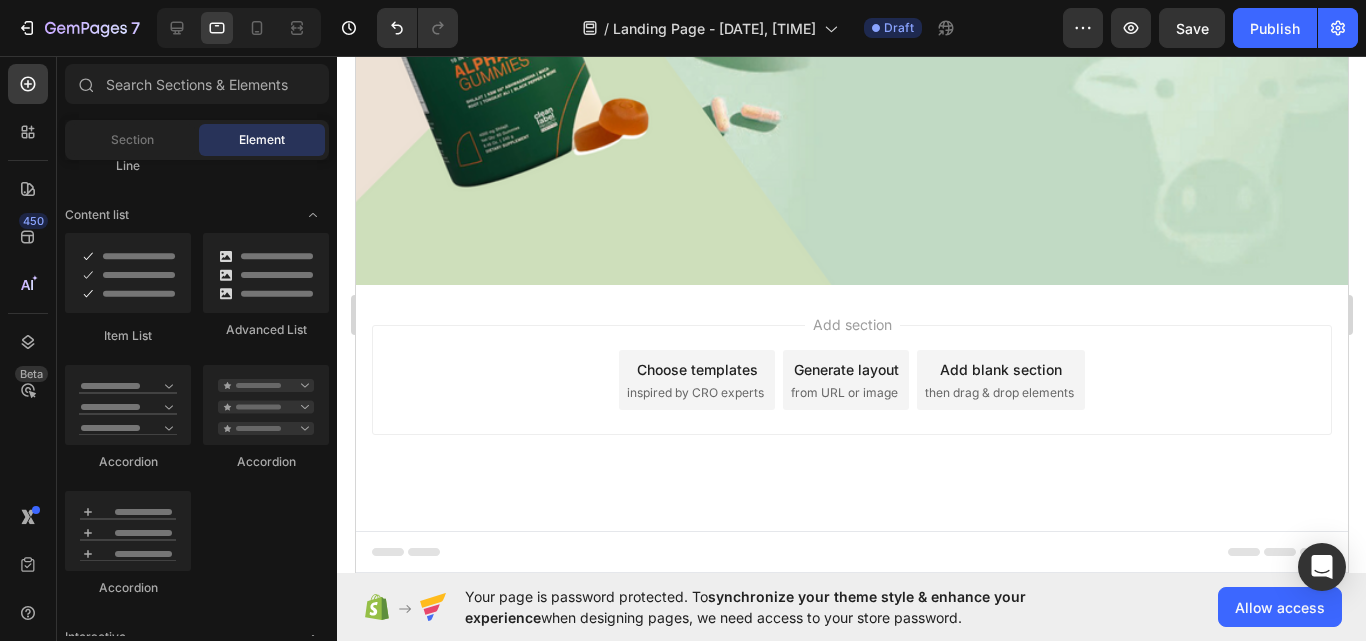 drag, startPoint x: 796, startPoint y: 521, endPoint x: 1248, endPoint y: 320, distance: 494.67667 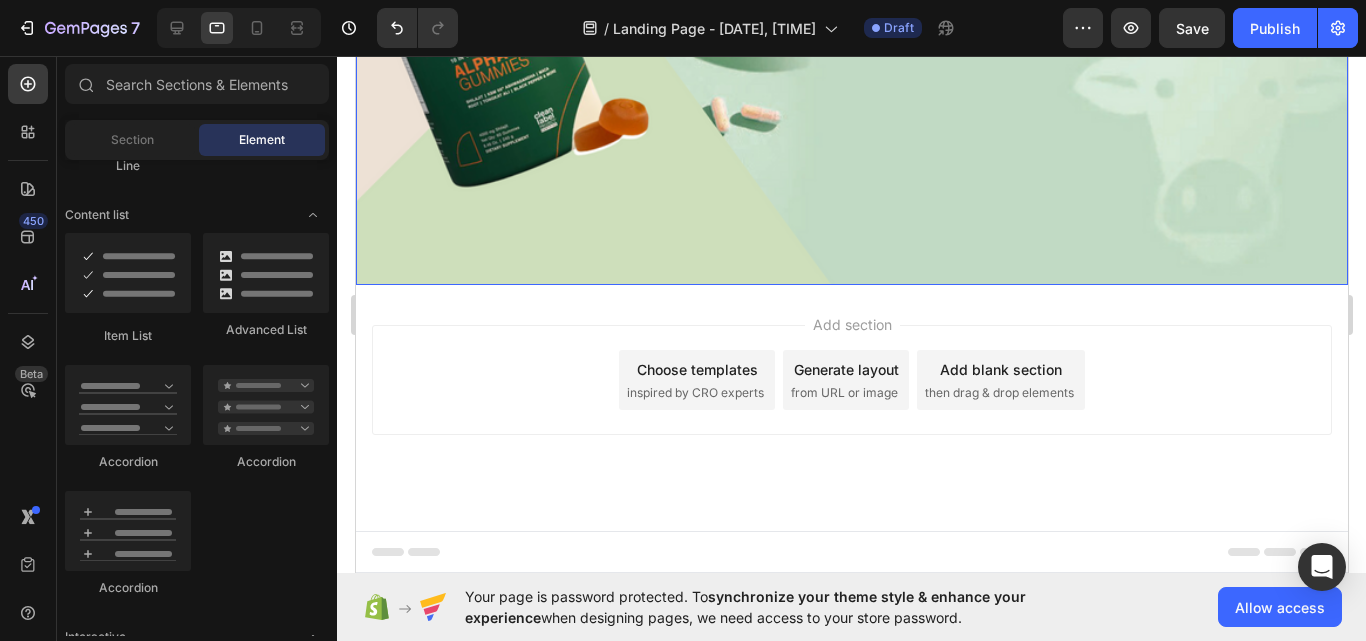 click at bounding box center [851, -15] 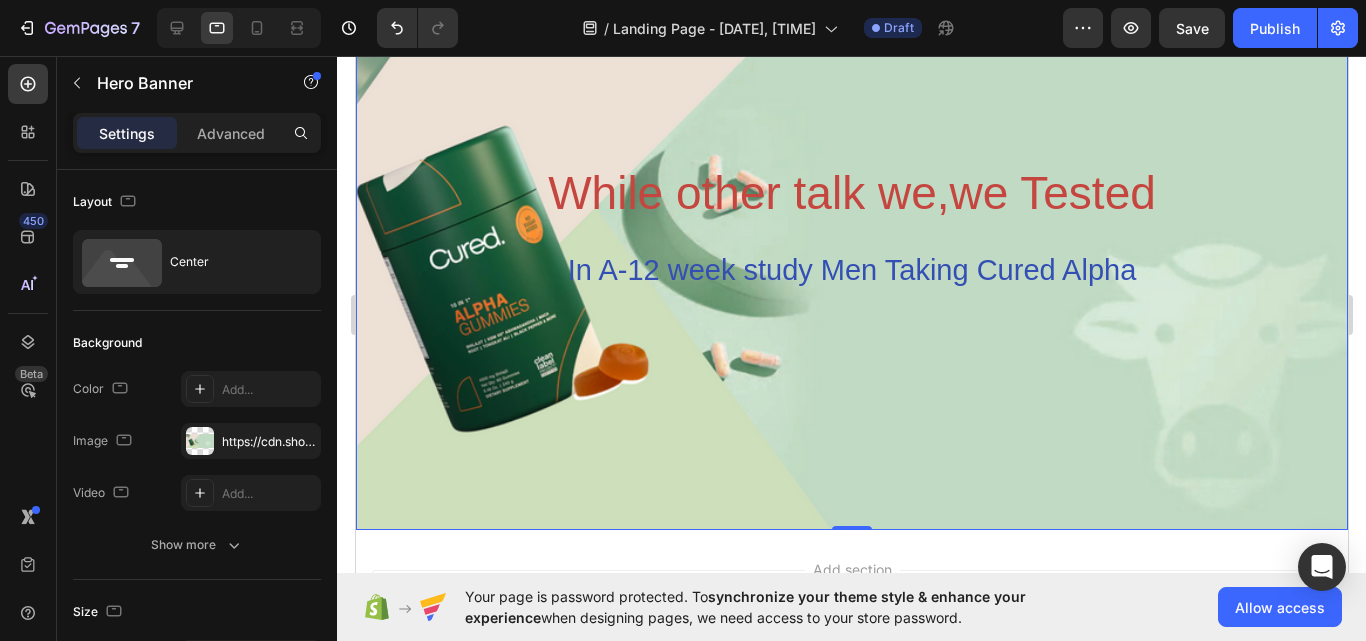 scroll, scrollTop: 311, scrollLeft: 0, axis: vertical 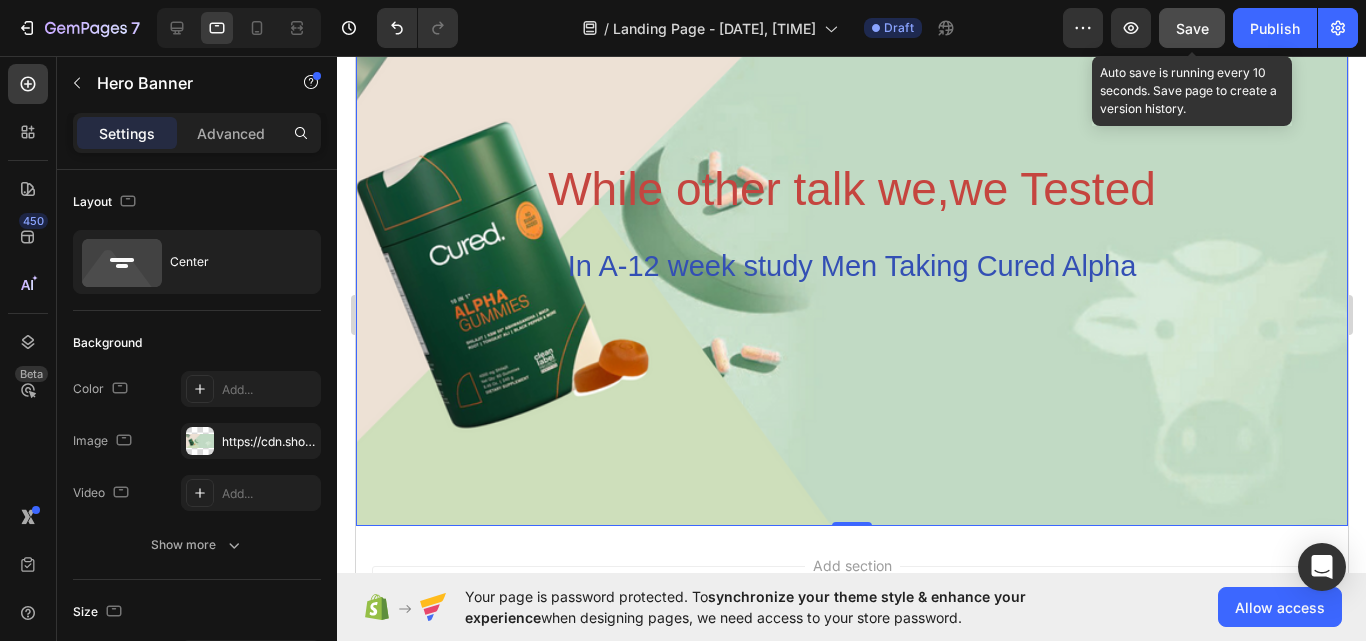 click on "Save" at bounding box center (1192, 28) 